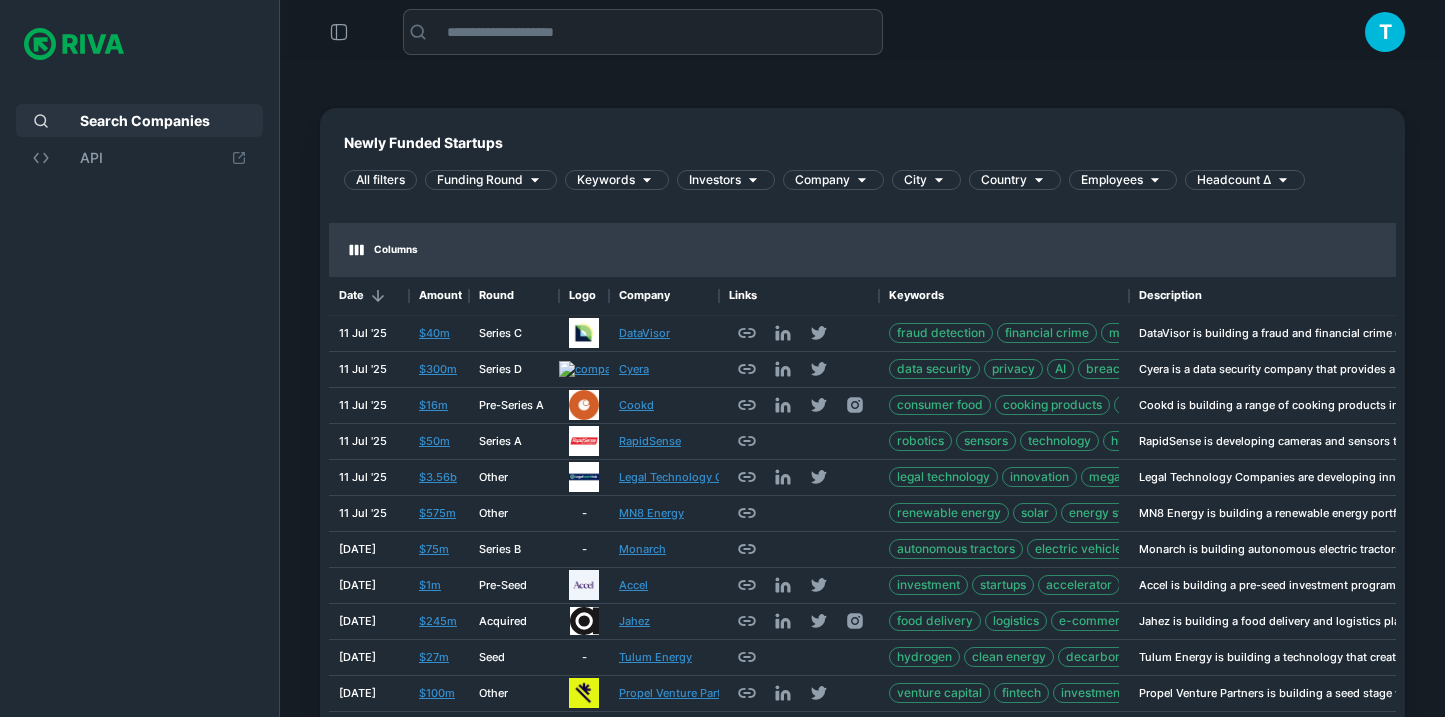 scroll, scrollTop: 224, scrollLeft: 0, axis: vertical 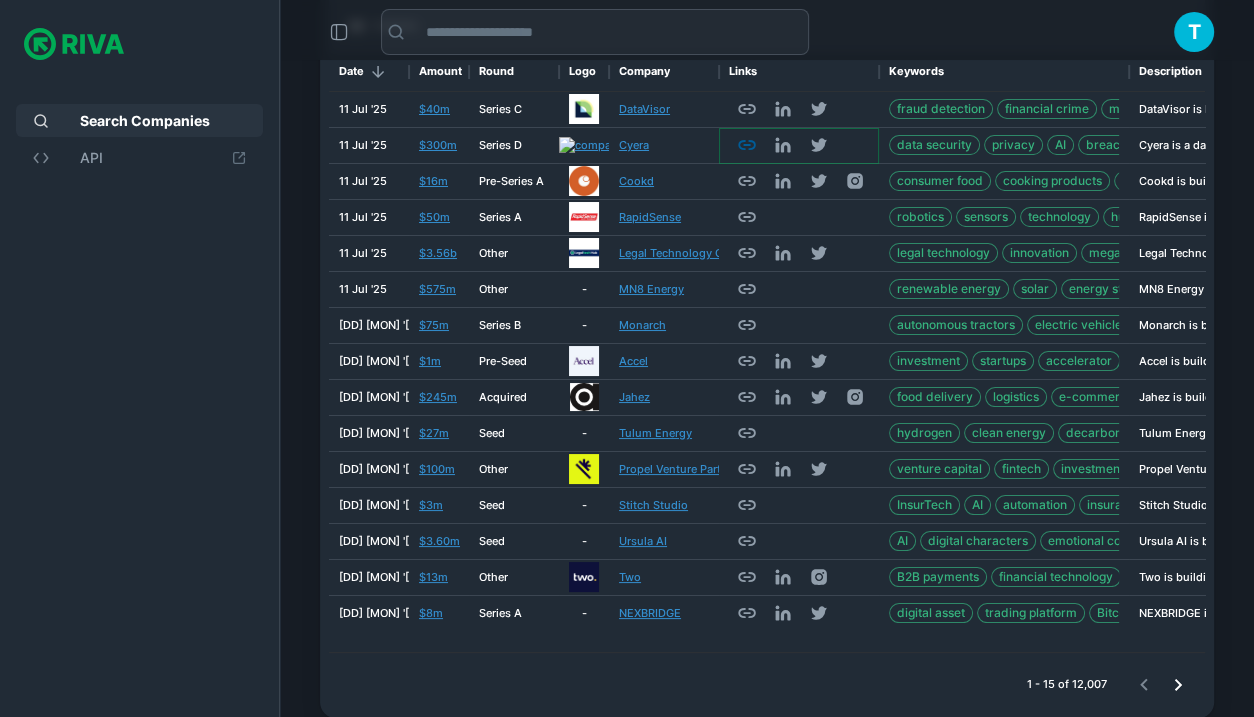 click 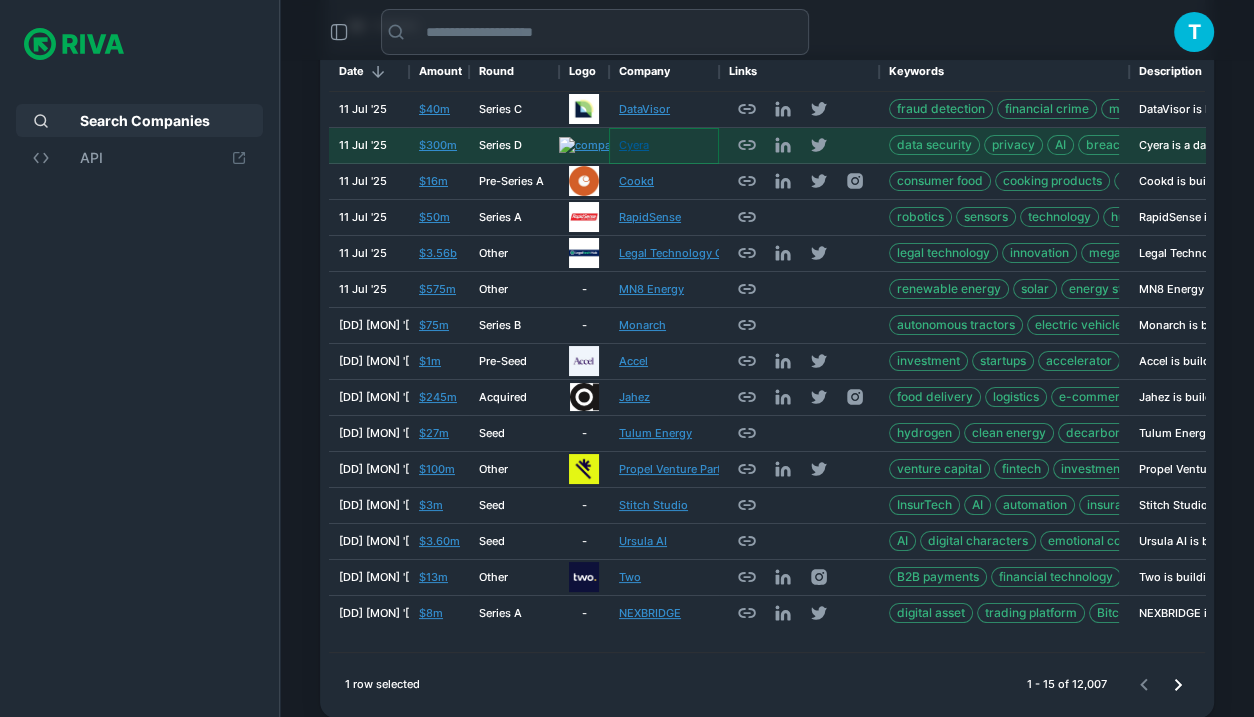 click on "Cyera" at bounding box center (634, 145) 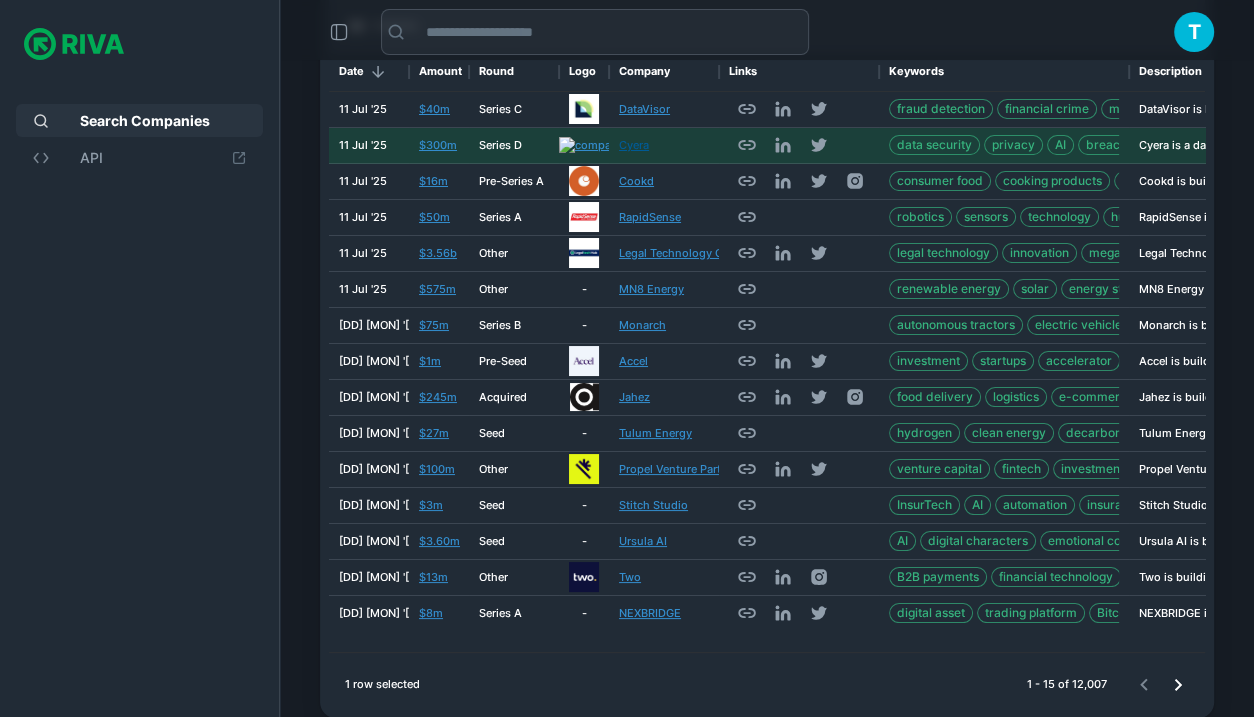 scroll, scrollTop: 0, scrollLeft: 0, axis: both 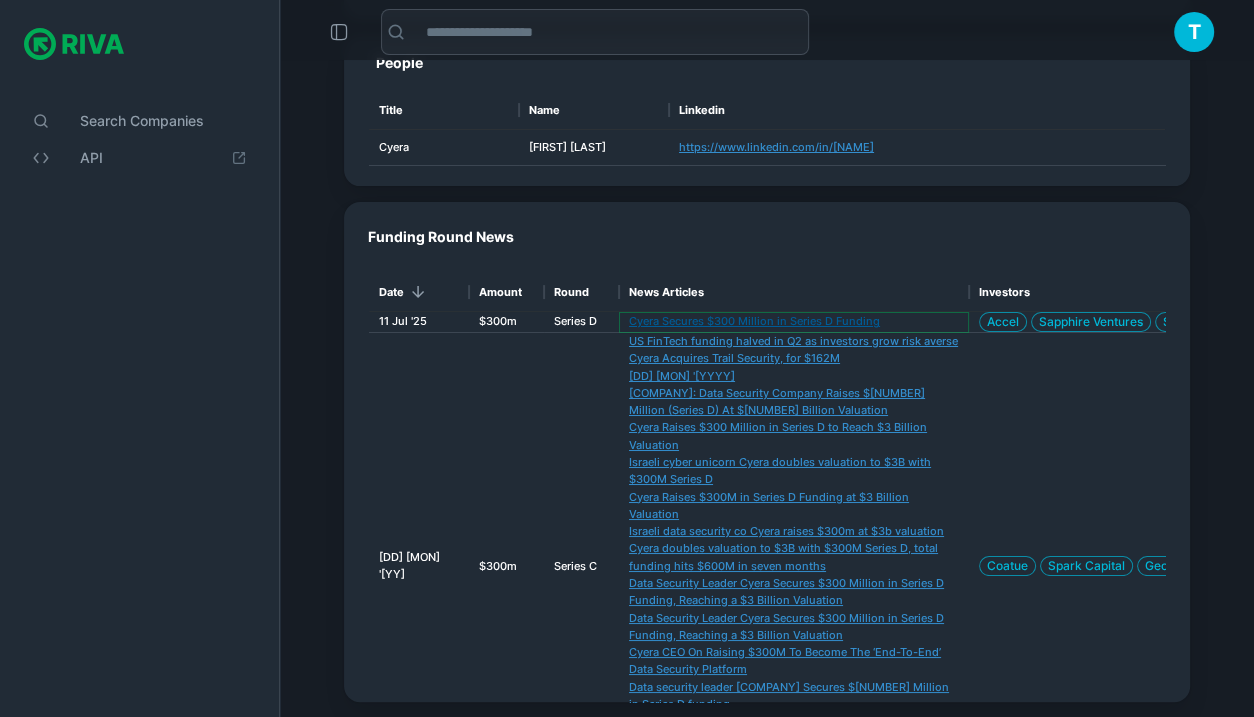 click on "Cyera Secures $300 Million in Series D Funding" at bounding box center (754, 321) 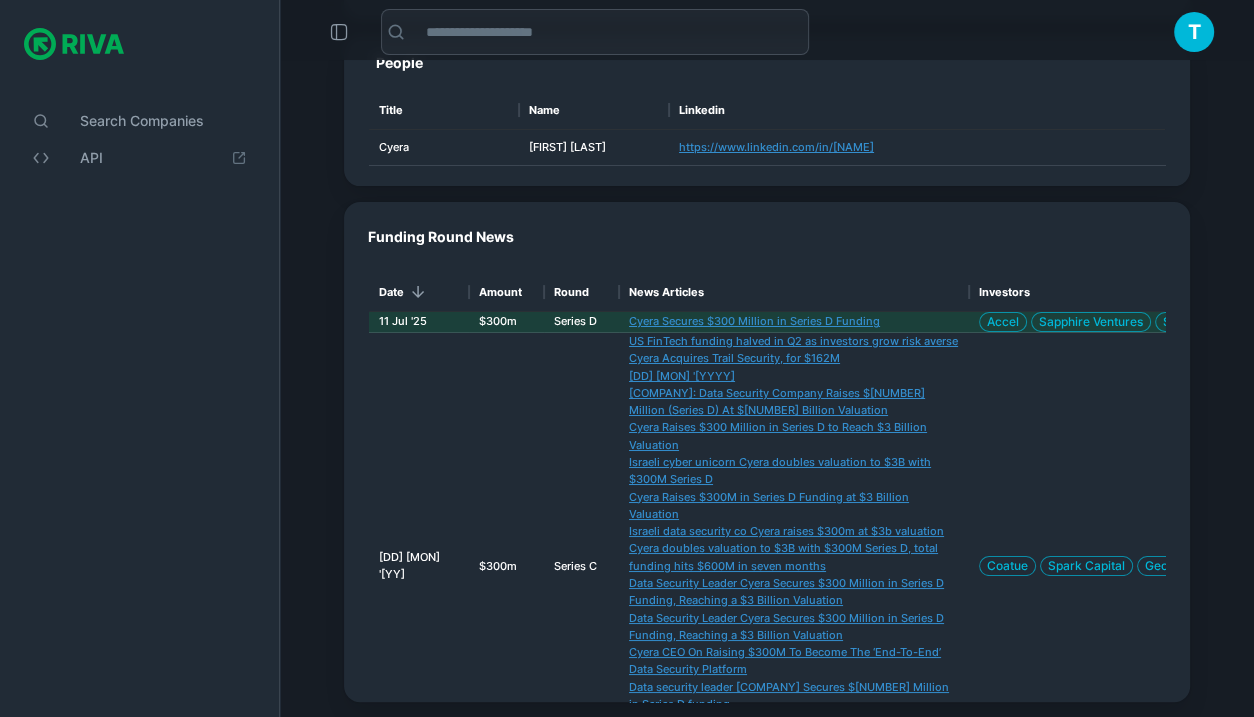 click at bounding box center [74, 44] 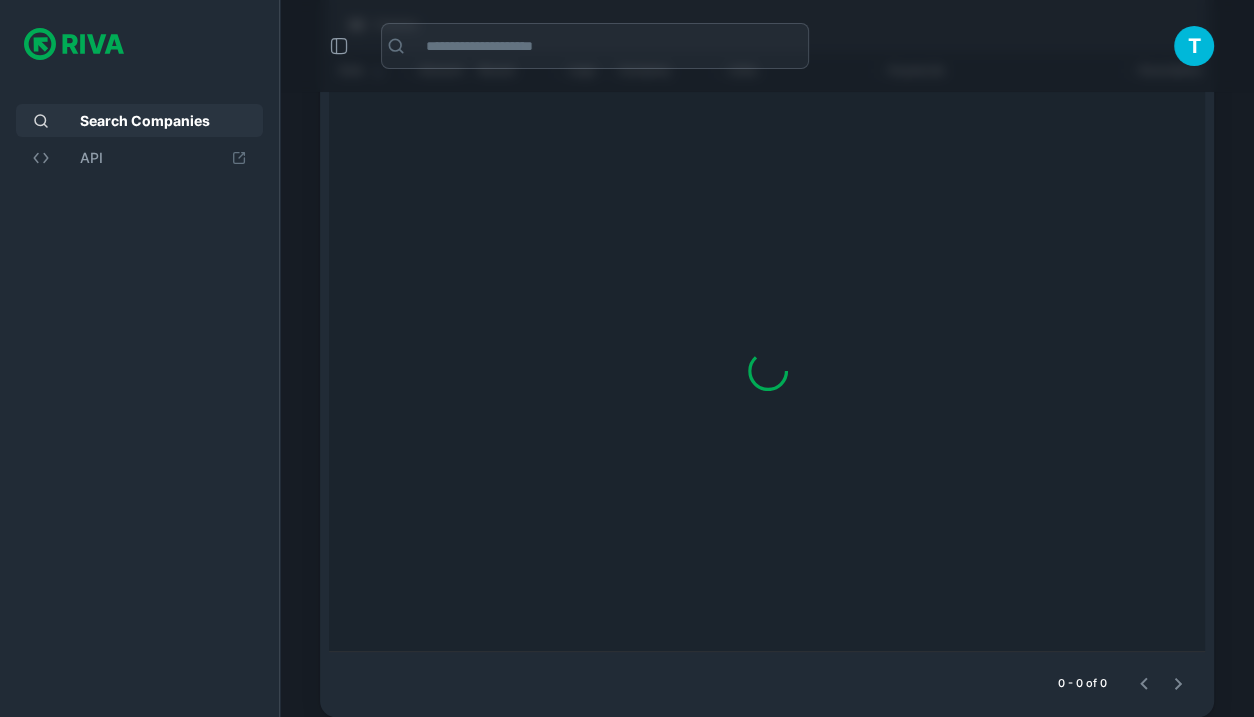 scroll, scrollTop: 0, scrollLeft: 0, axis: both 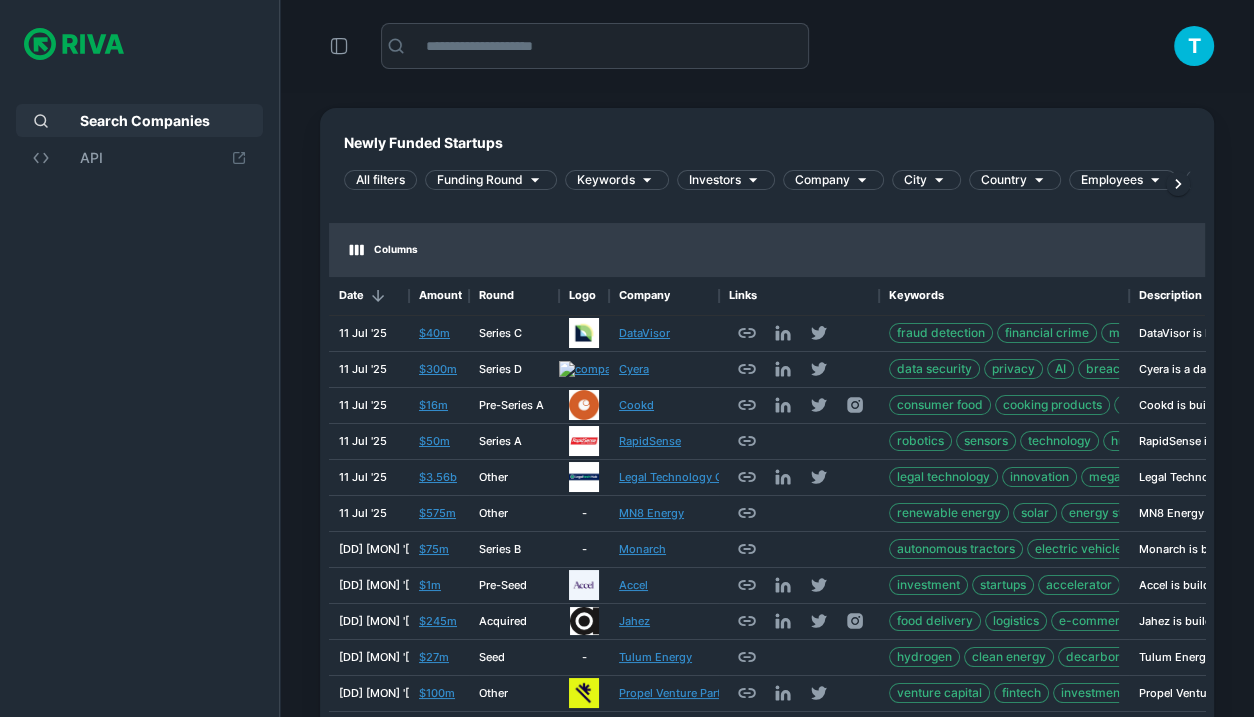 click on "​ T" at bounding box center [767, 46] 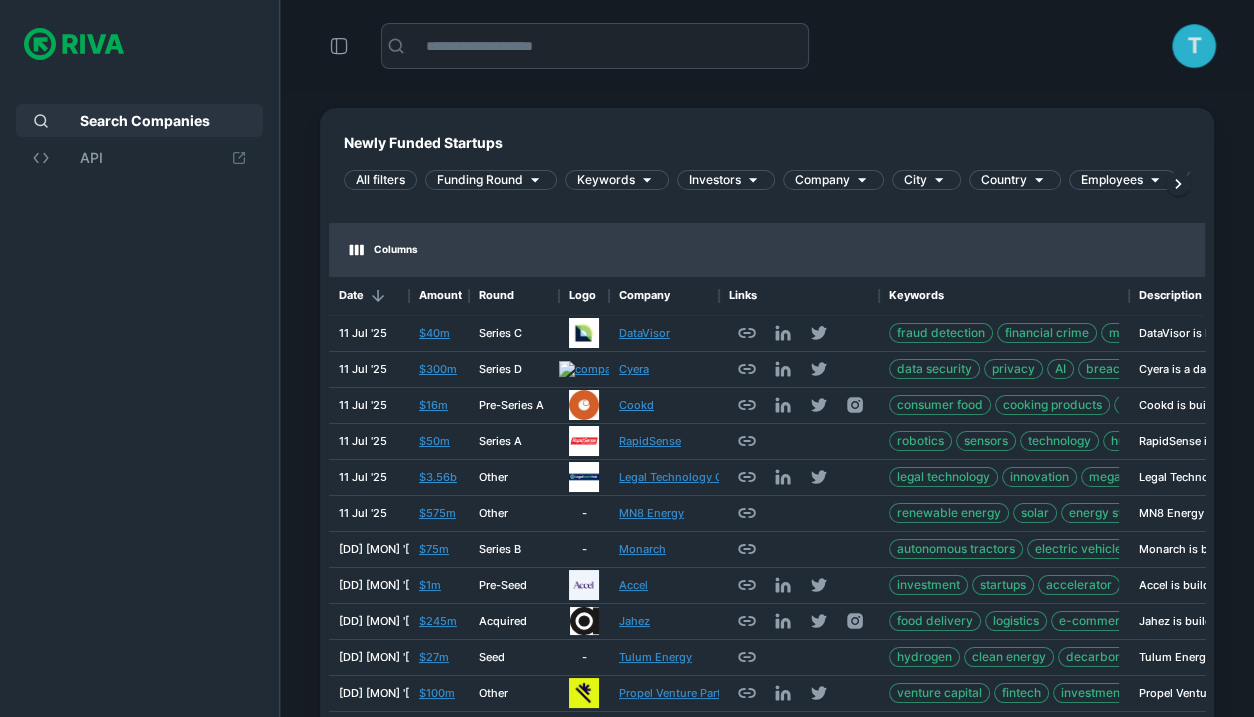 click on "T" at bounding box center (1194, 46) 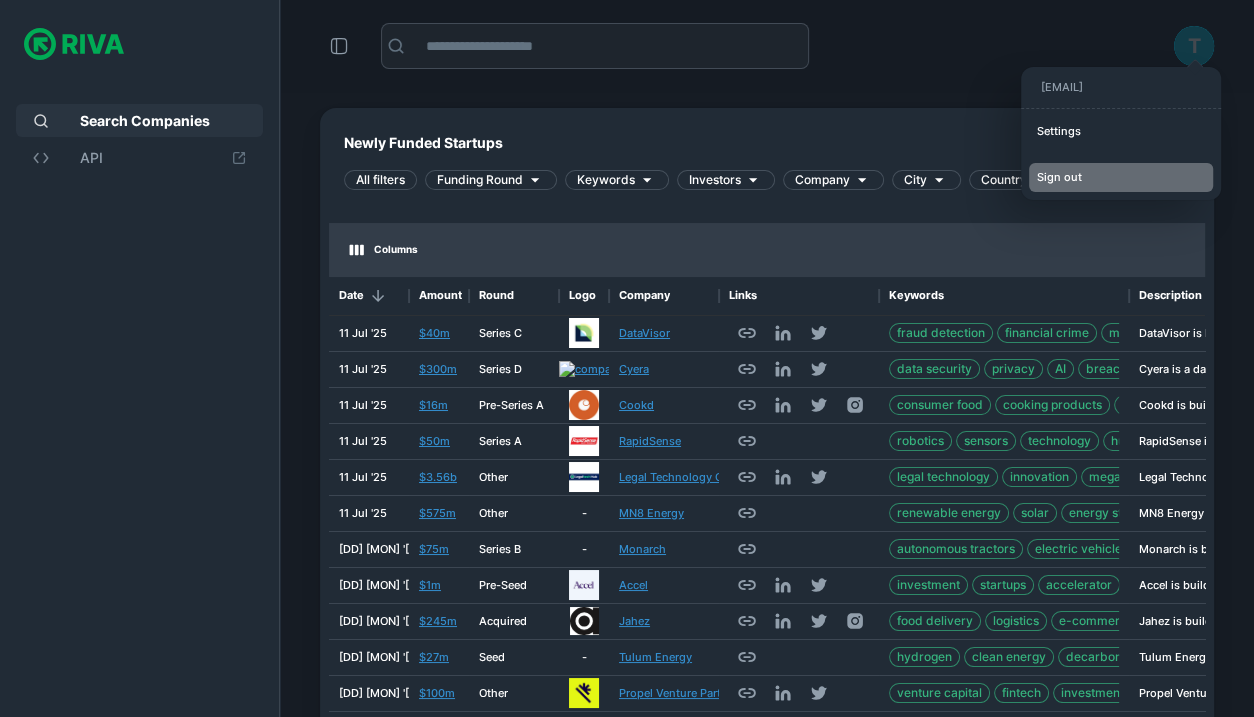 click on "Sign out" at bounding box center [1121, 177] 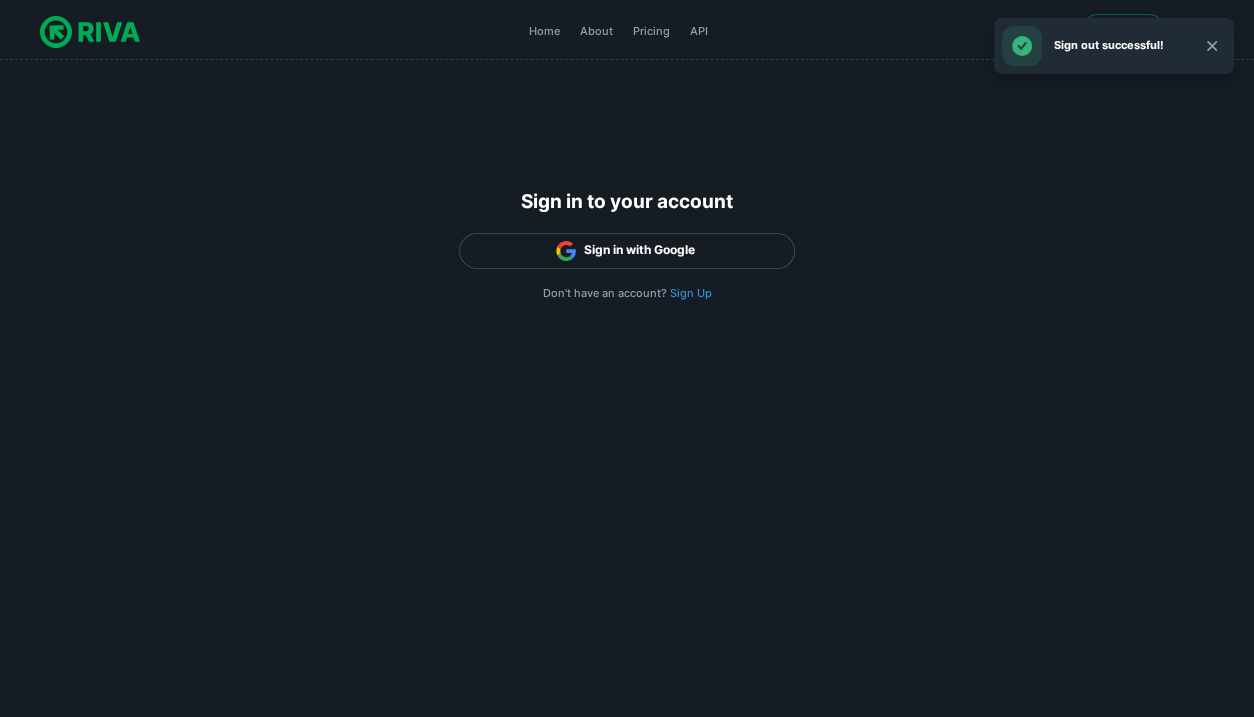 click at bounding box center [90, 32] 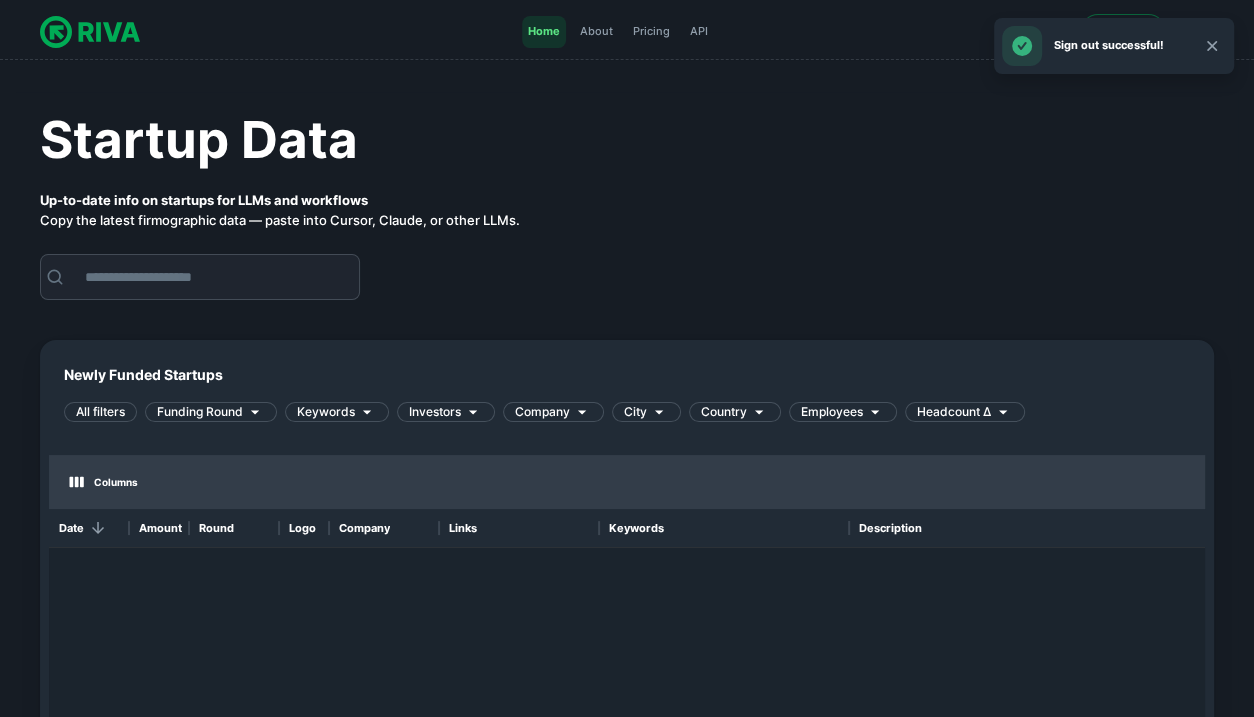 scroll, scrollTop: 1, scrollLeft: 1, axis: both 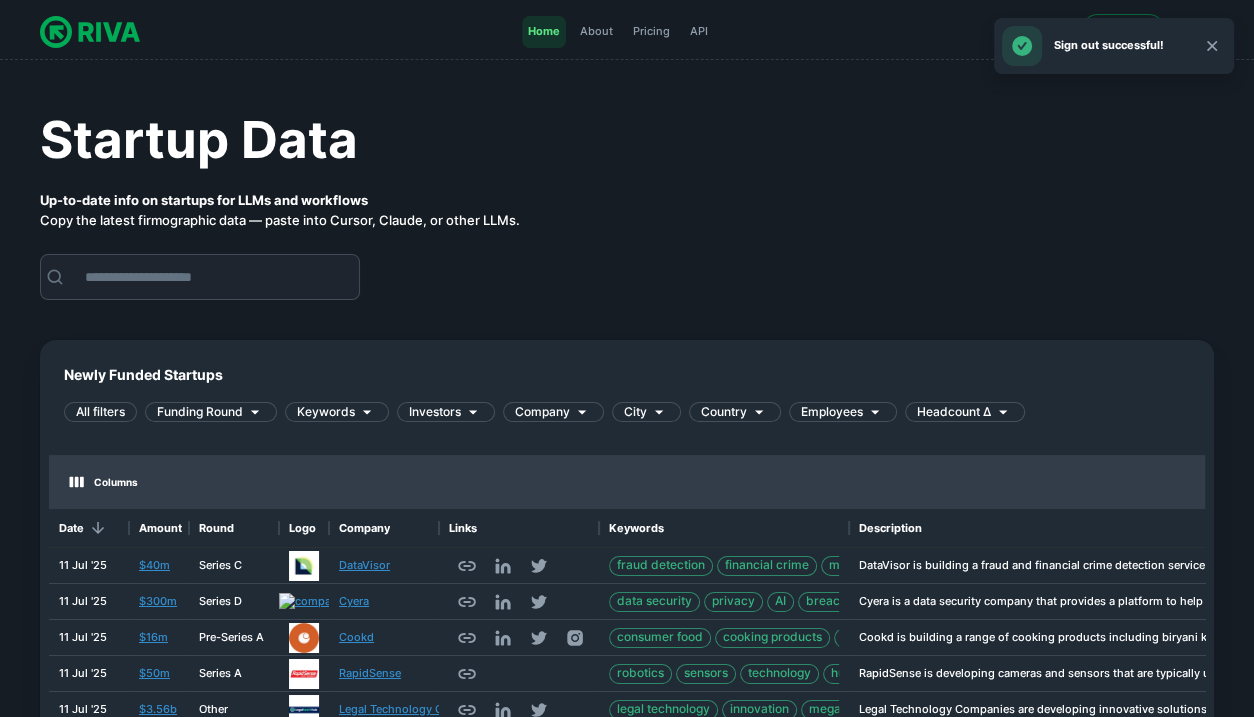 click 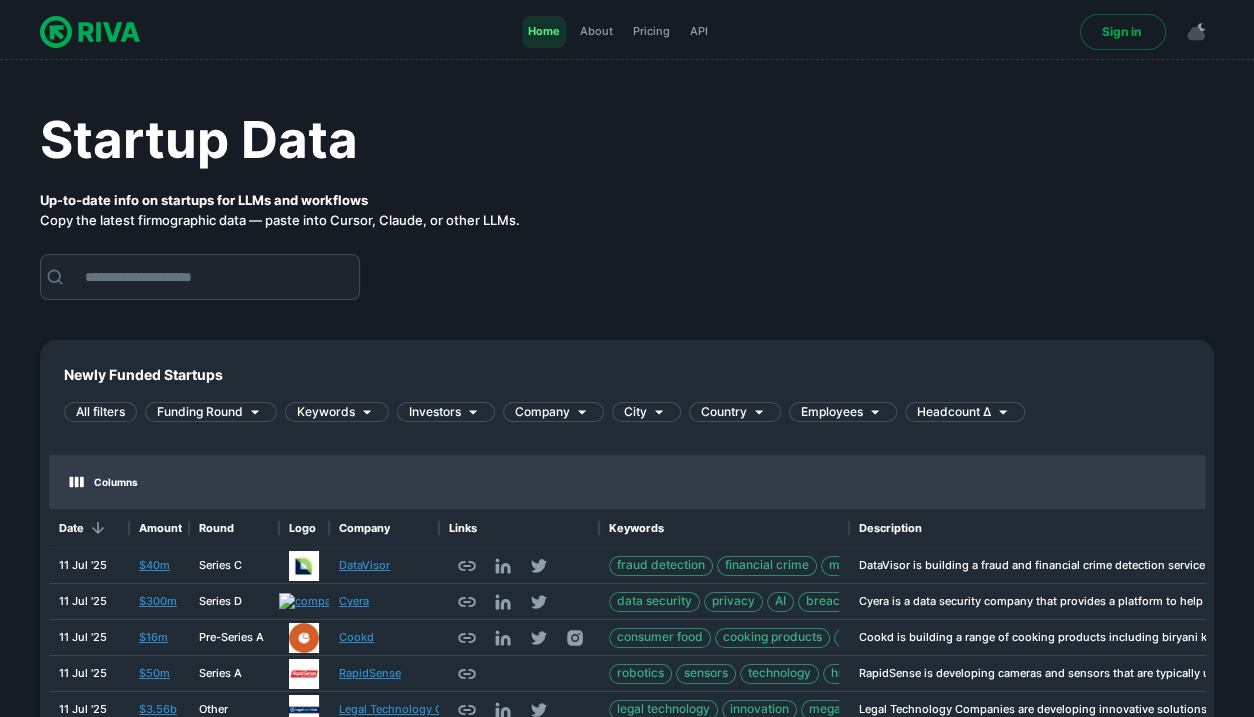 click at bounding box center [1196, 32] 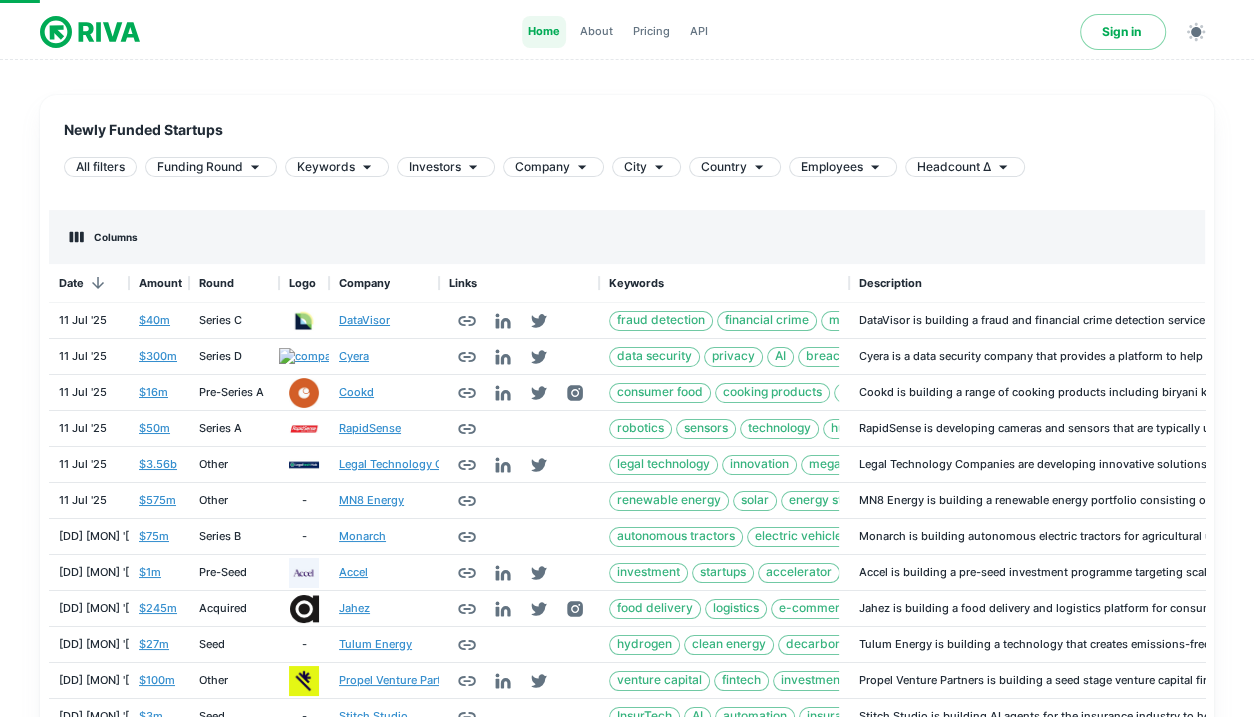 scroll, scrollTop: 320, scrollLeft: 0, axis: vertical 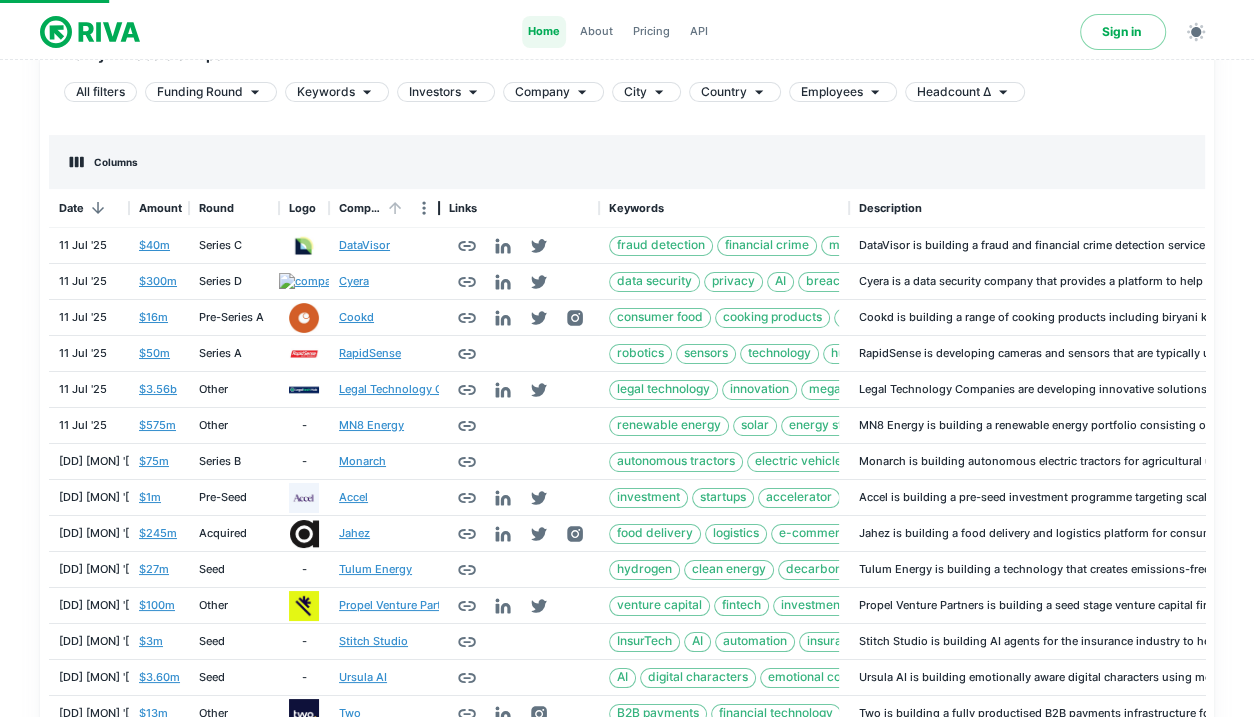 drag, startPoint x: 437, startPoint y: 204, endPoint x: 416, endPoint y: 210, distance: 21.84033 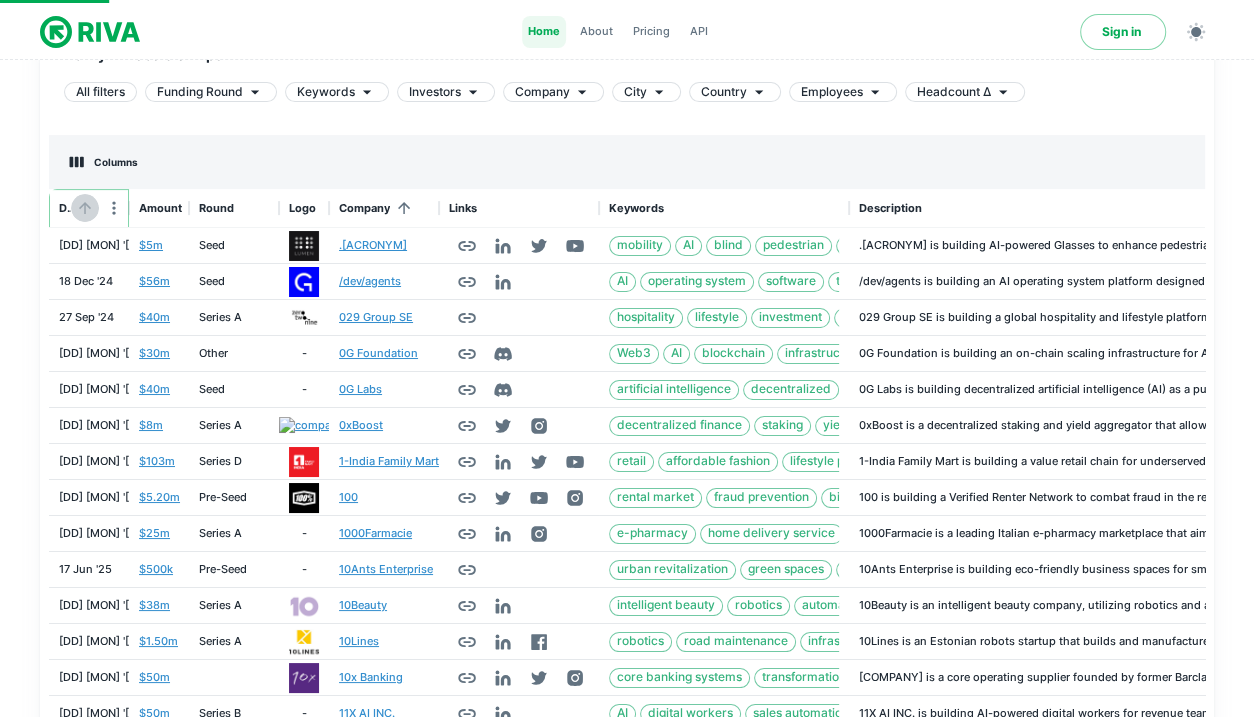 click 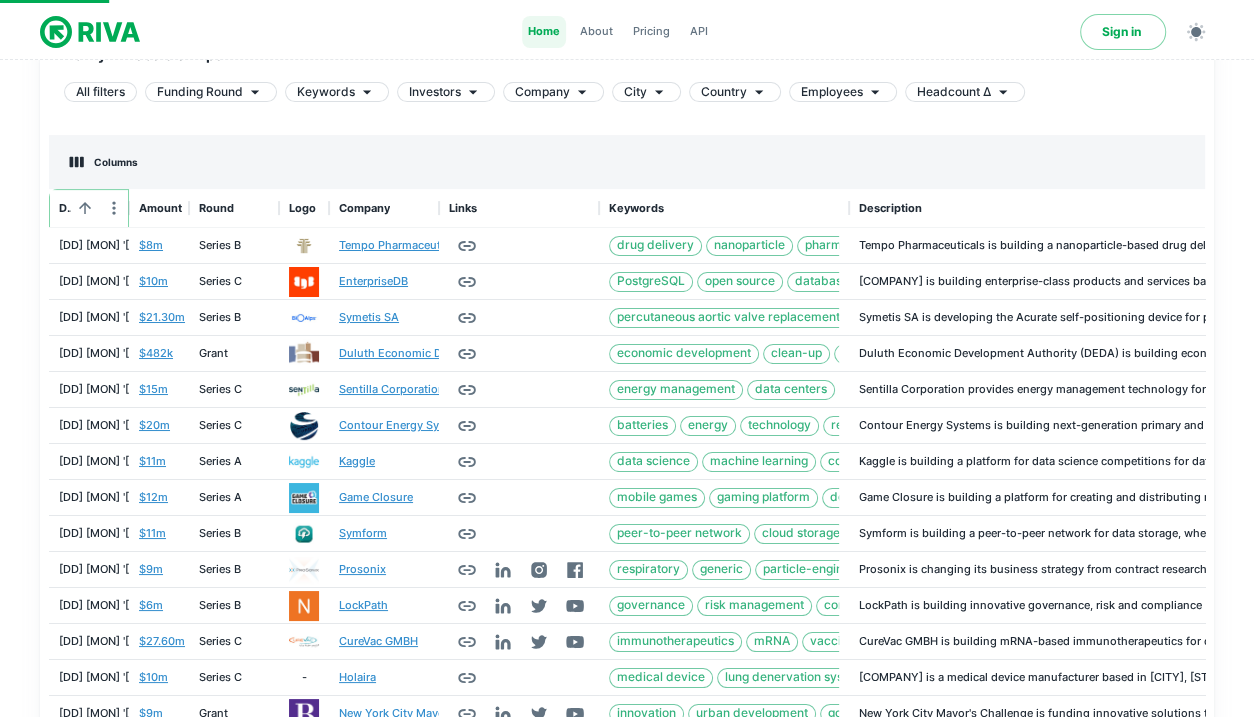 click 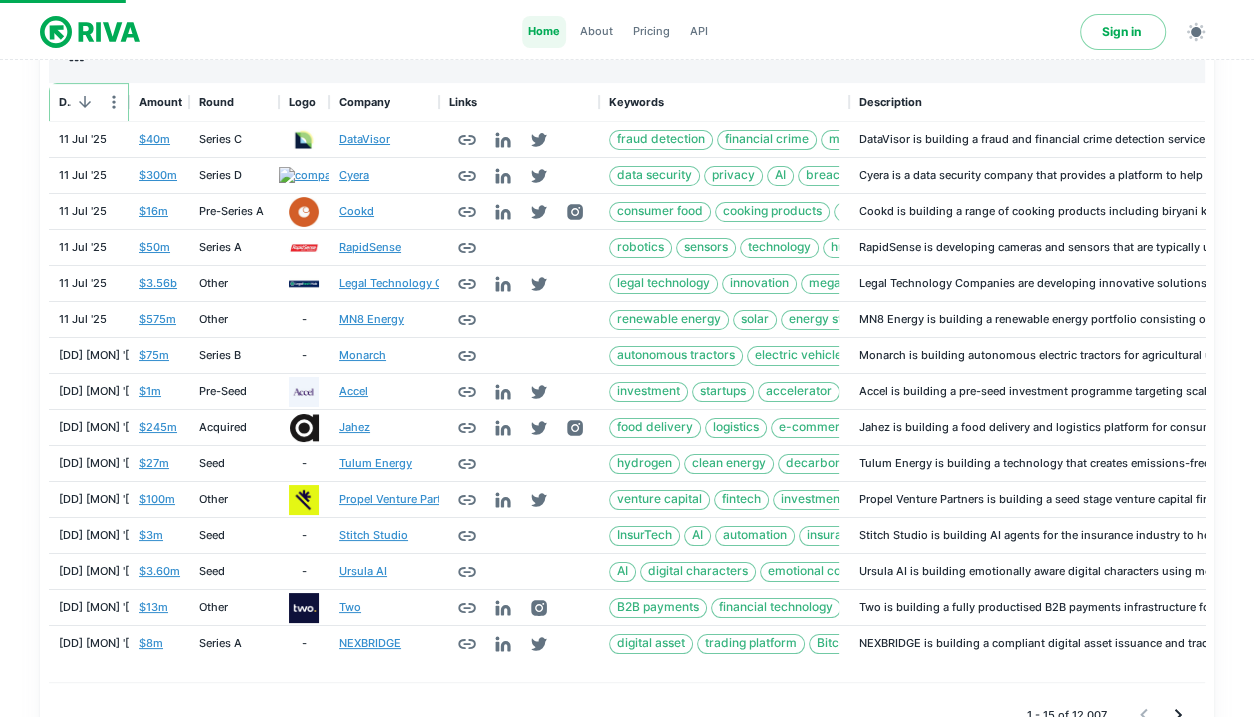 scroll, scrollTop: 475, scrollLeft: 0, axis: vertical 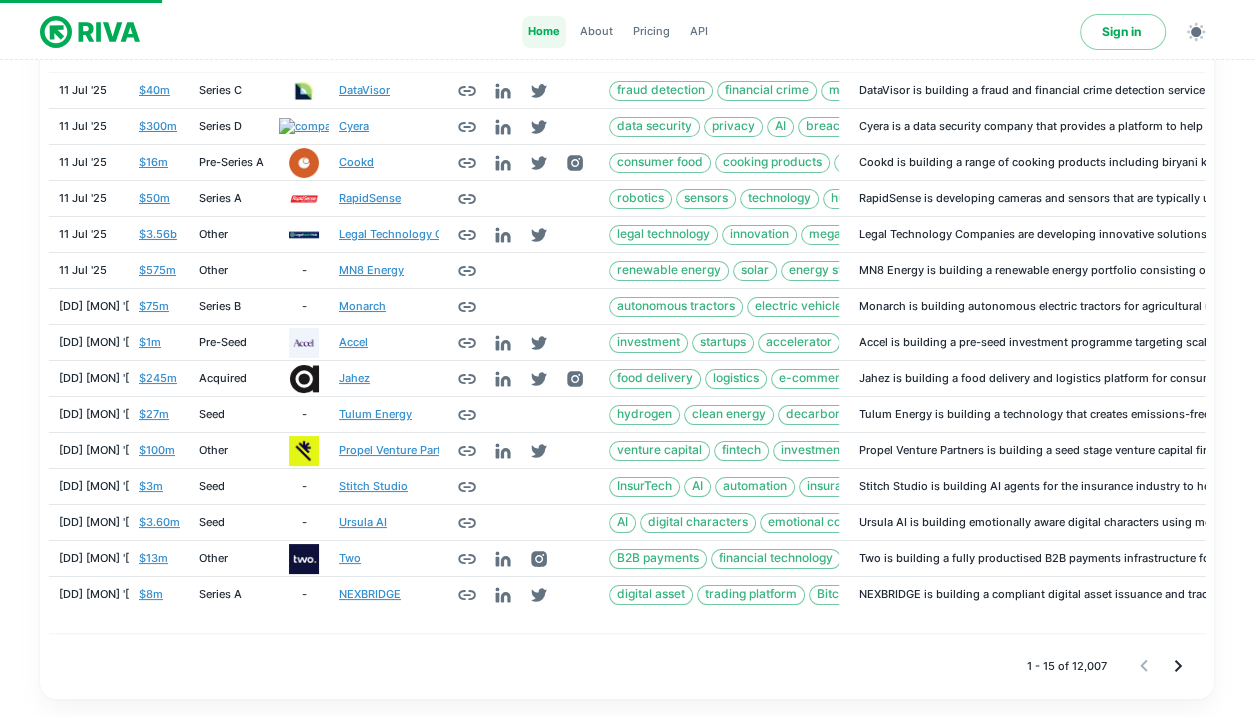 click on "Benefits" at bounding box center [627, 668] 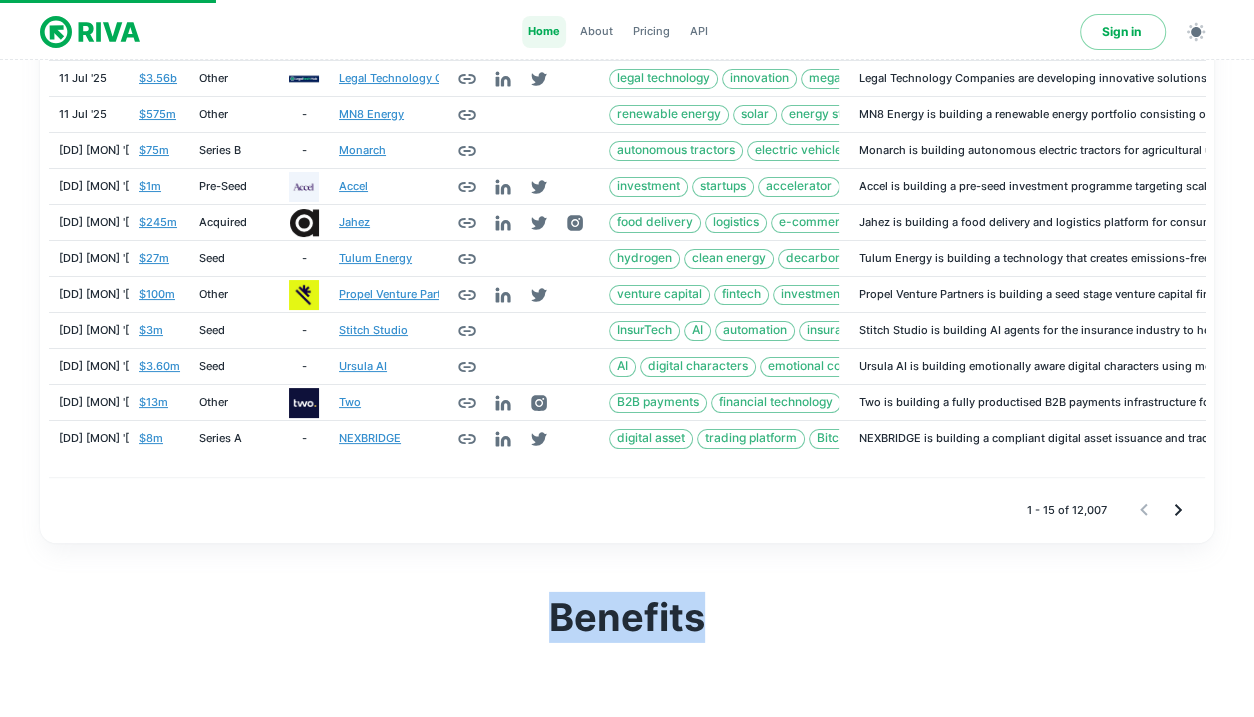 scroll, scrollTop: 580, scrollLeft: 0, axis: vertical 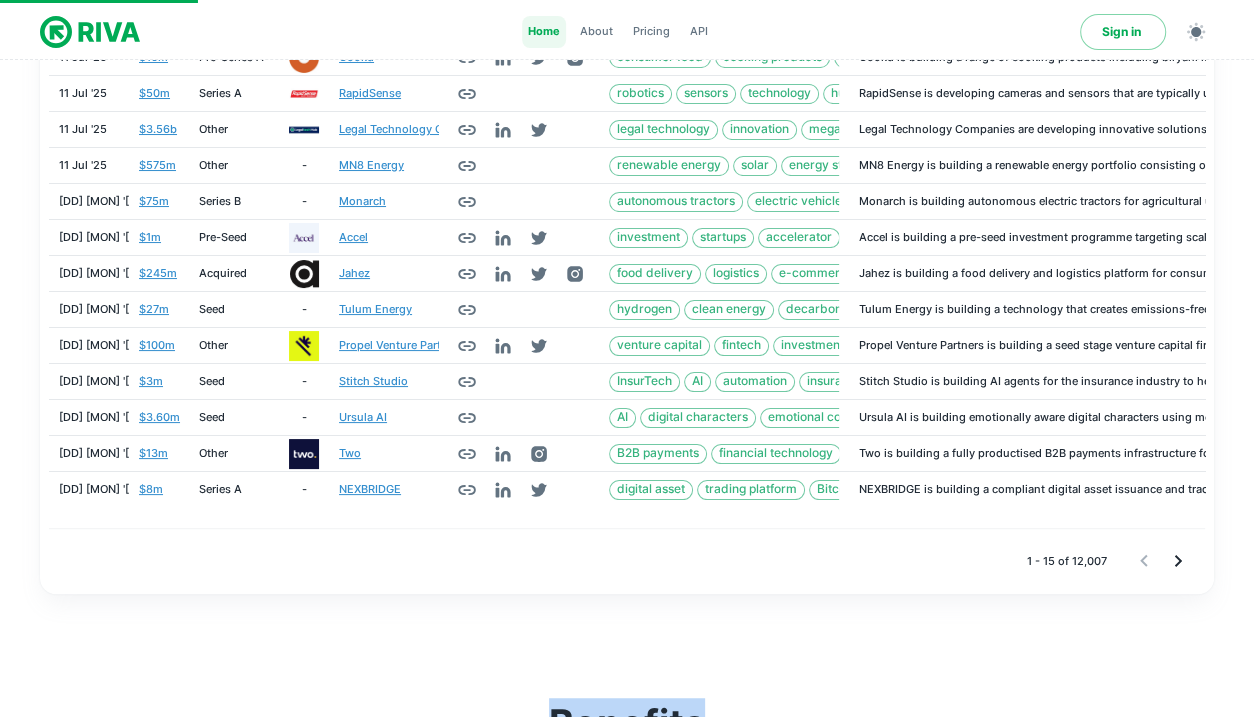 click on "Benefits" at bounding box center (627, 683) 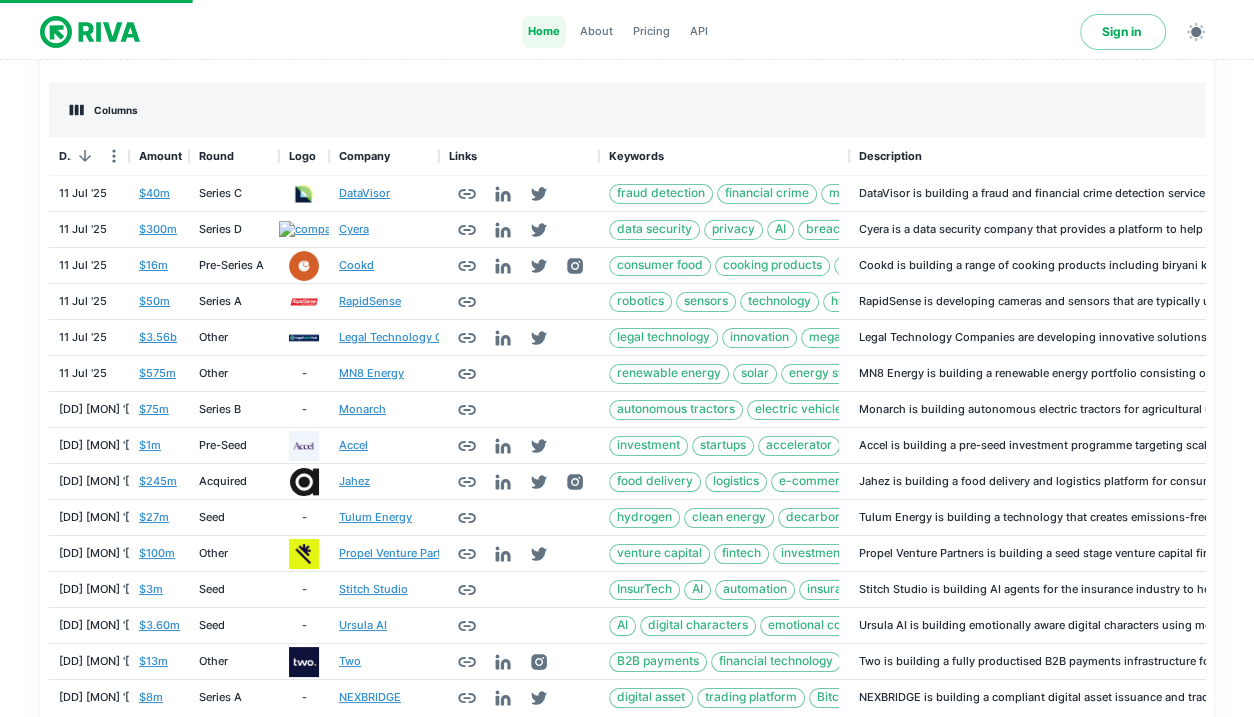 scroll, scrollTop: 108, scrollLeft: 0, axis: vertical 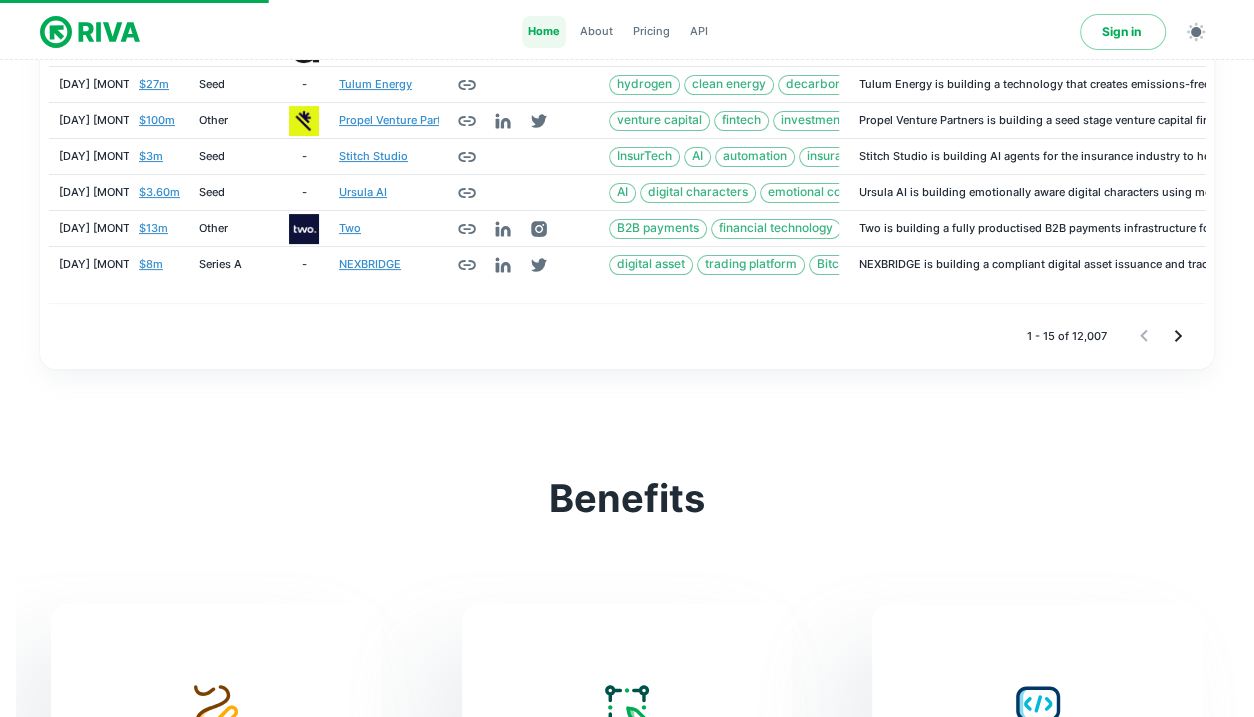 click 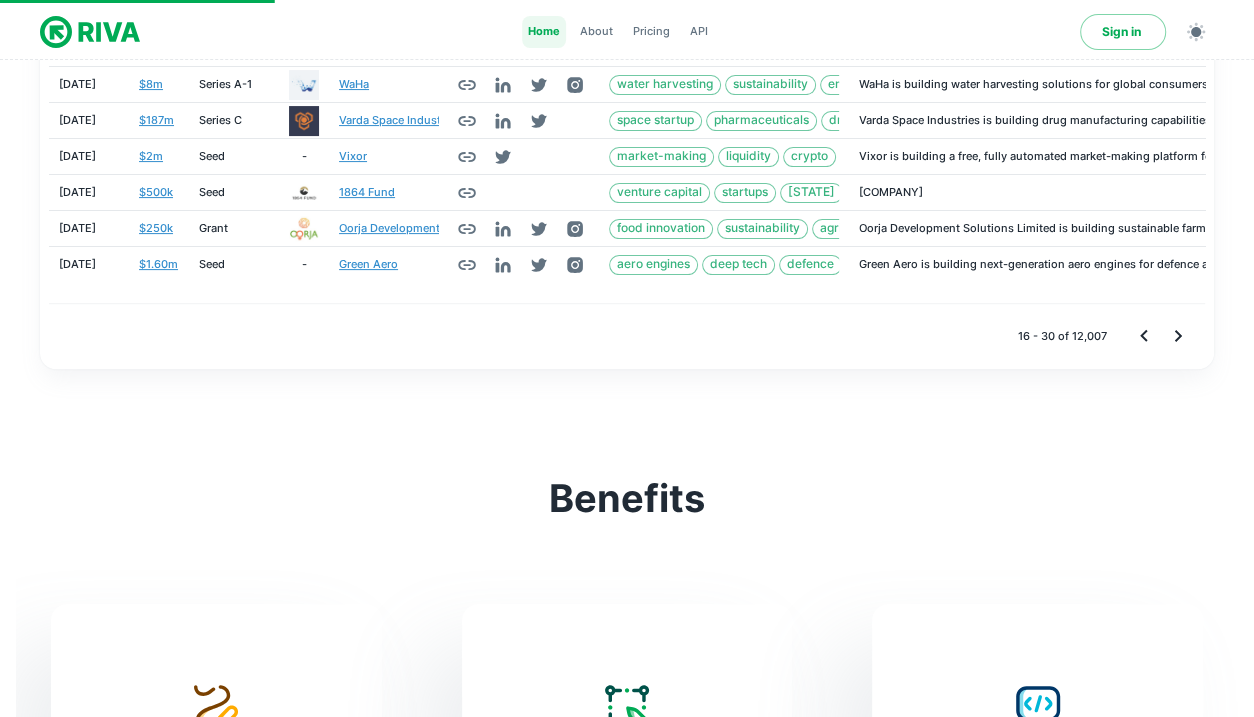 click 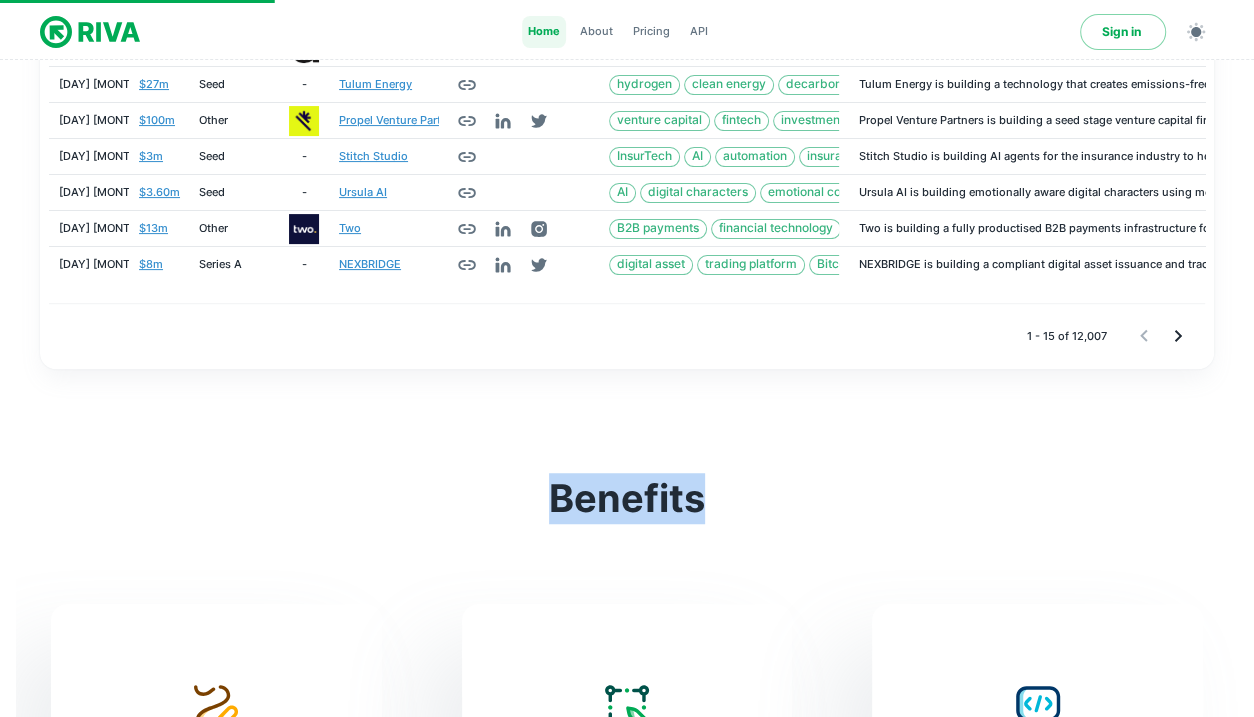 click at bounding box center [1161, 336] 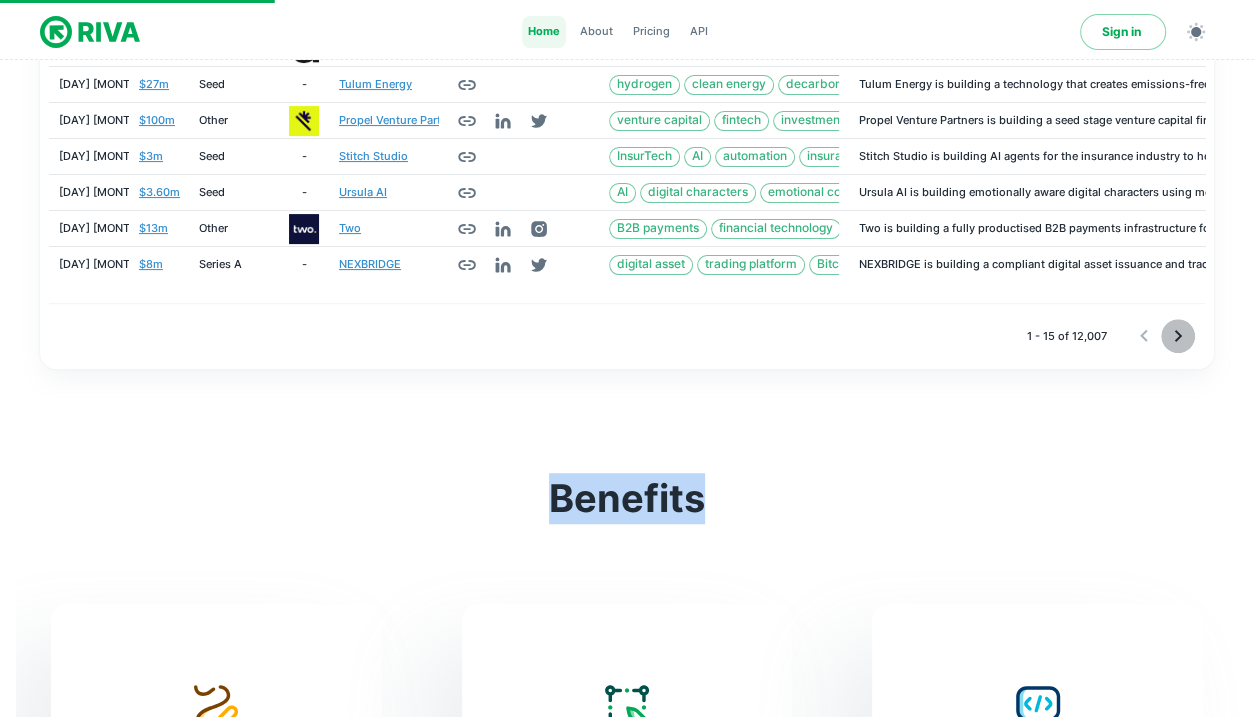 click 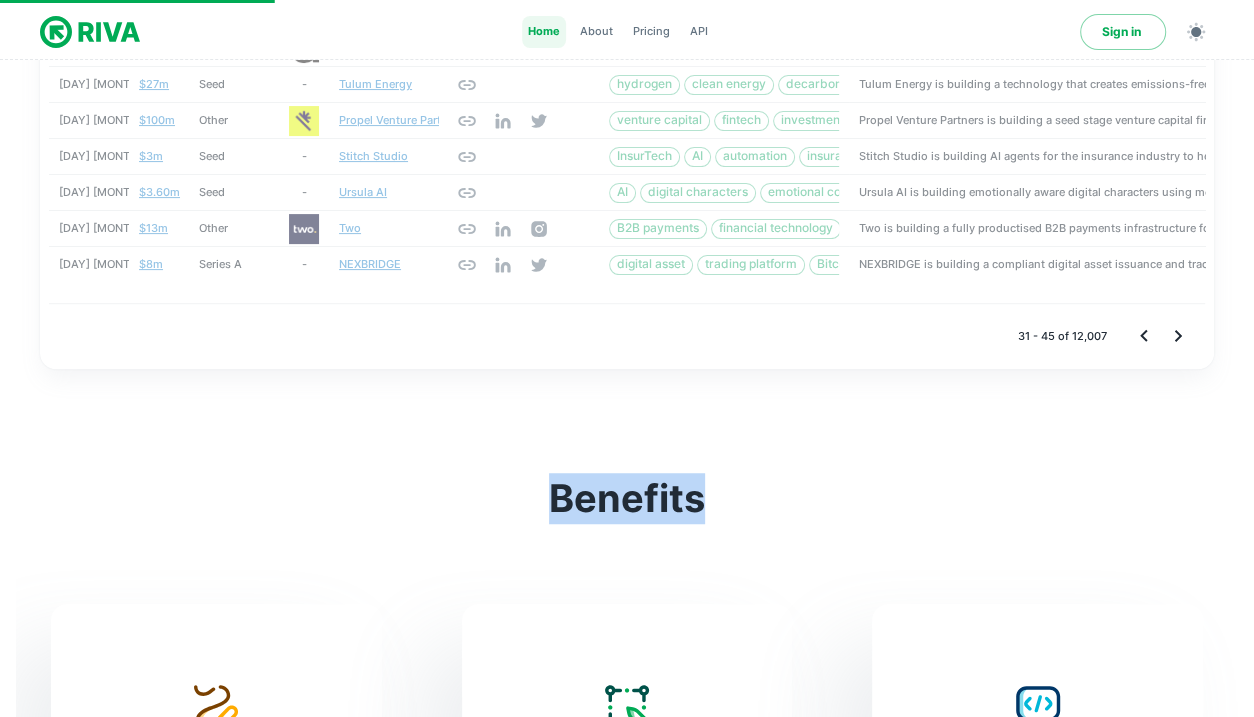 click 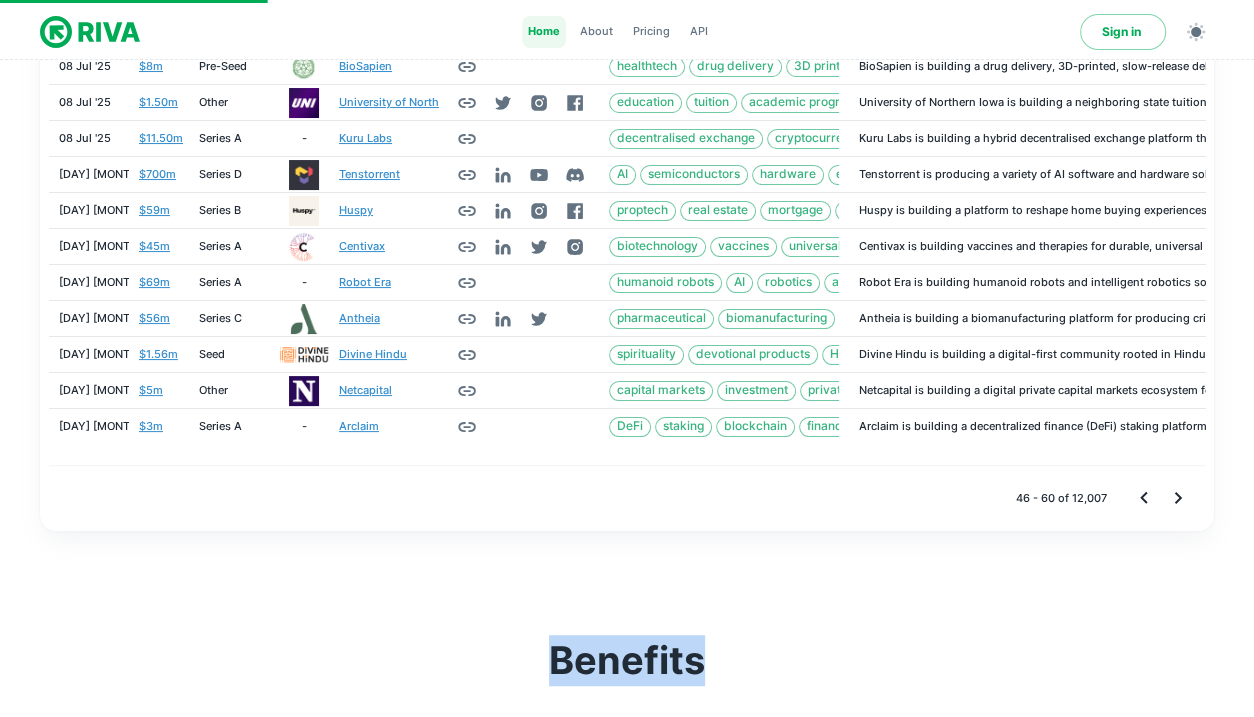 scroll, scrollTop: 408, scrollLeft: 0, axis: vertical 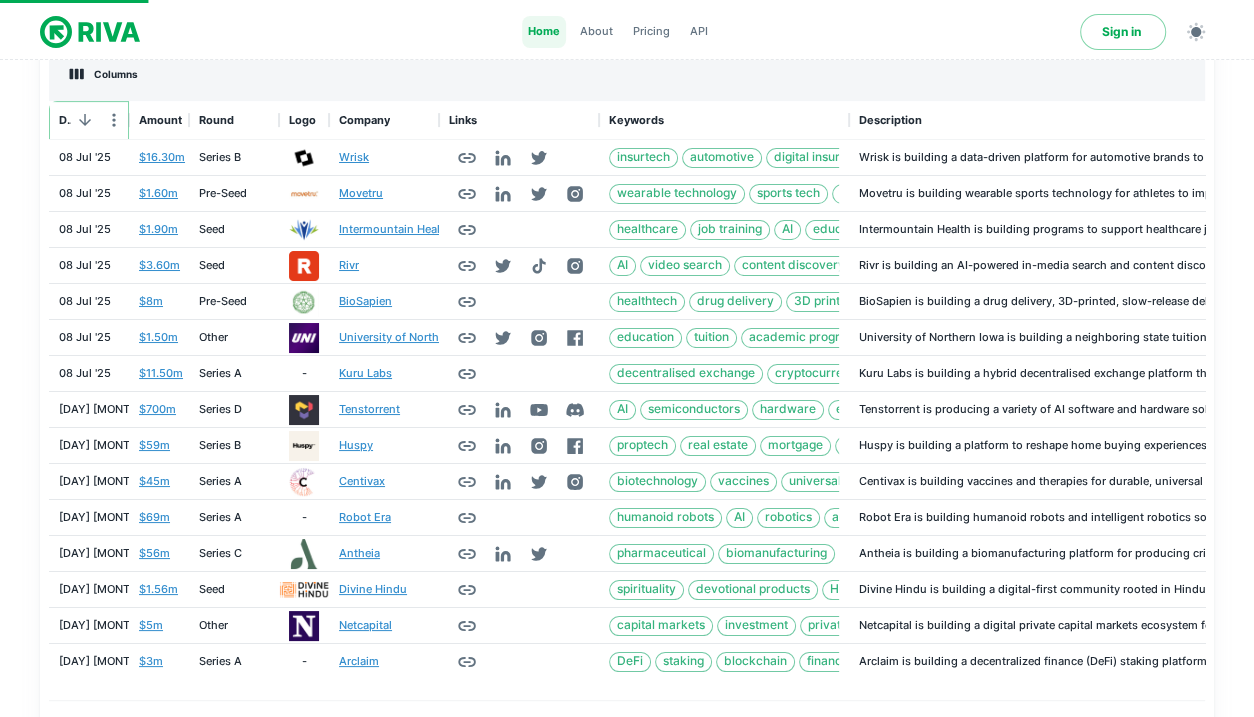click at bounding box center (114, 120) 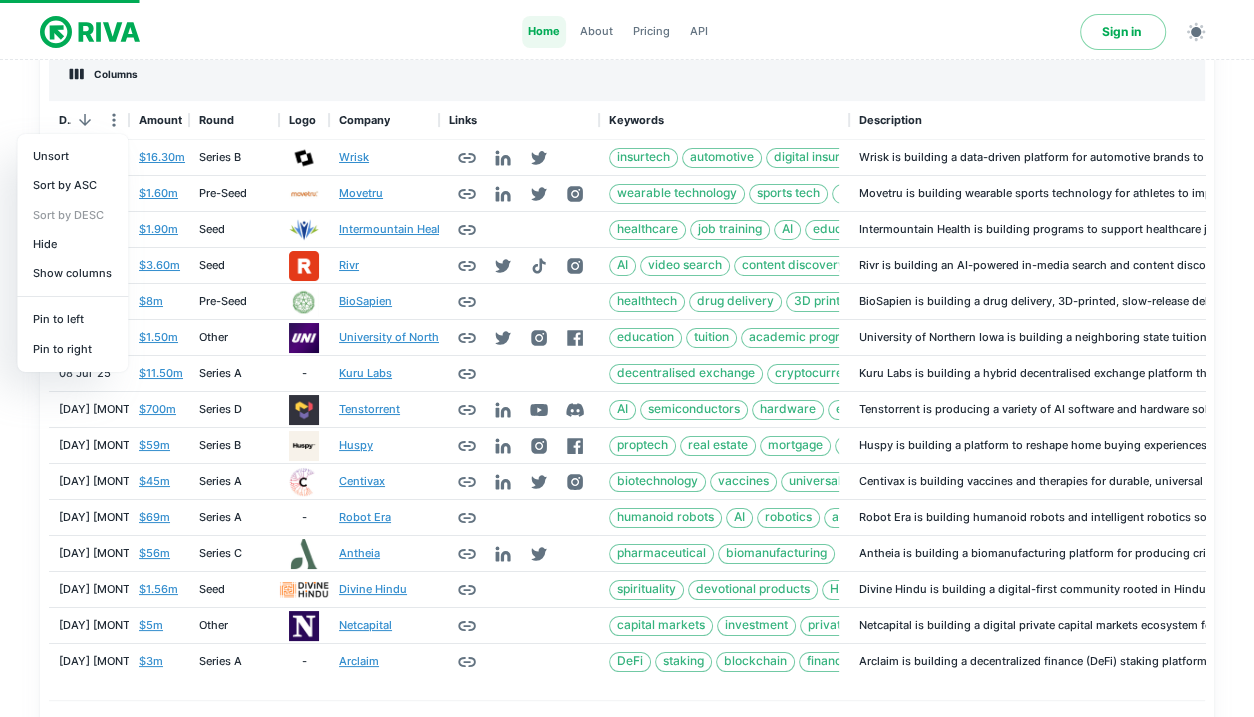 click on "Sort by ASC" at bounding box center (72, 185) 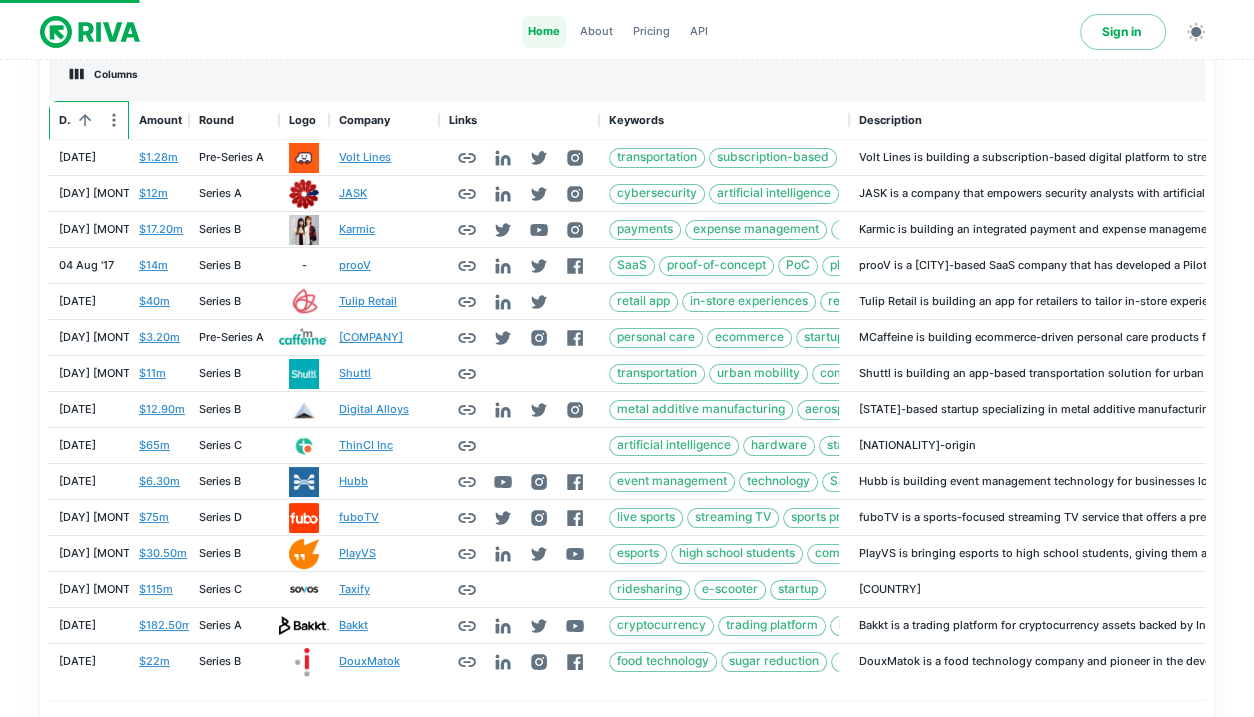 click at bounding box center [114, 120] 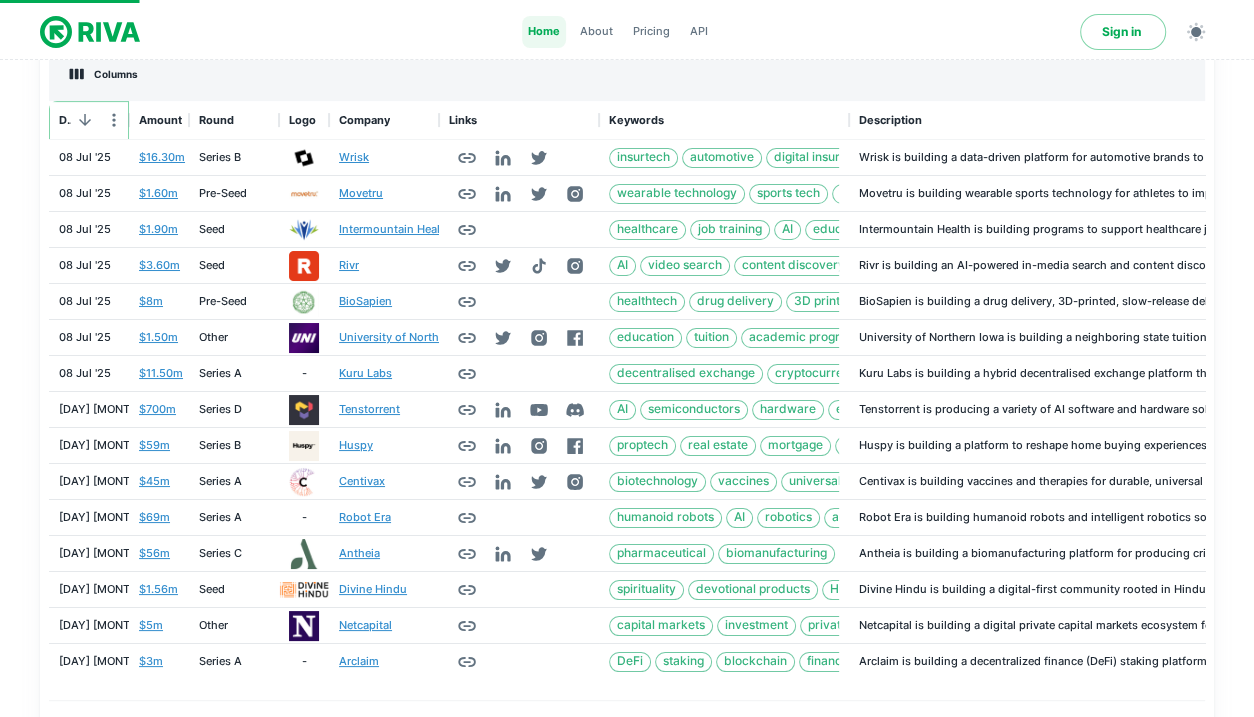 click 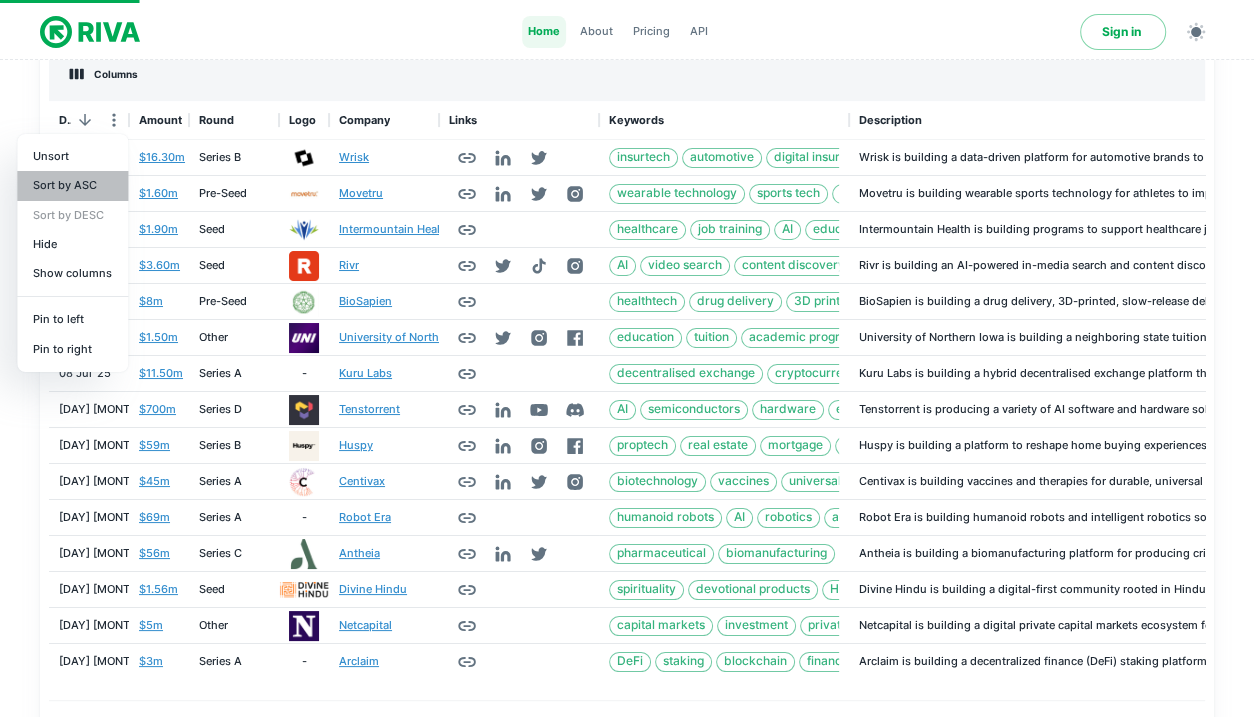 click on "Sort by ASC" at bounding box center (72, 185) 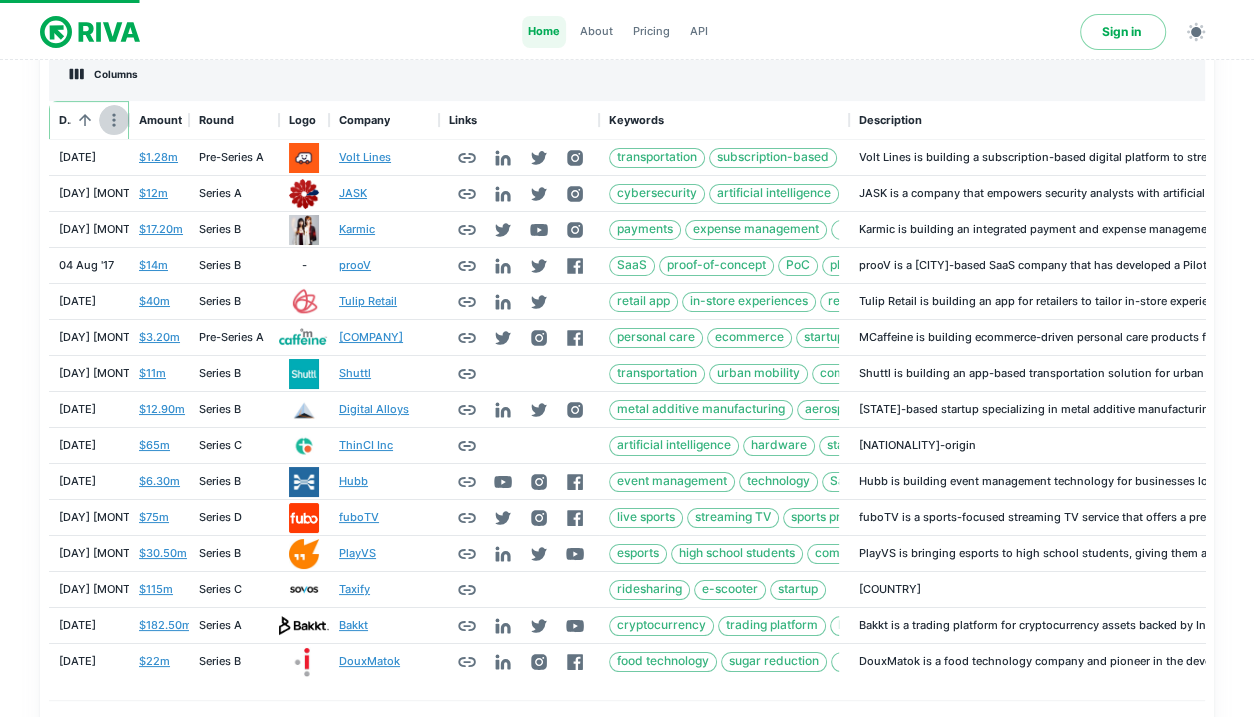 click 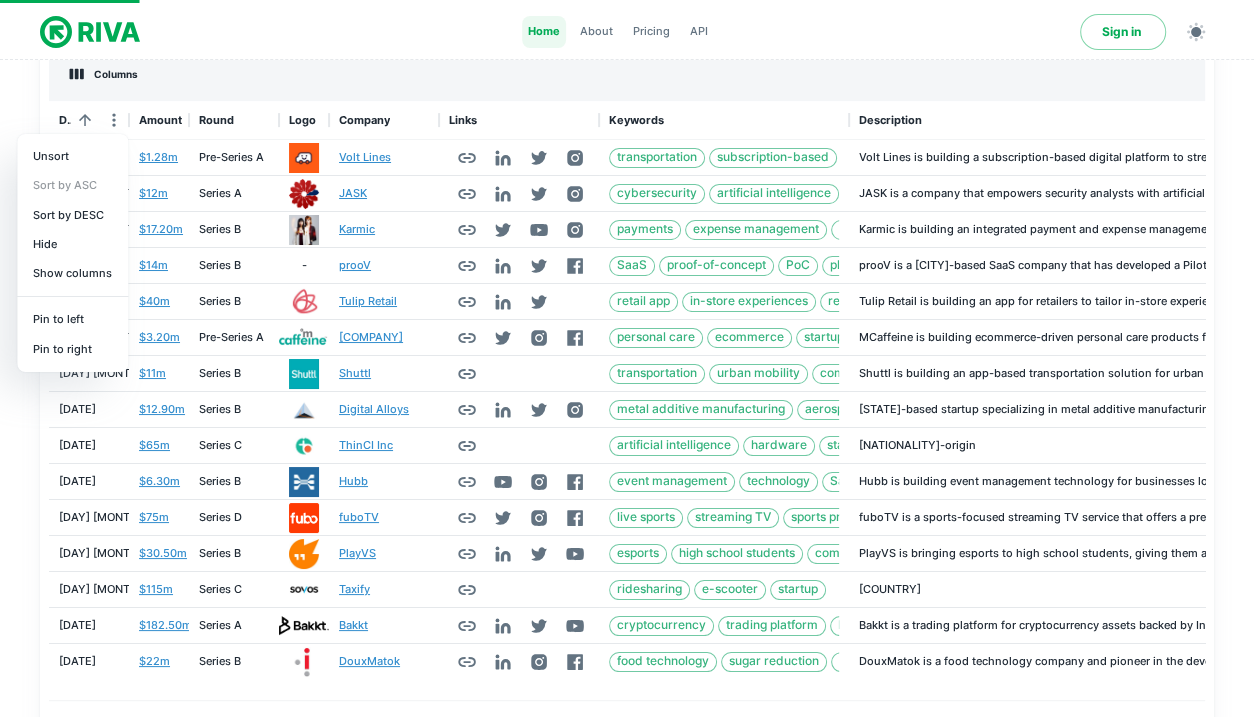 click on "Sort by DESC" at bounding box center [72, 214] 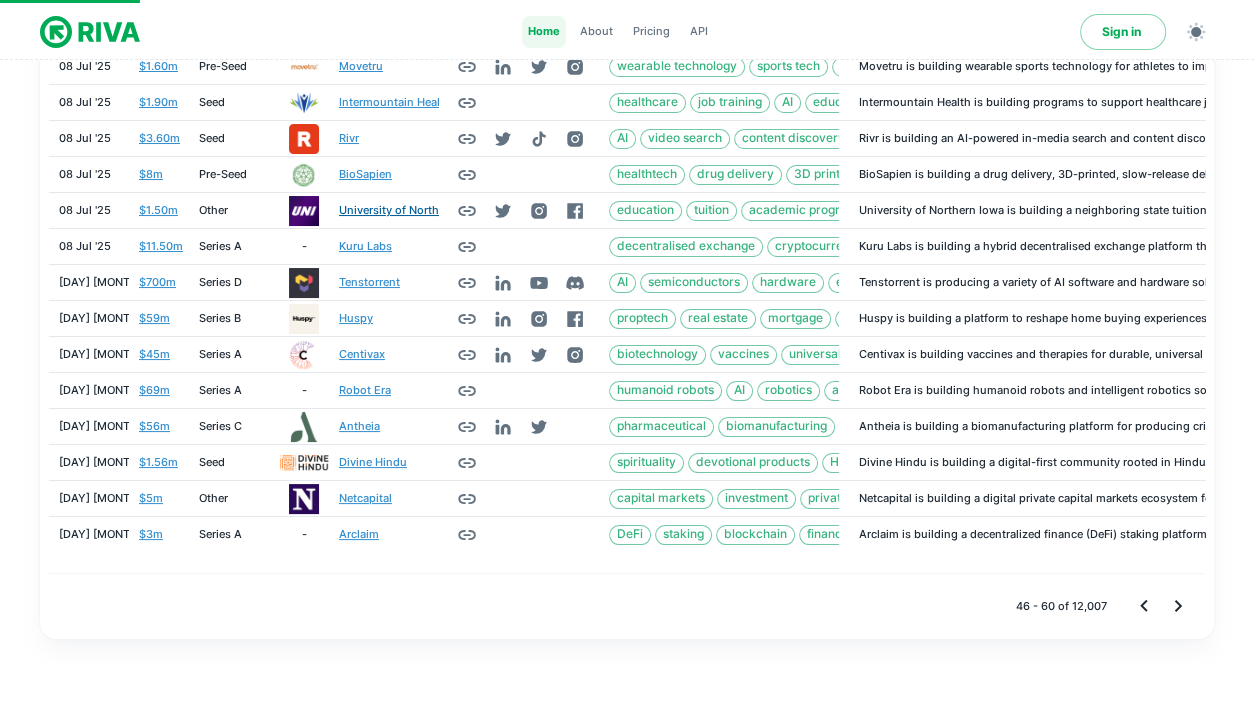 scroll, scrollTop: 808, scrollLeft: 0, axis: vertical 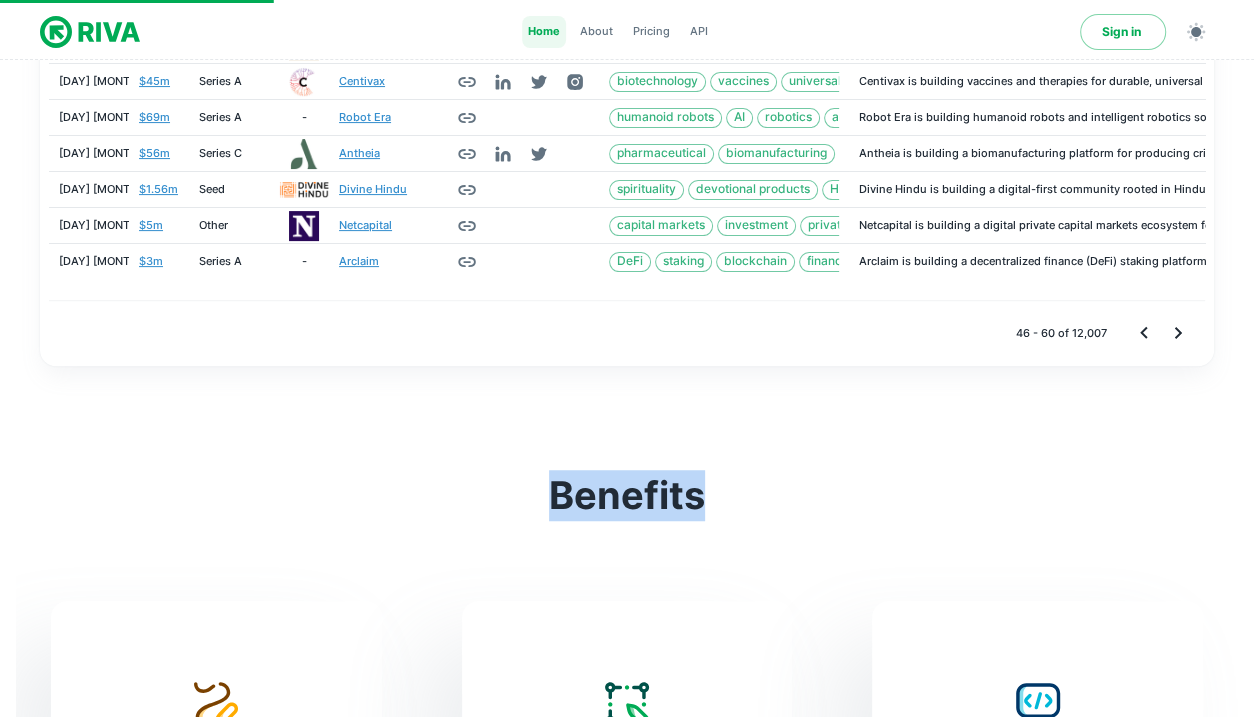 click 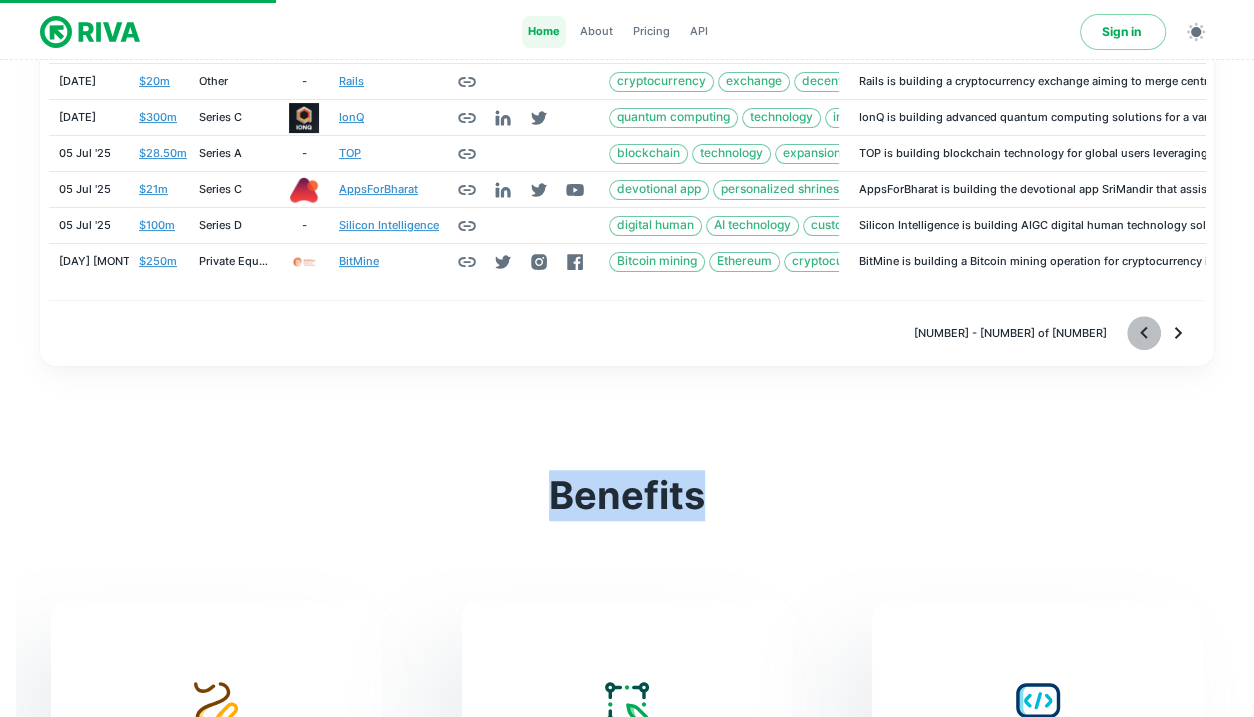 click 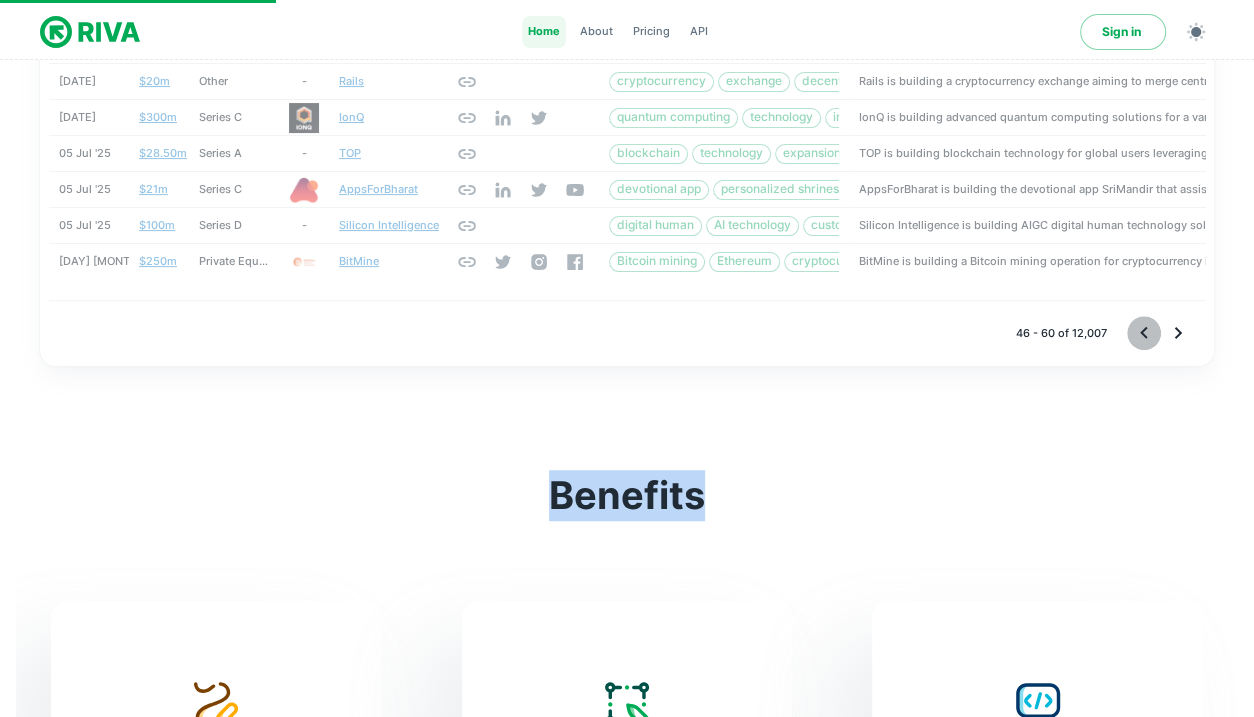 click 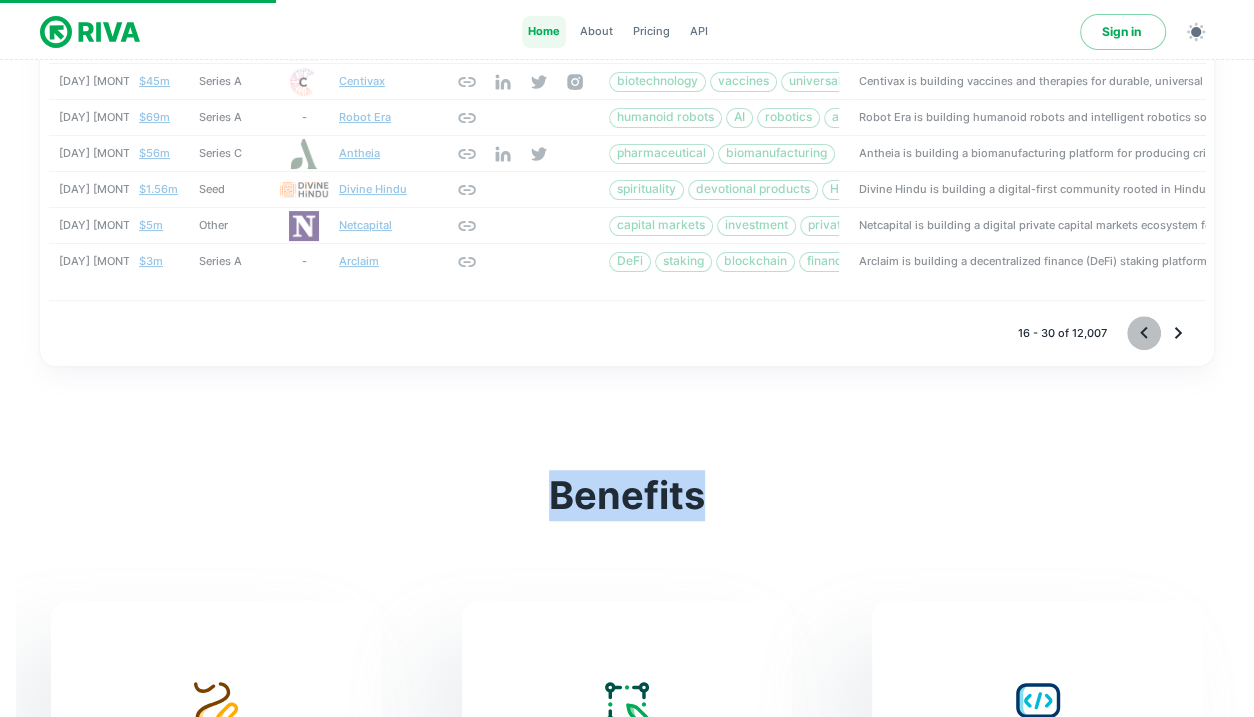 click 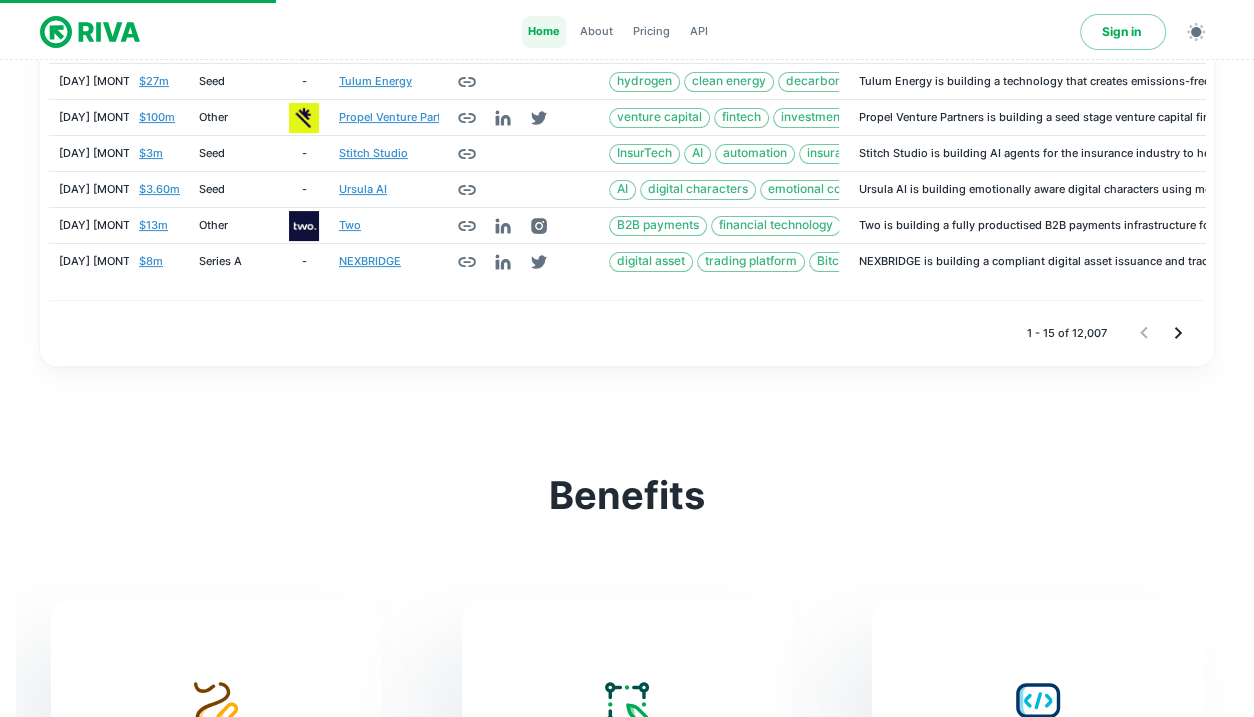 click at bounding box center (1161, 333) 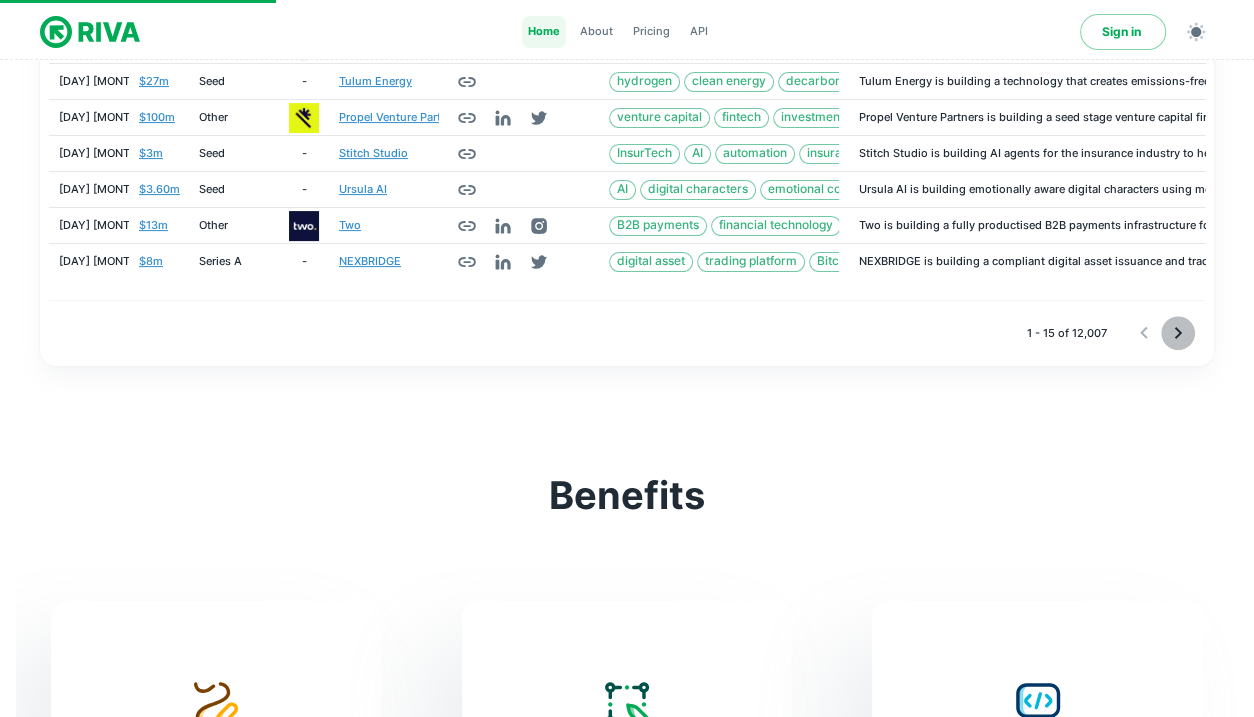 click 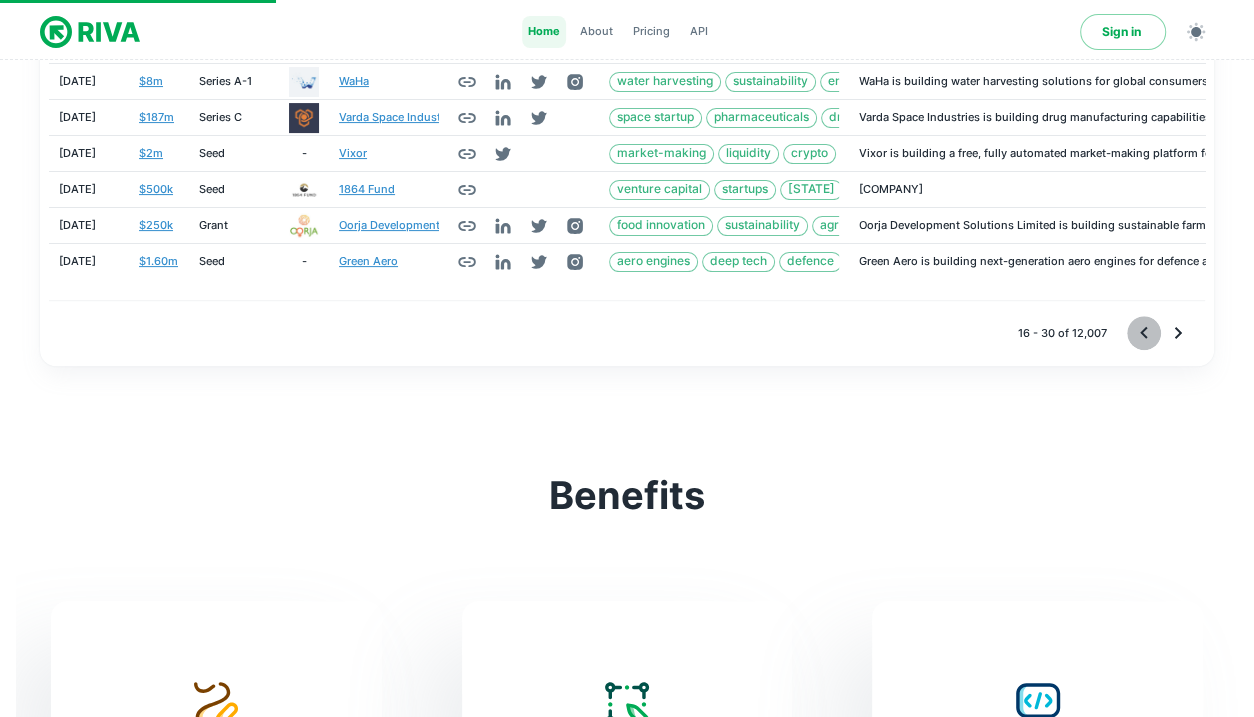 click 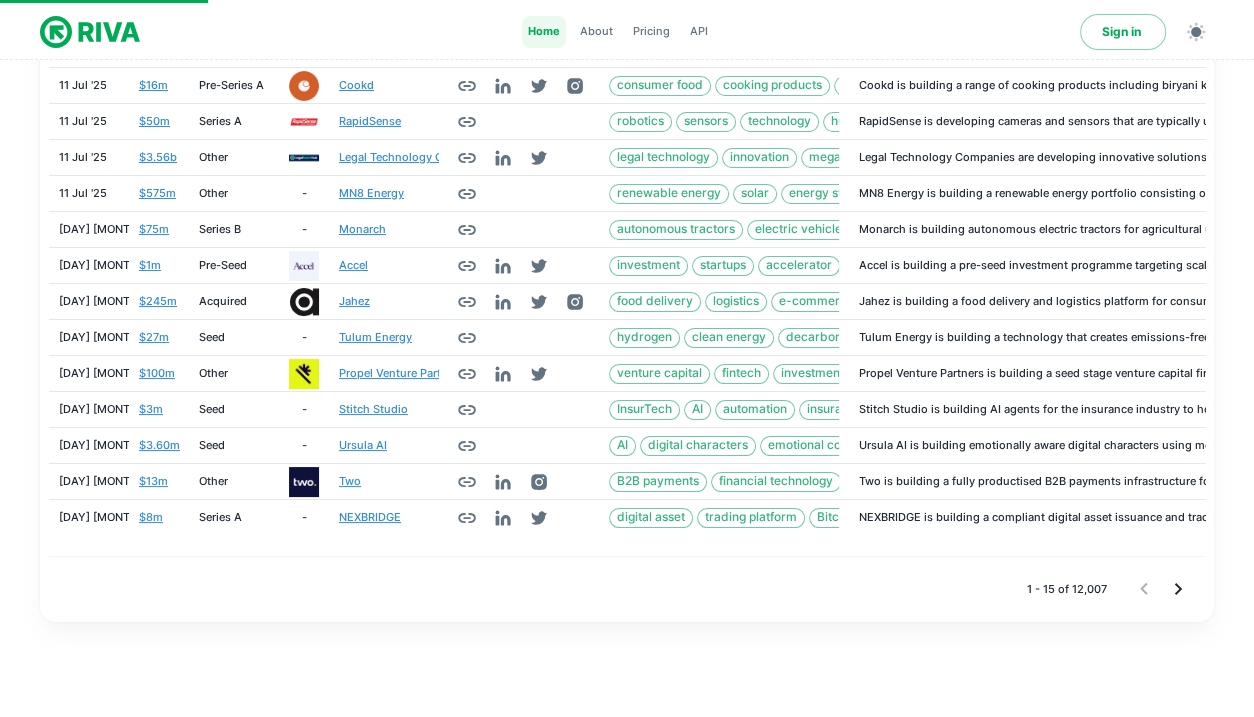 scroll, scrollTop: 551, scrollLeft: 0, axis: vertical 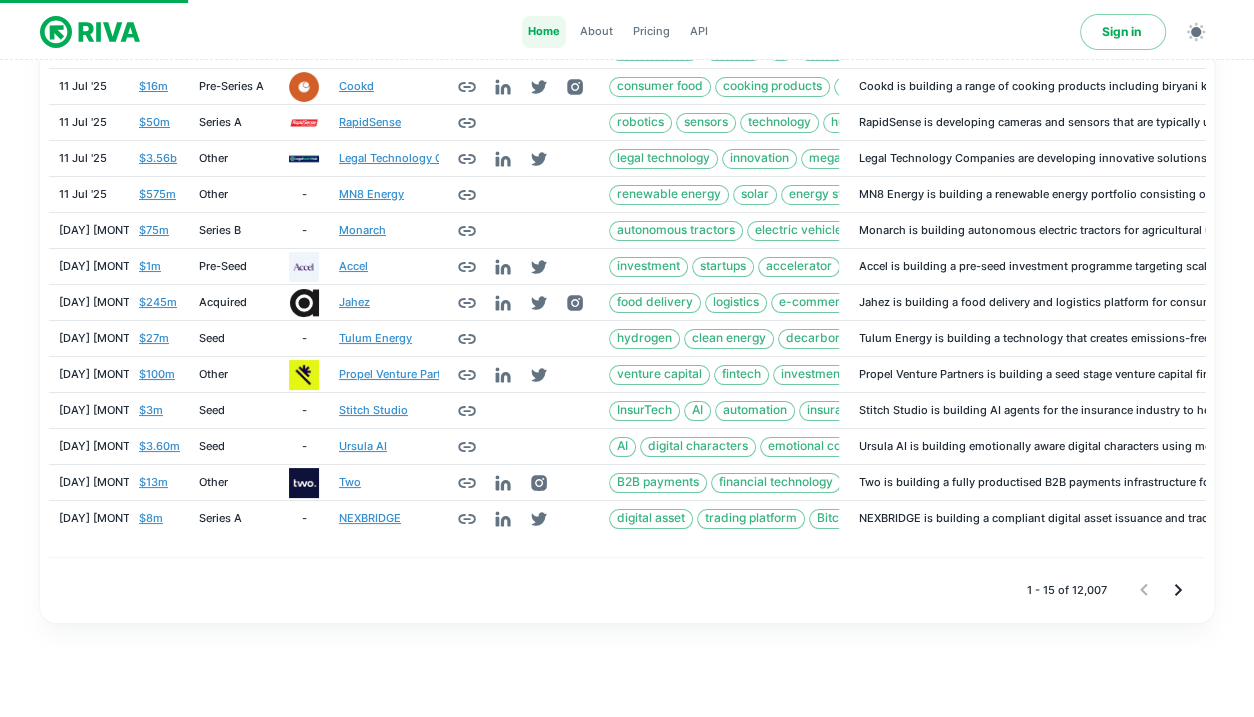 click 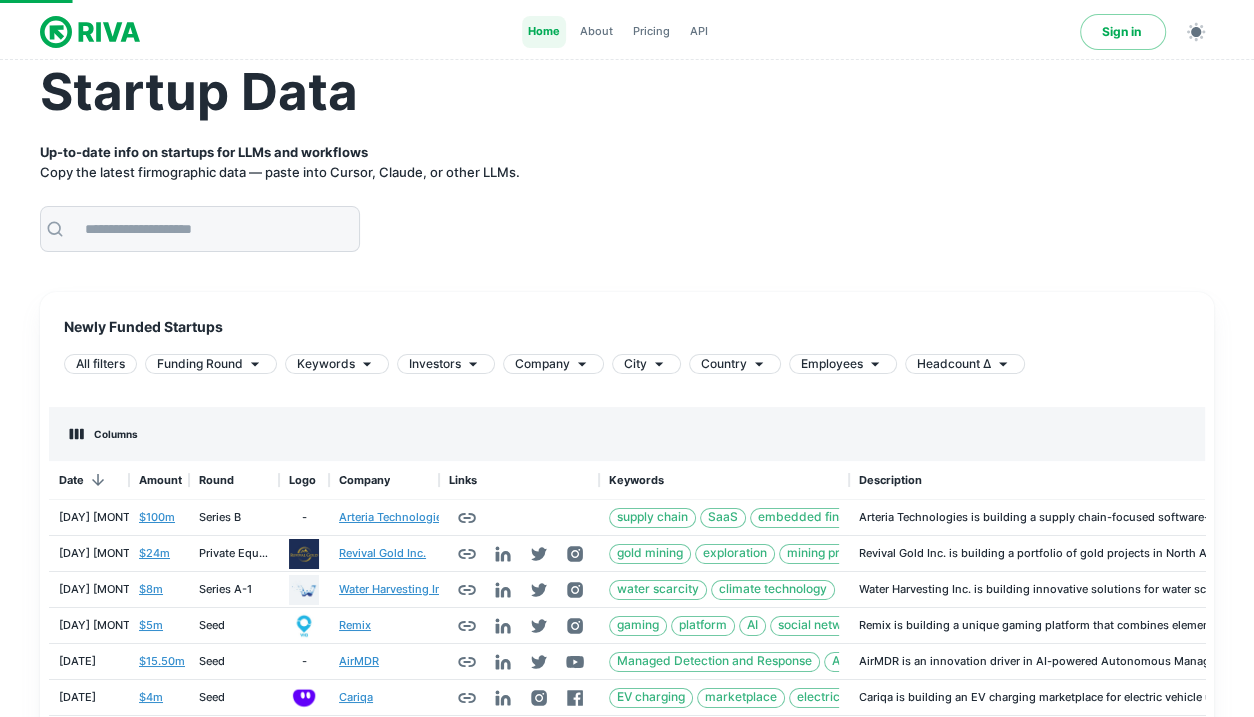 scroll, scrollTop: 0, scrollLeft: 0, axis: both 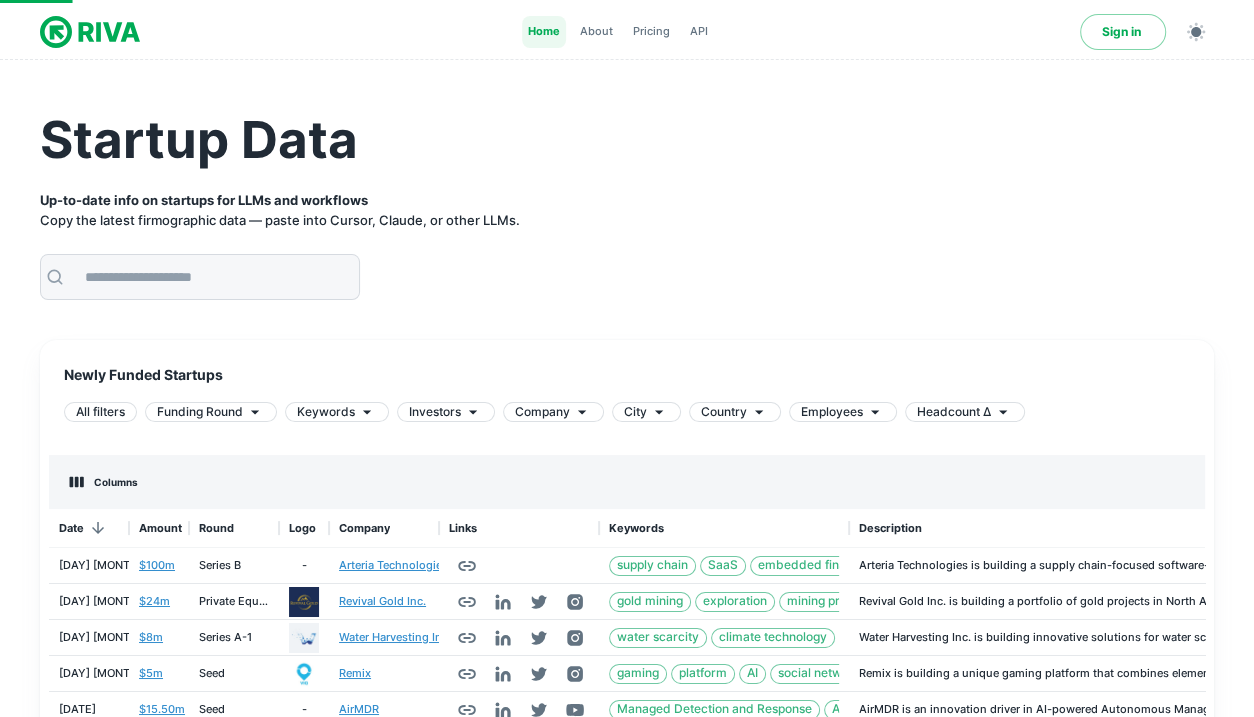 type 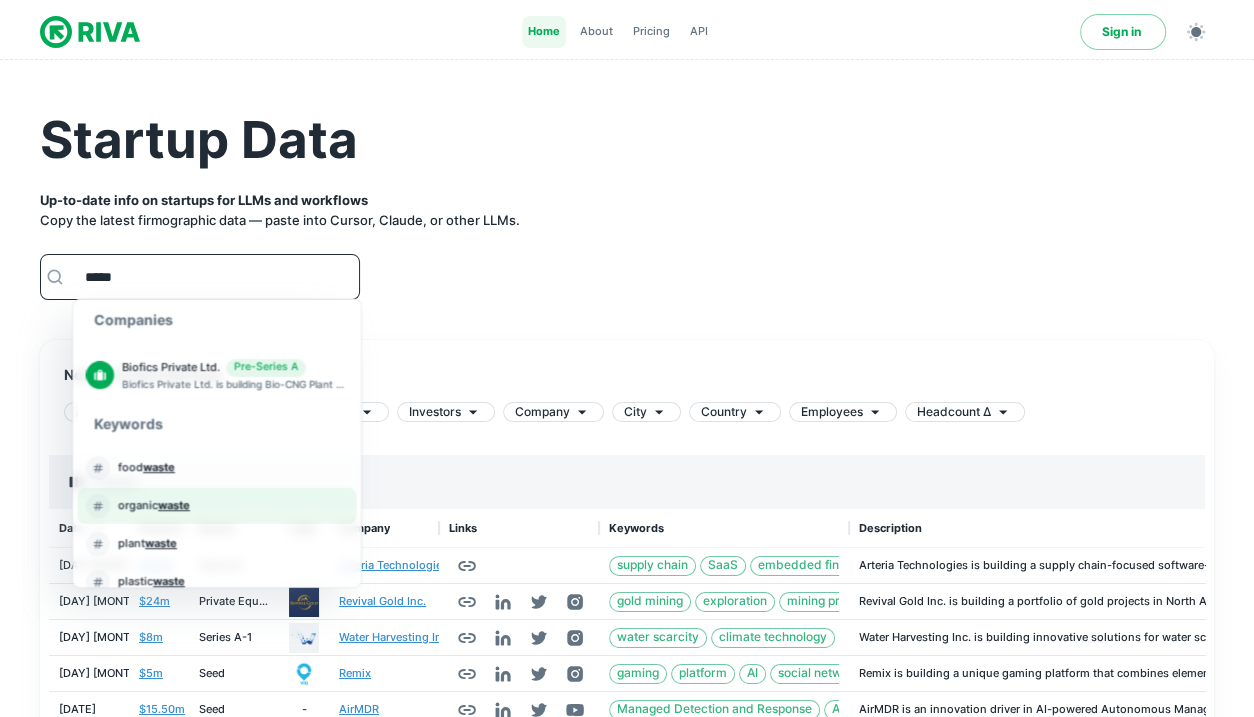 scroll, scrollTop: 271, scrollLeft: 0, axis: vertical 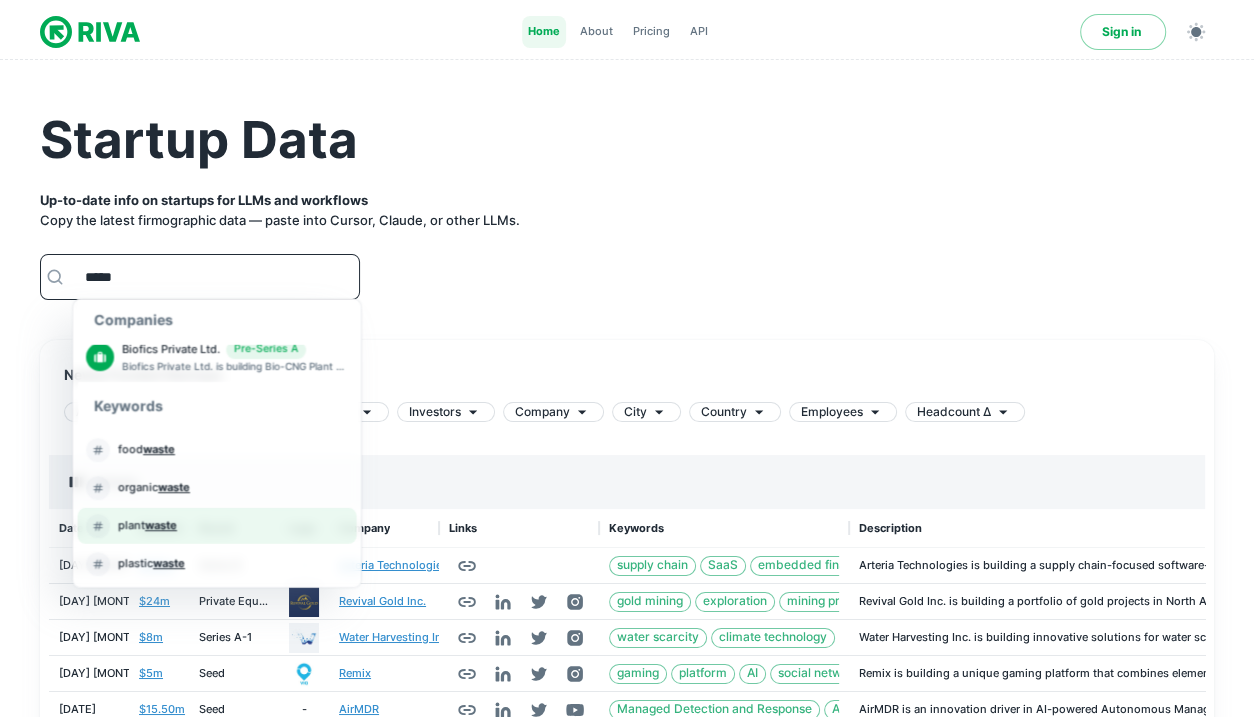 click on "plant  waste" at bounding box center (217, 525) 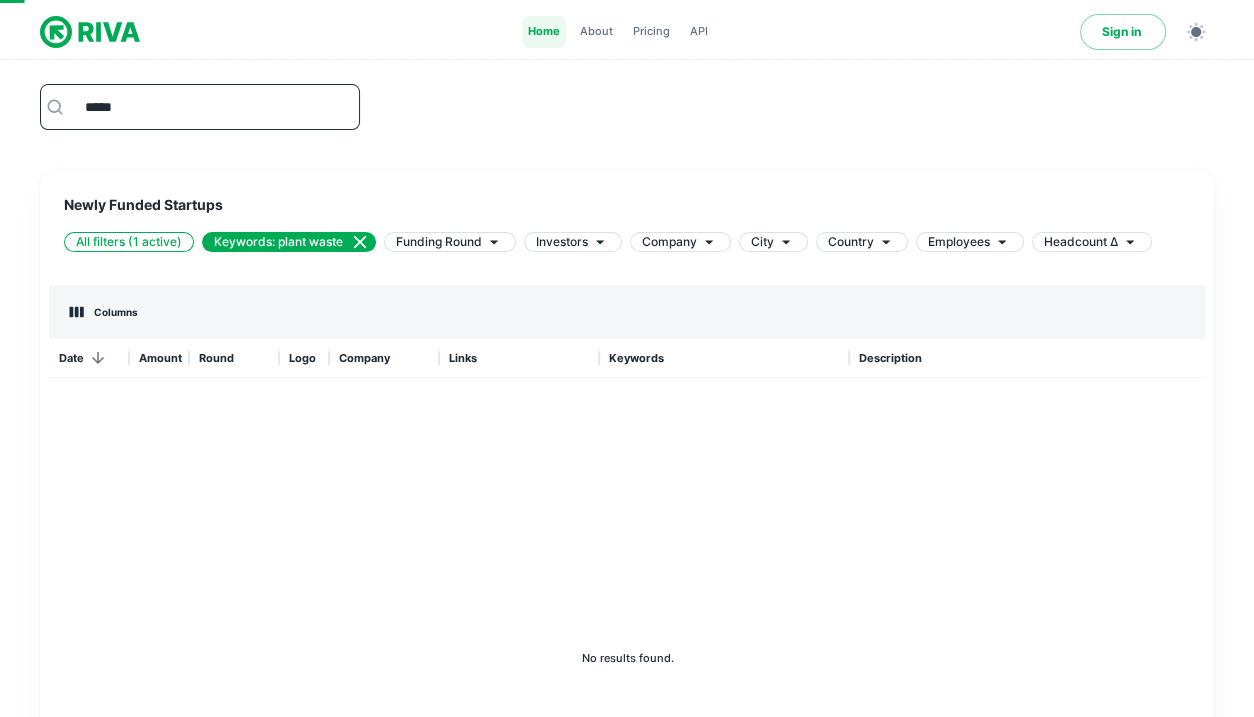 scroll, scrollTop: 185, scrollLeft: 0, axis: vertical 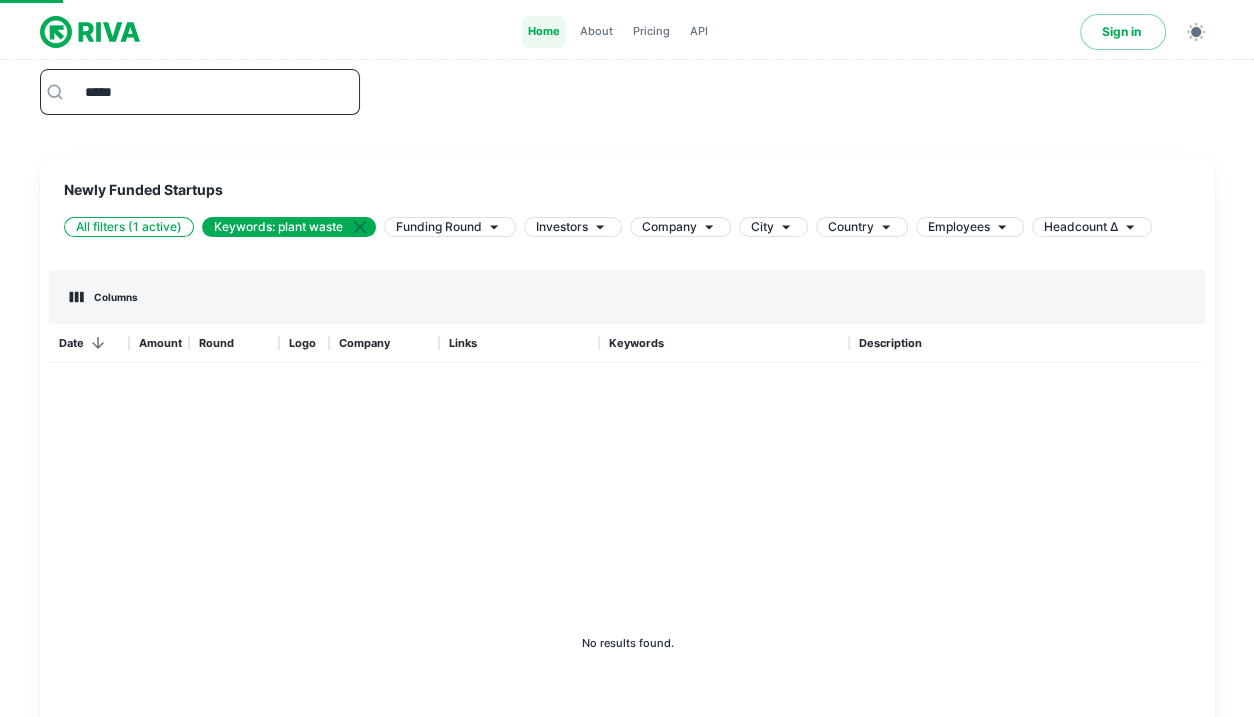 type on "*****" 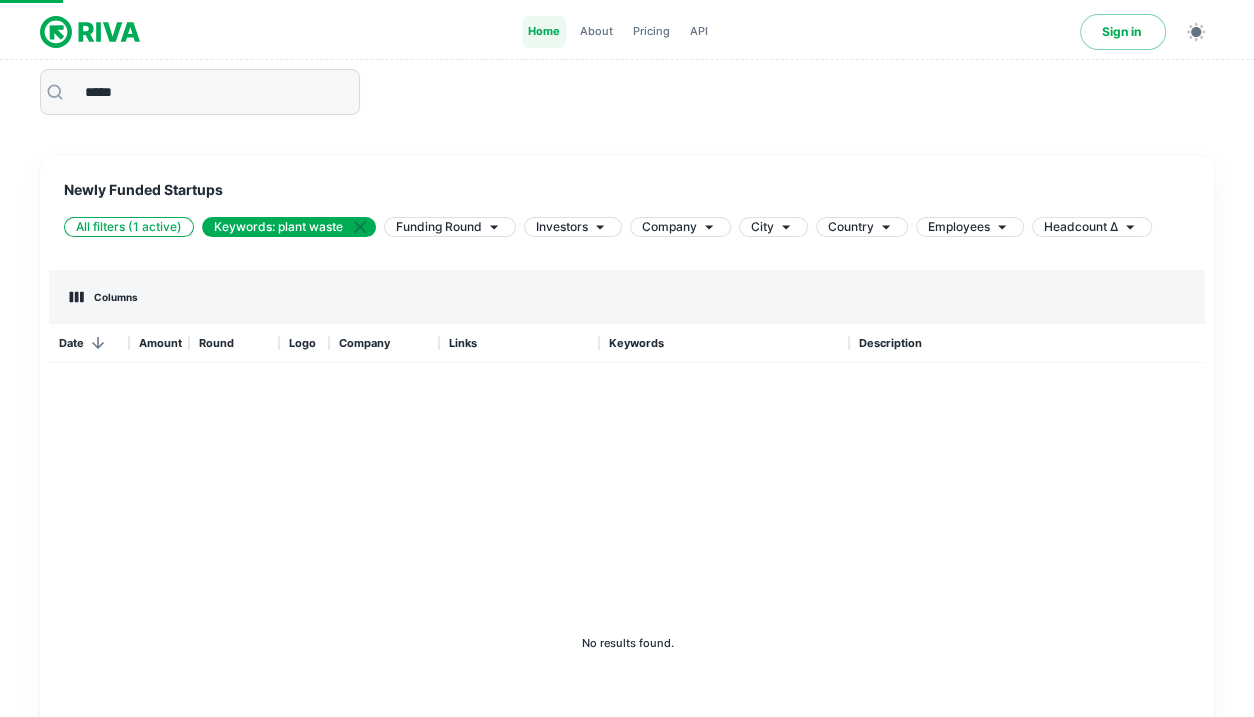 type 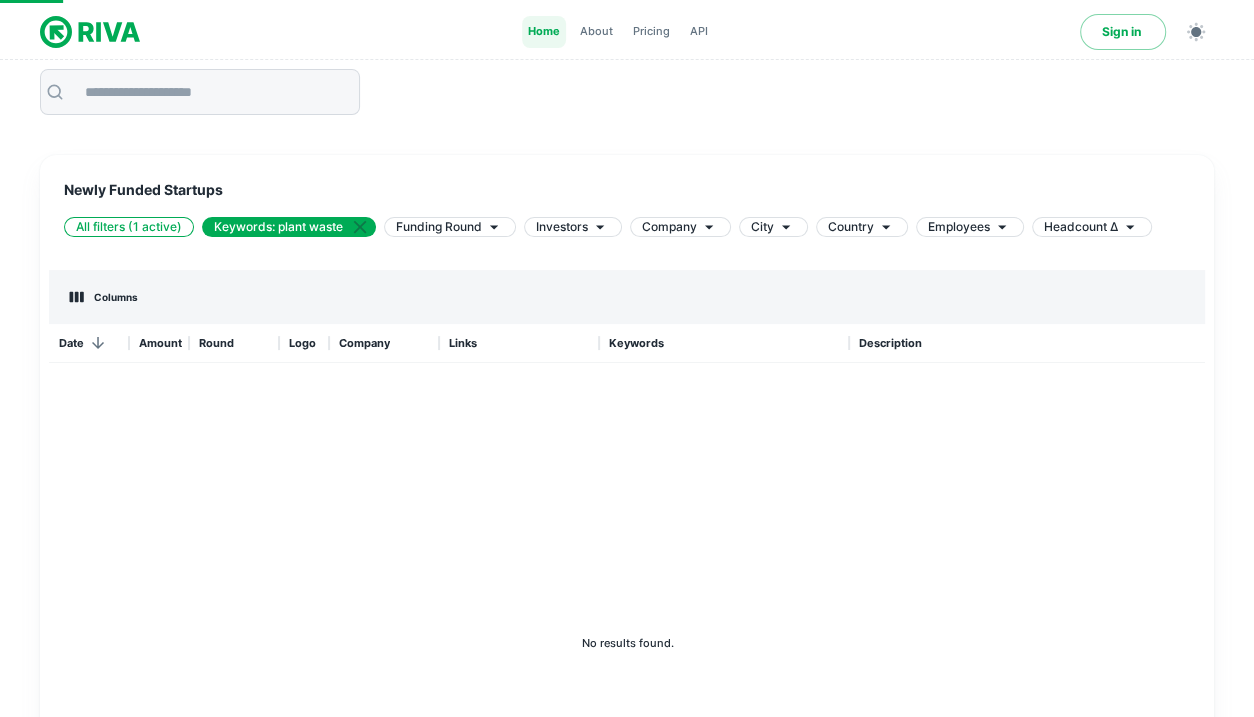 click 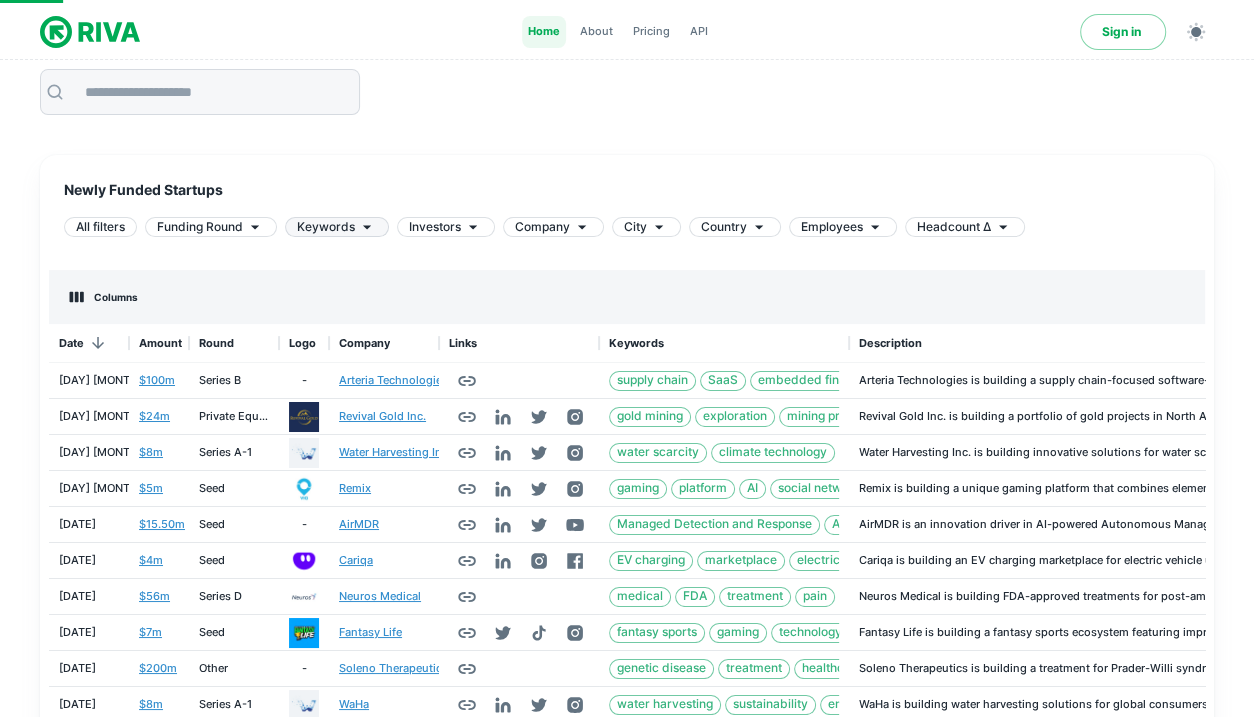 click on "Keywords" at bounding box center (326, 227) 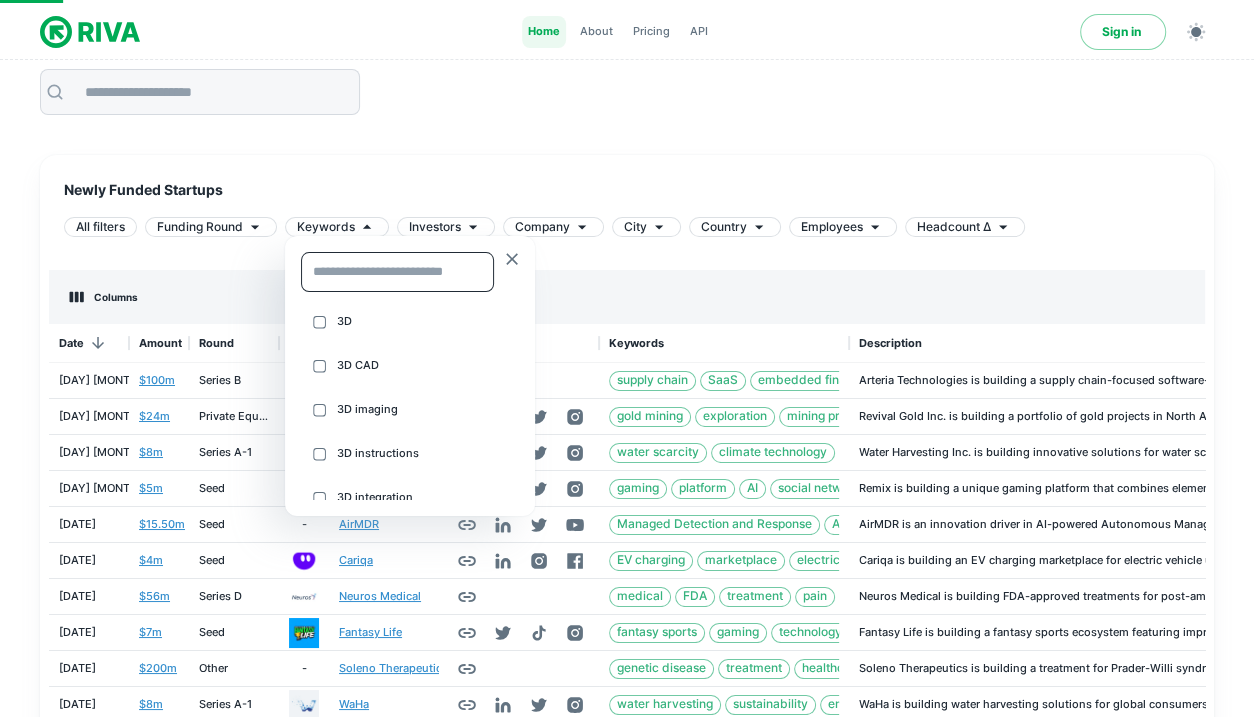 click at bounding box center [397, 272] 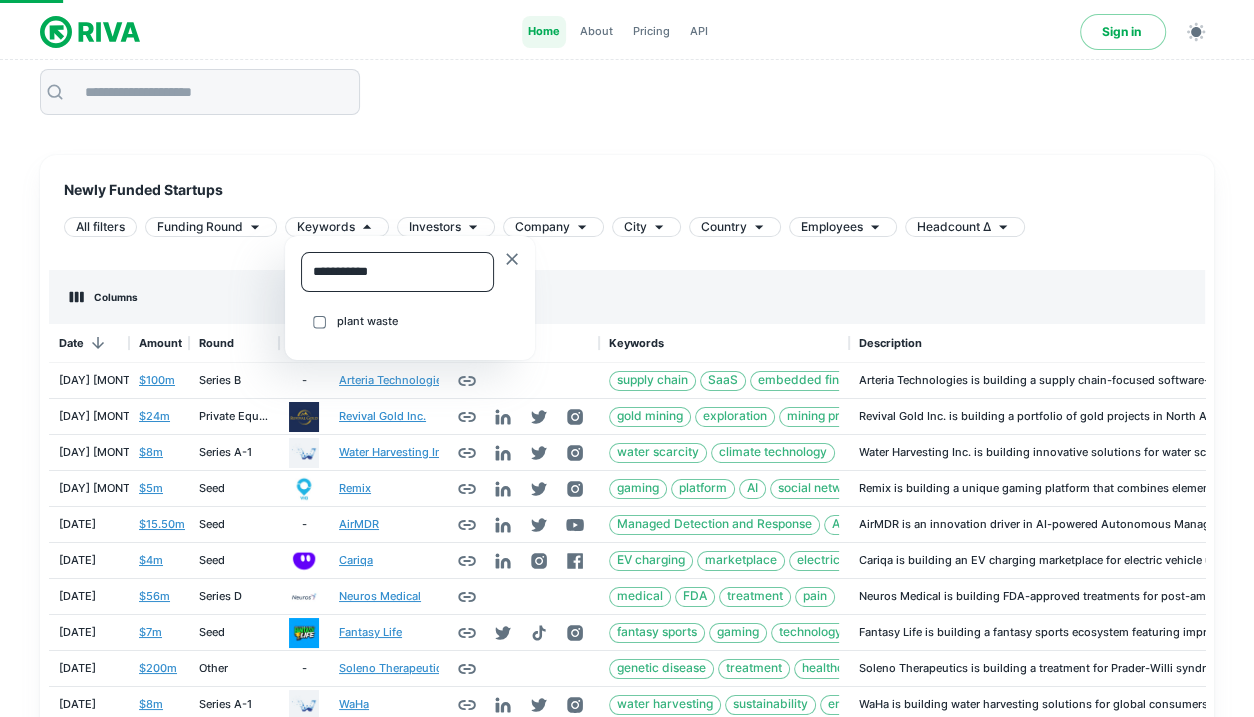 type on "**********" 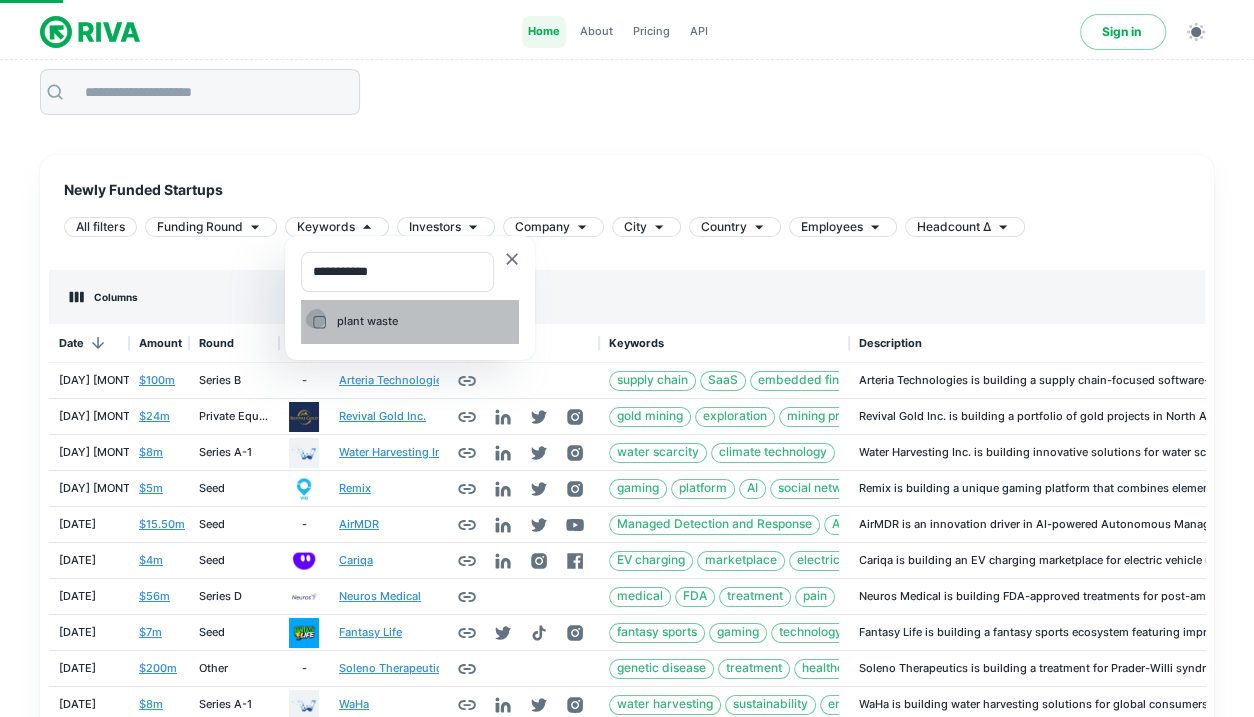 type 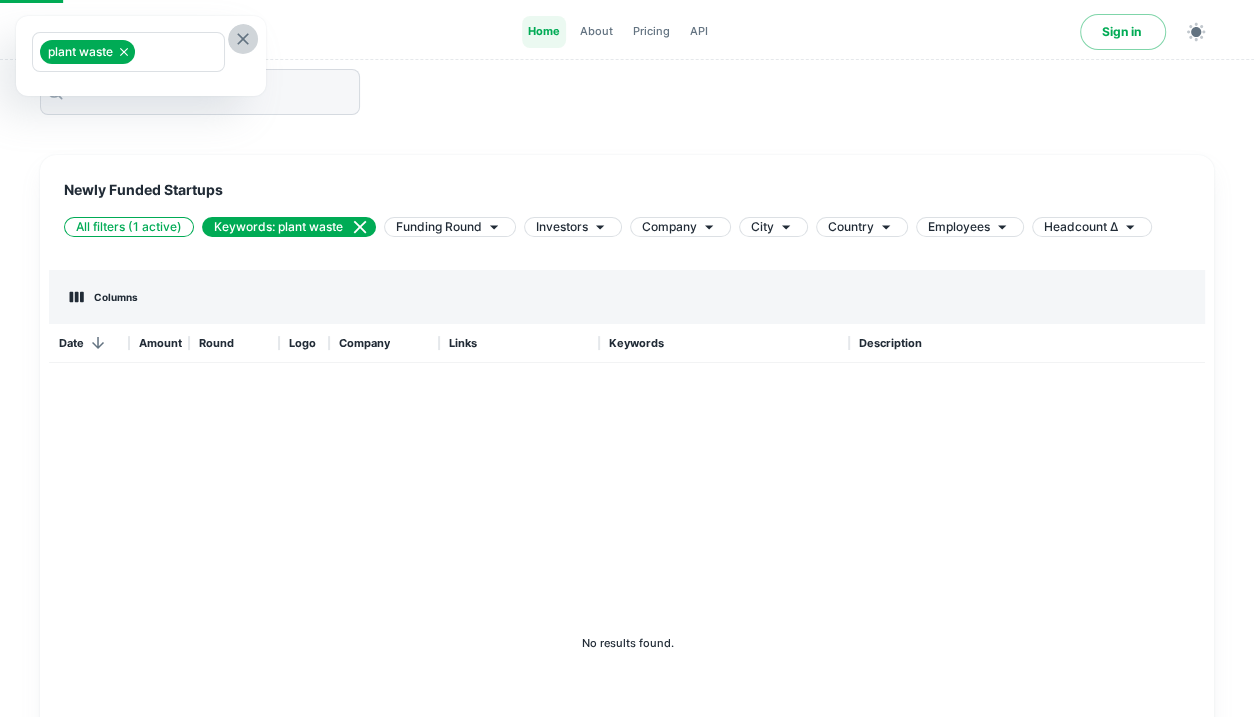 click 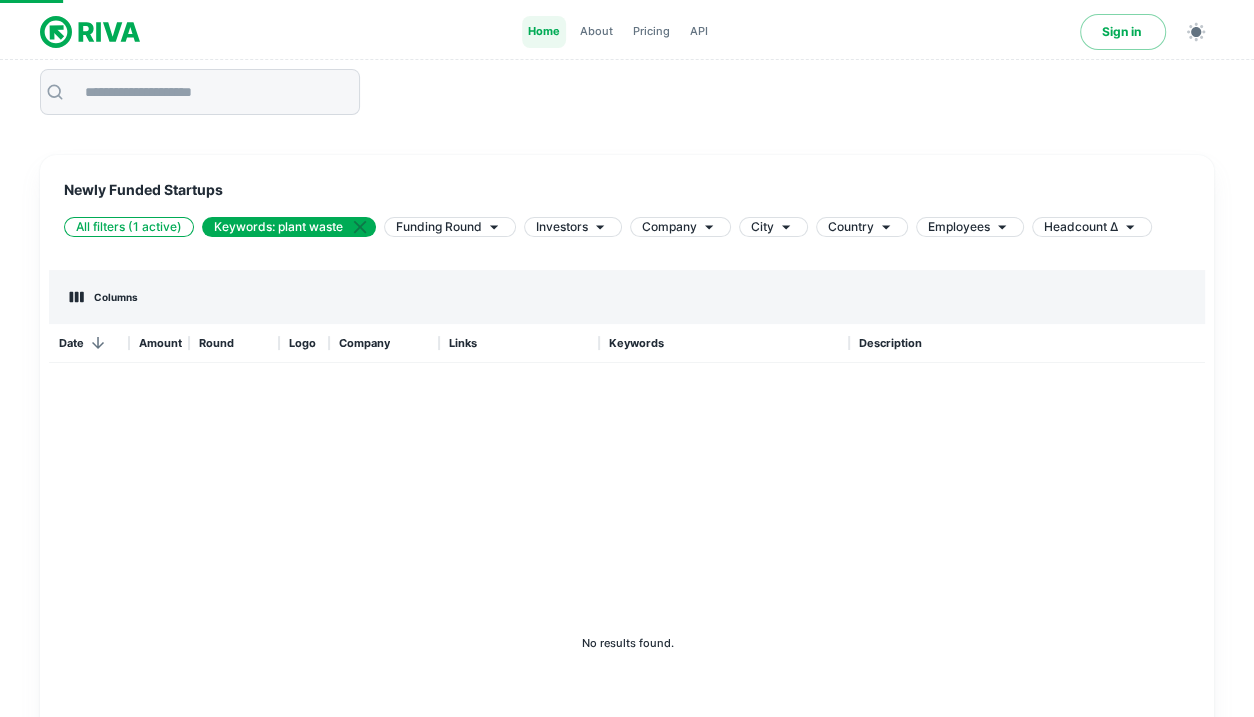 click 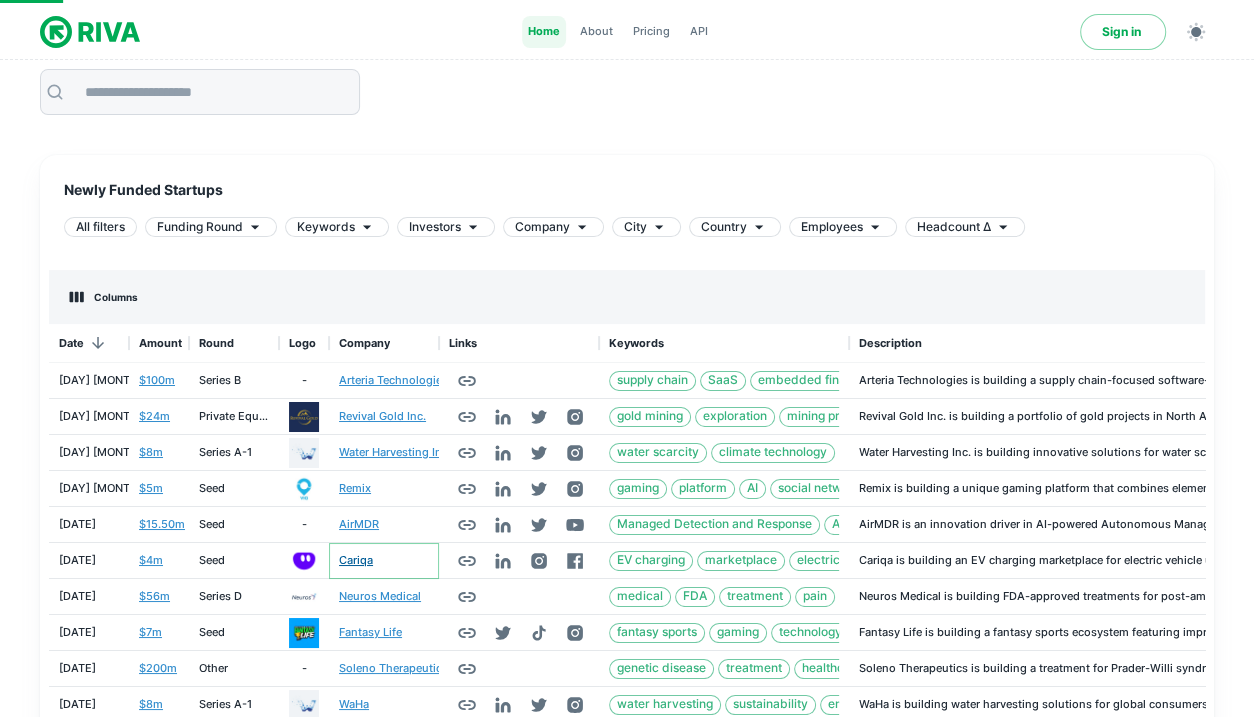click on "Cariqa" at bounding box center [356, 560] 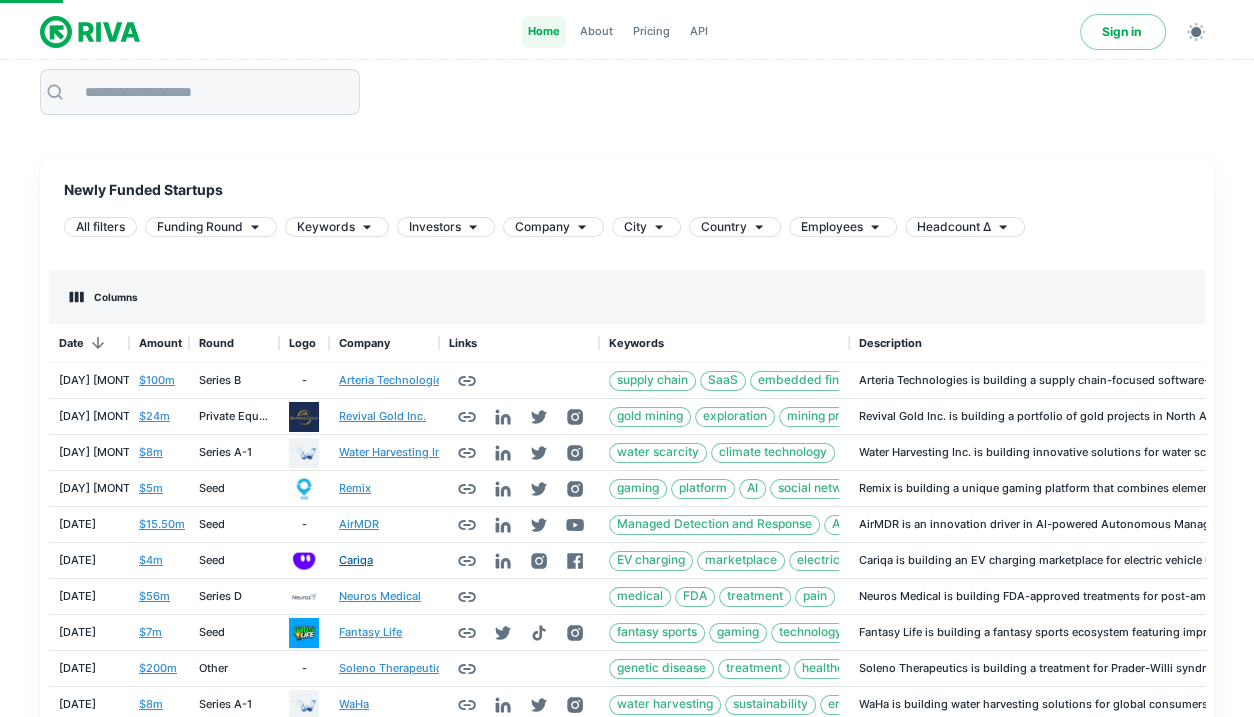 scroll, scrollTop: 0, scrollLeft: 0, axis: both 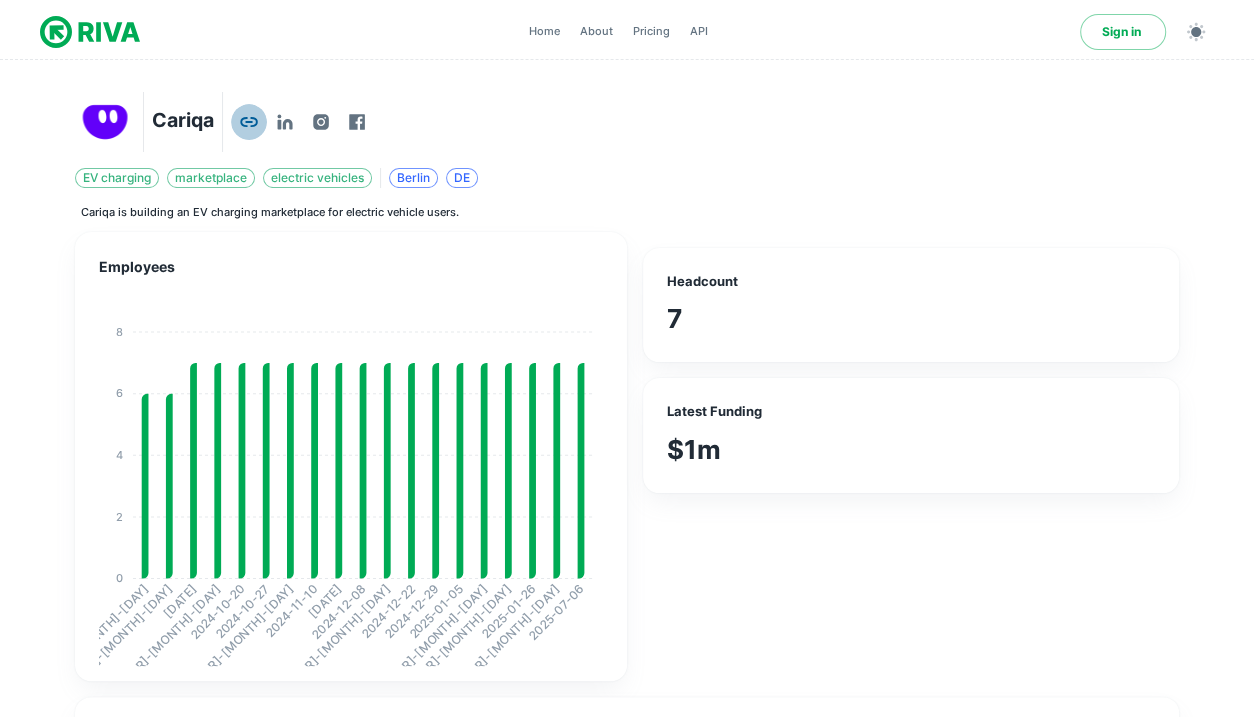 click 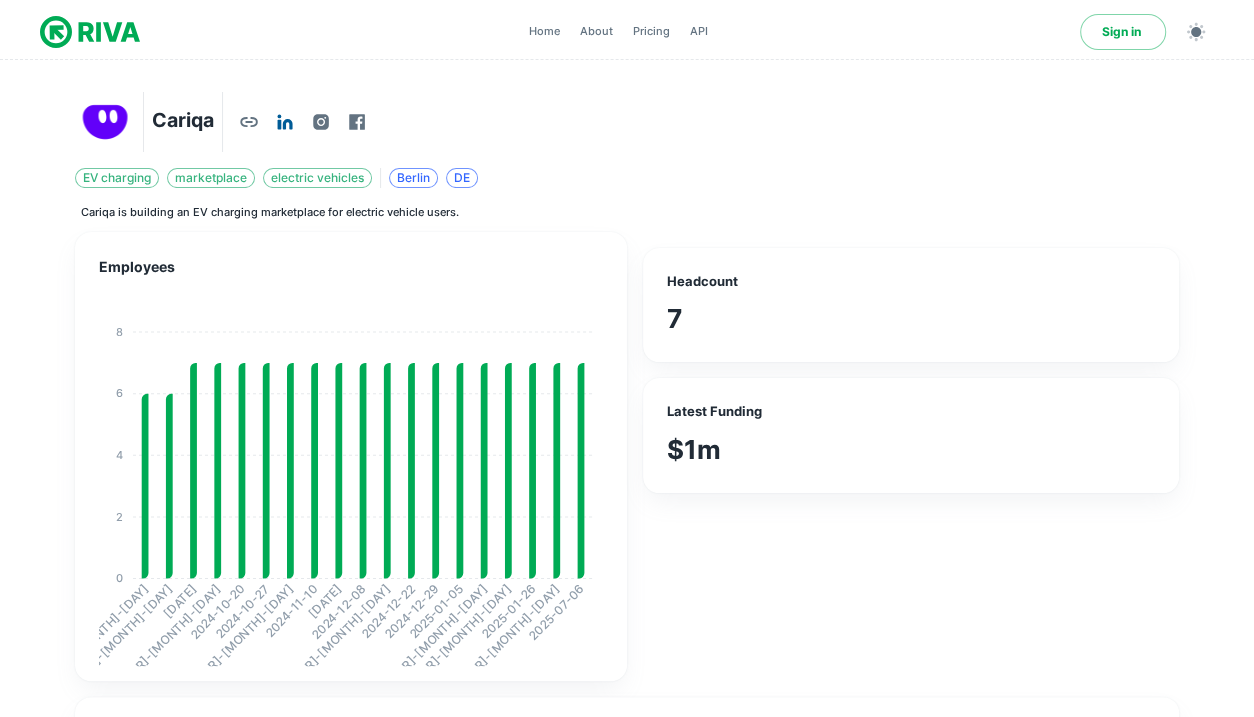 click 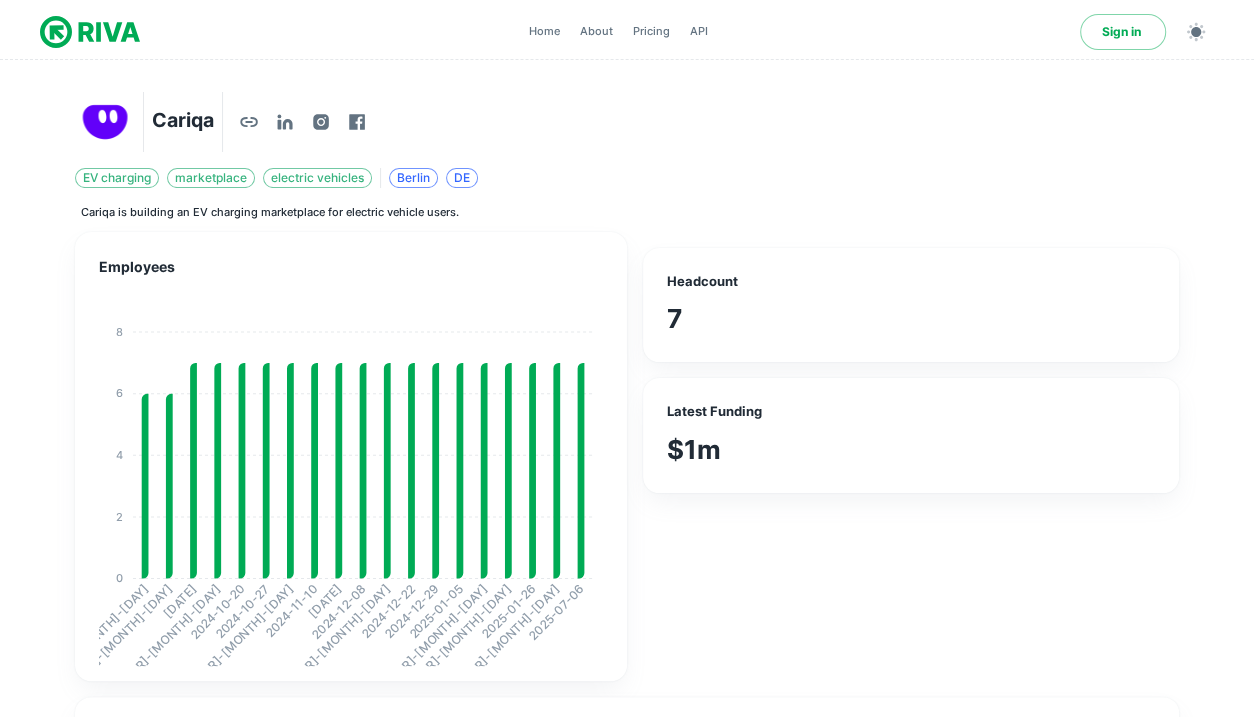 click at bounding box center (90, 32) 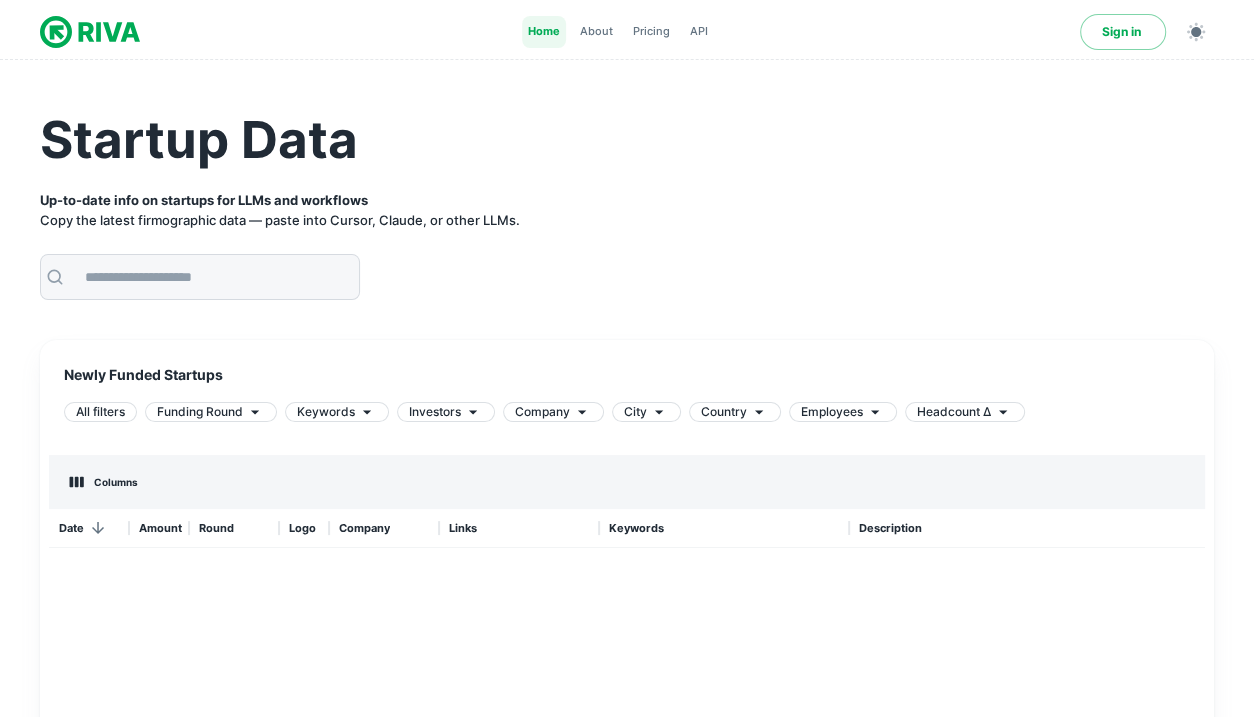 scroll, scrollTop: 1, scrollLeft: 1, axis: both 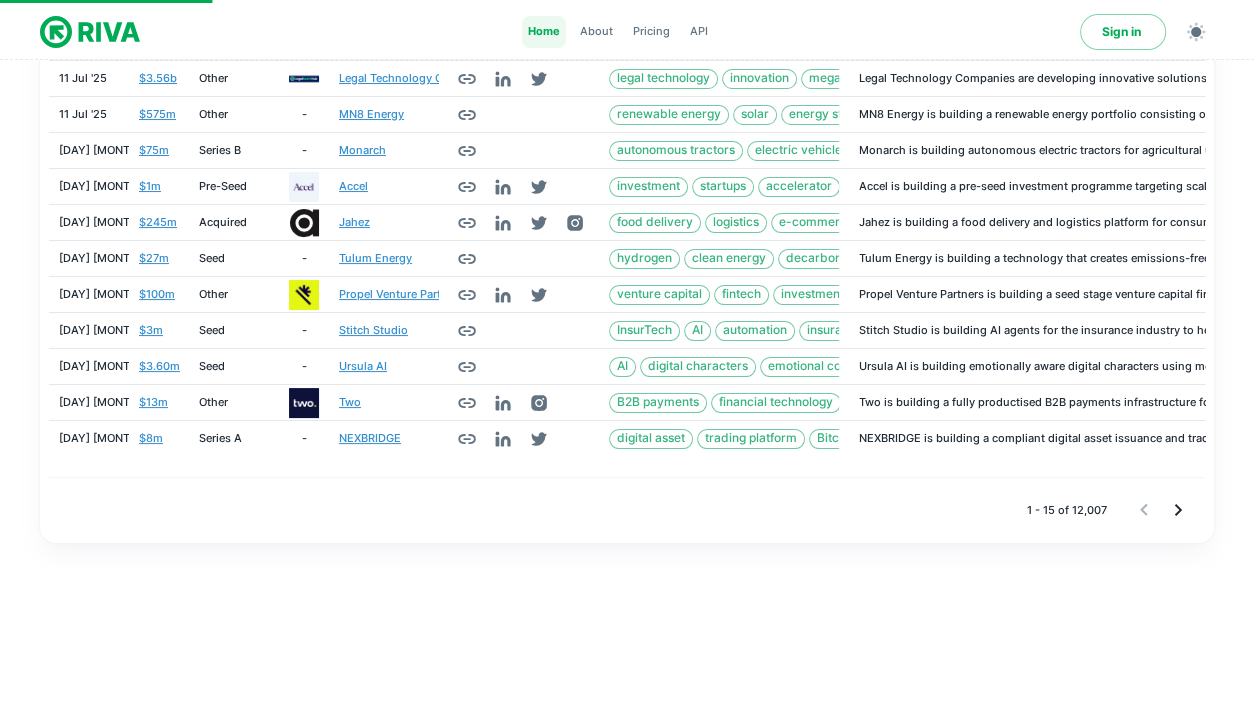 click on "Benefits" at bounding box center (627, 512) 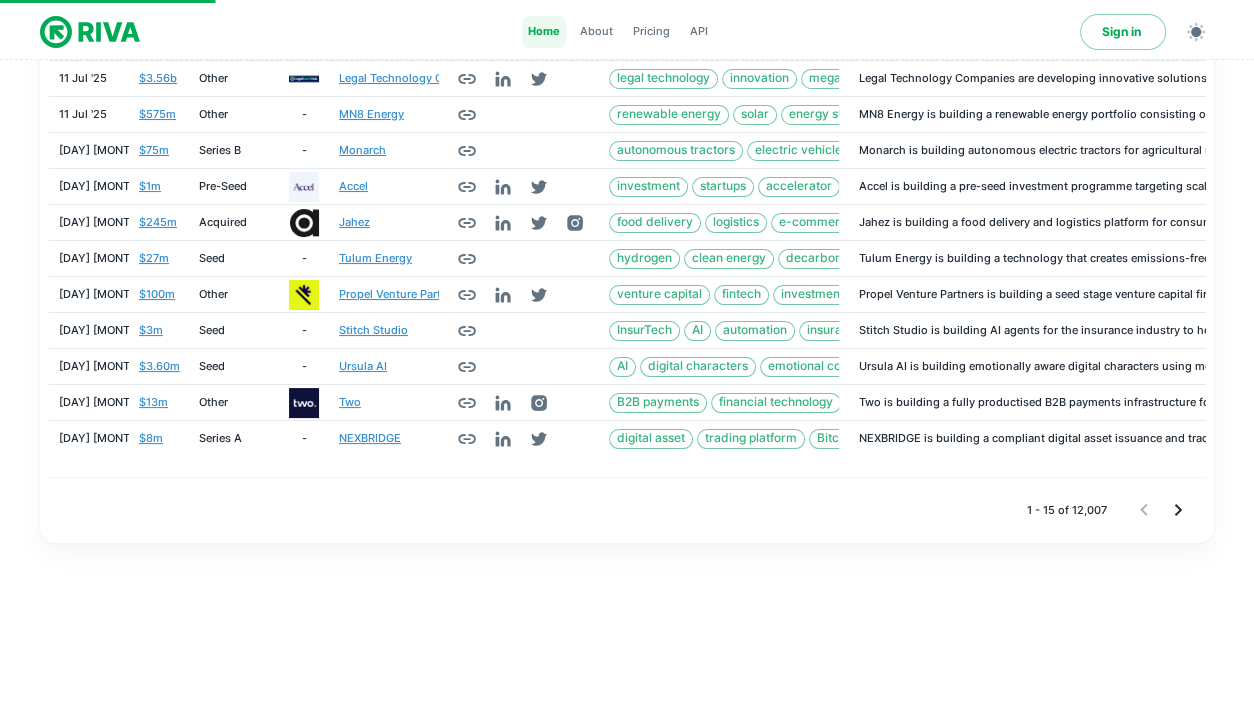 click on "Benefits" at bounding box center (627, 512) 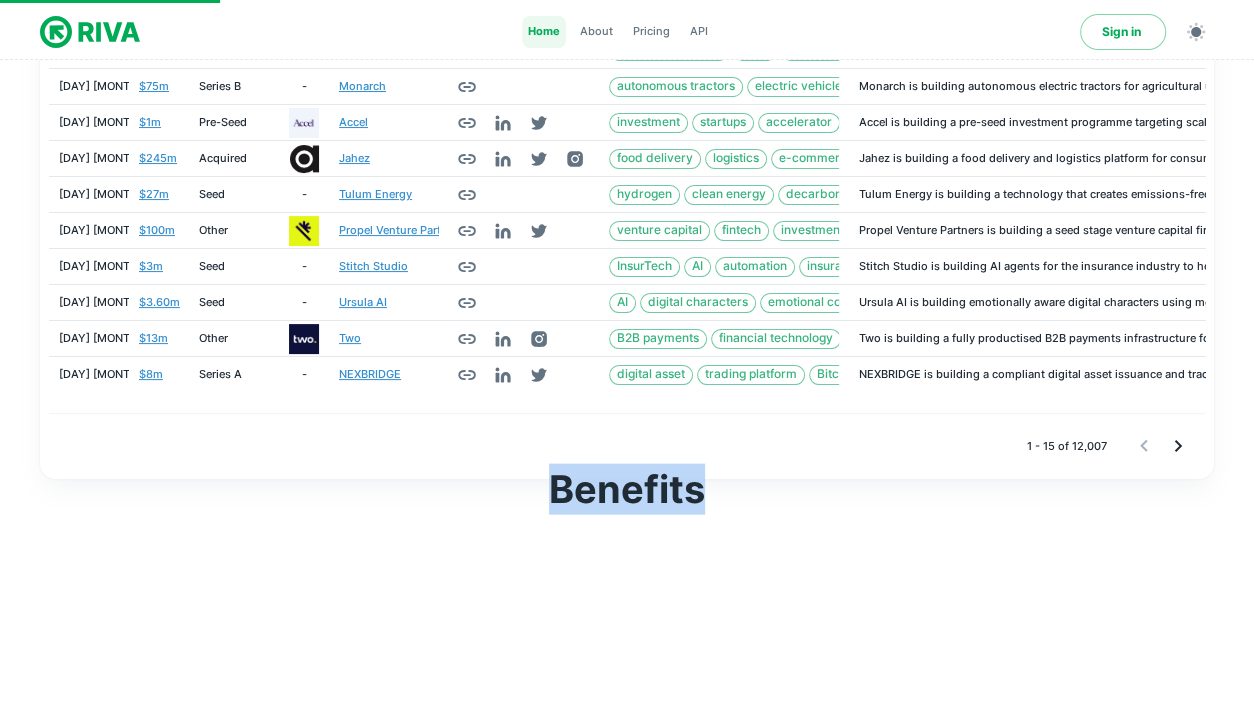 scroll, scrollTop: 696, scrollLeft: 0, axis: vertical 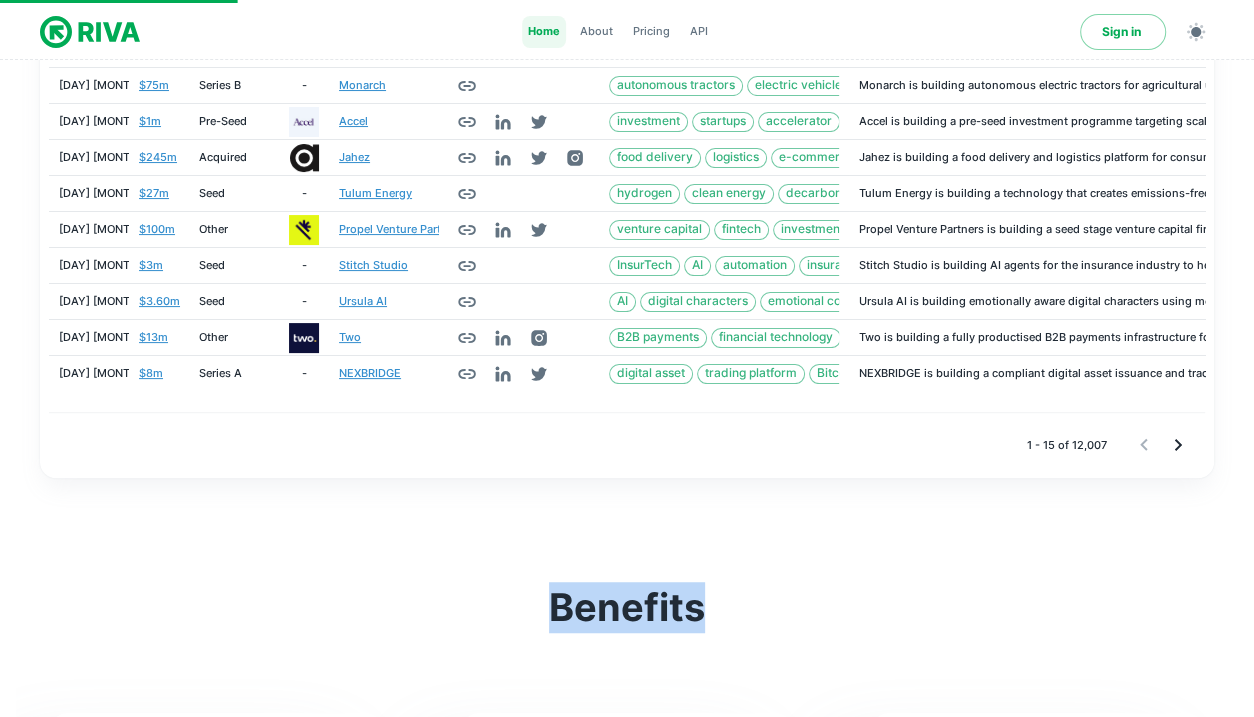 click 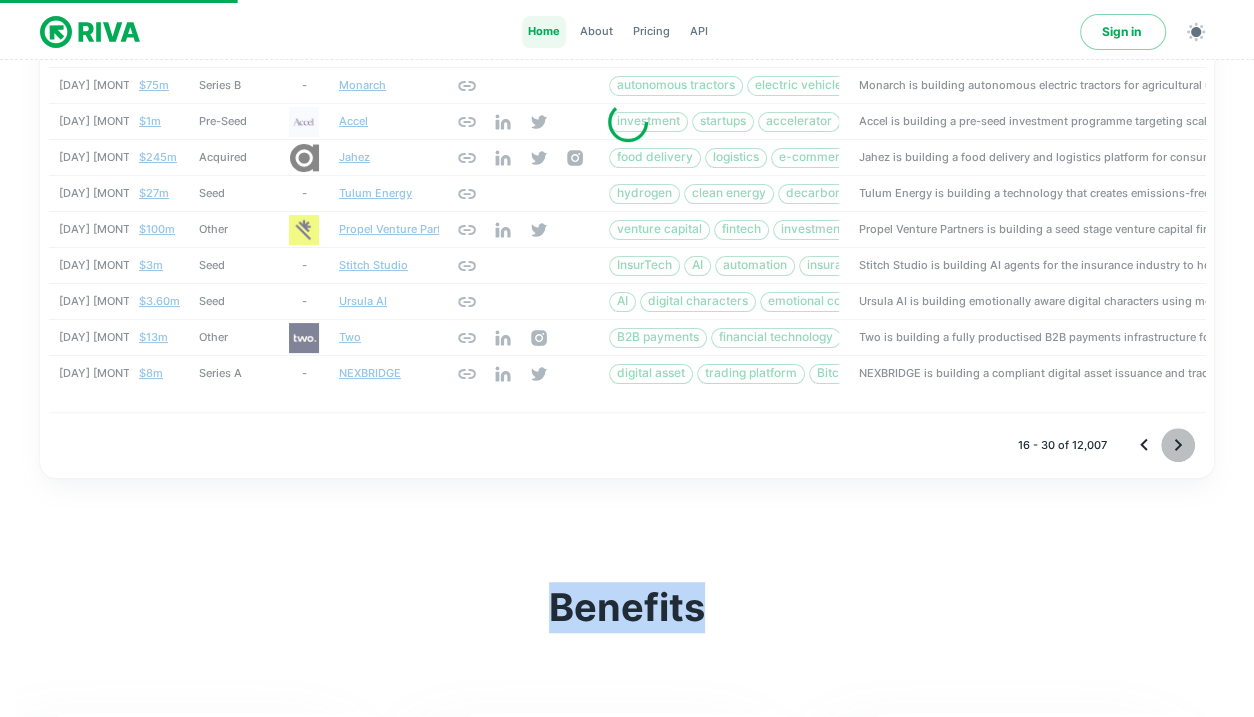 click 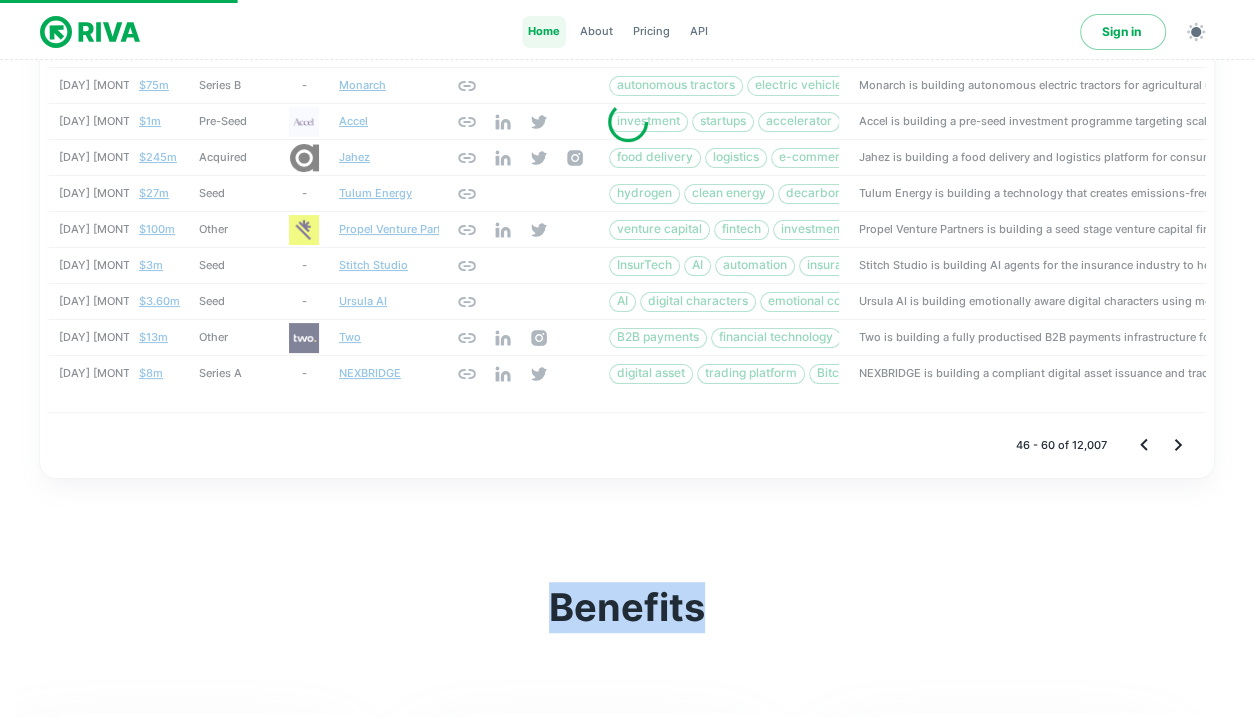 click 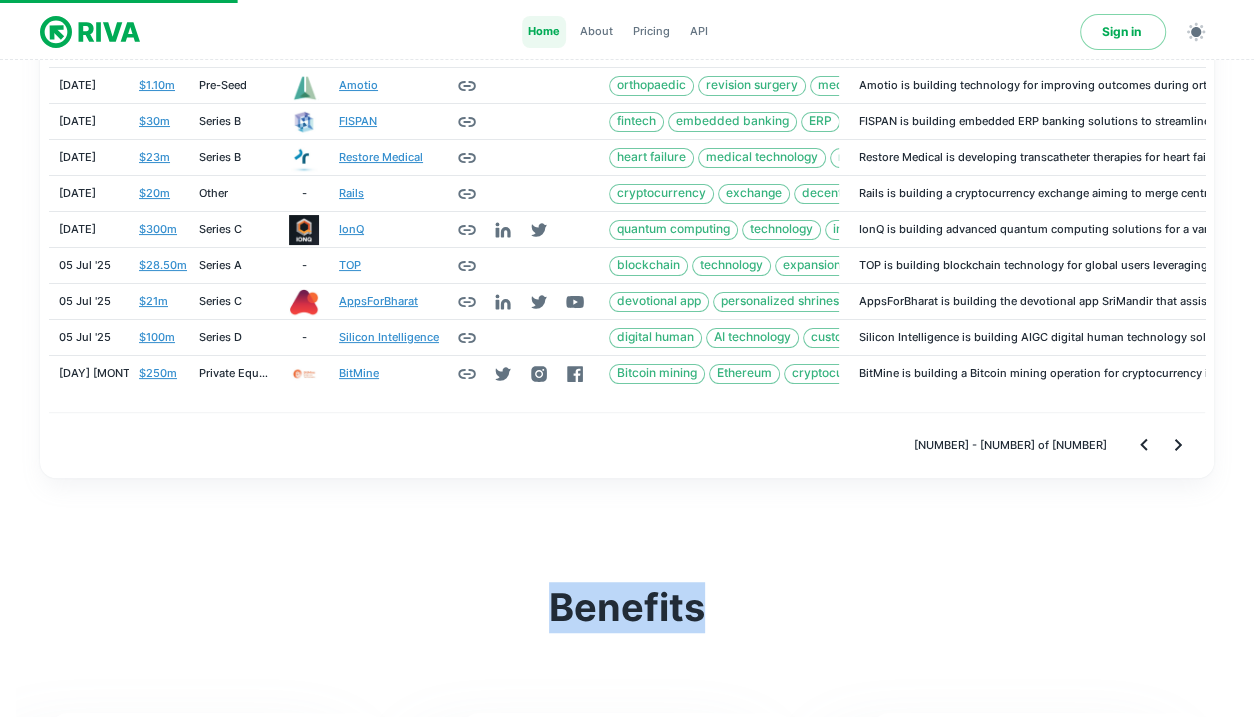 click 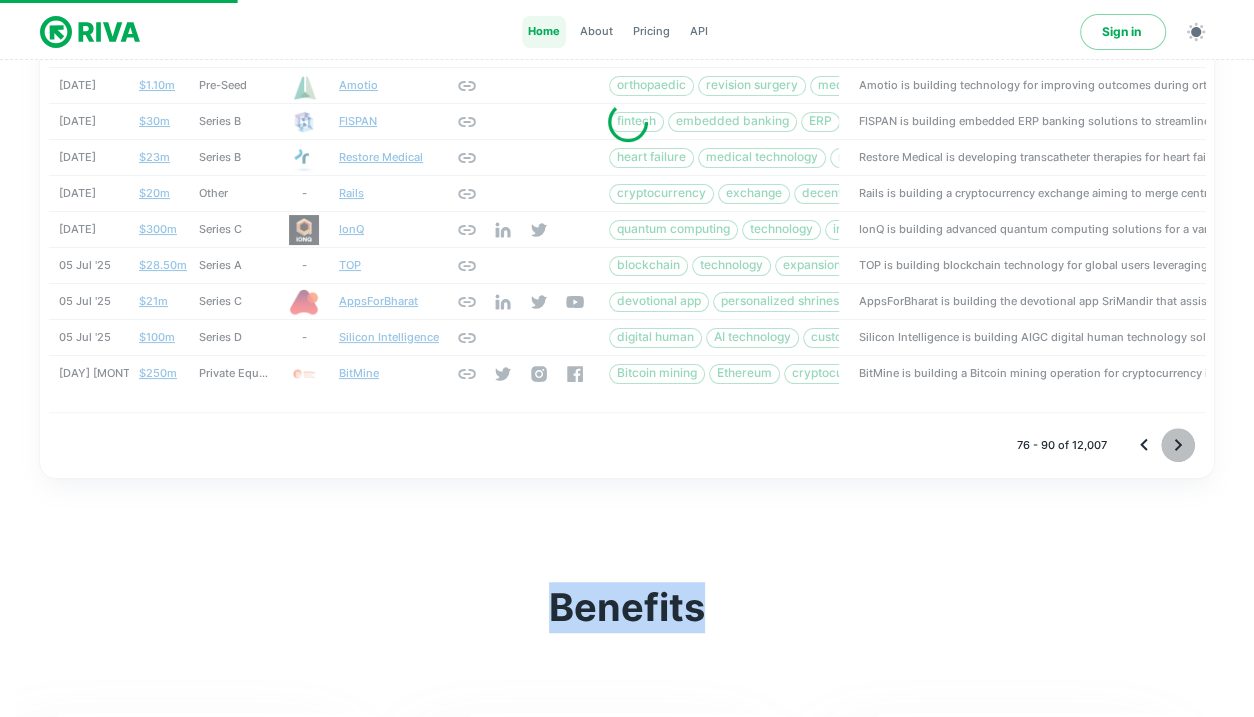 click 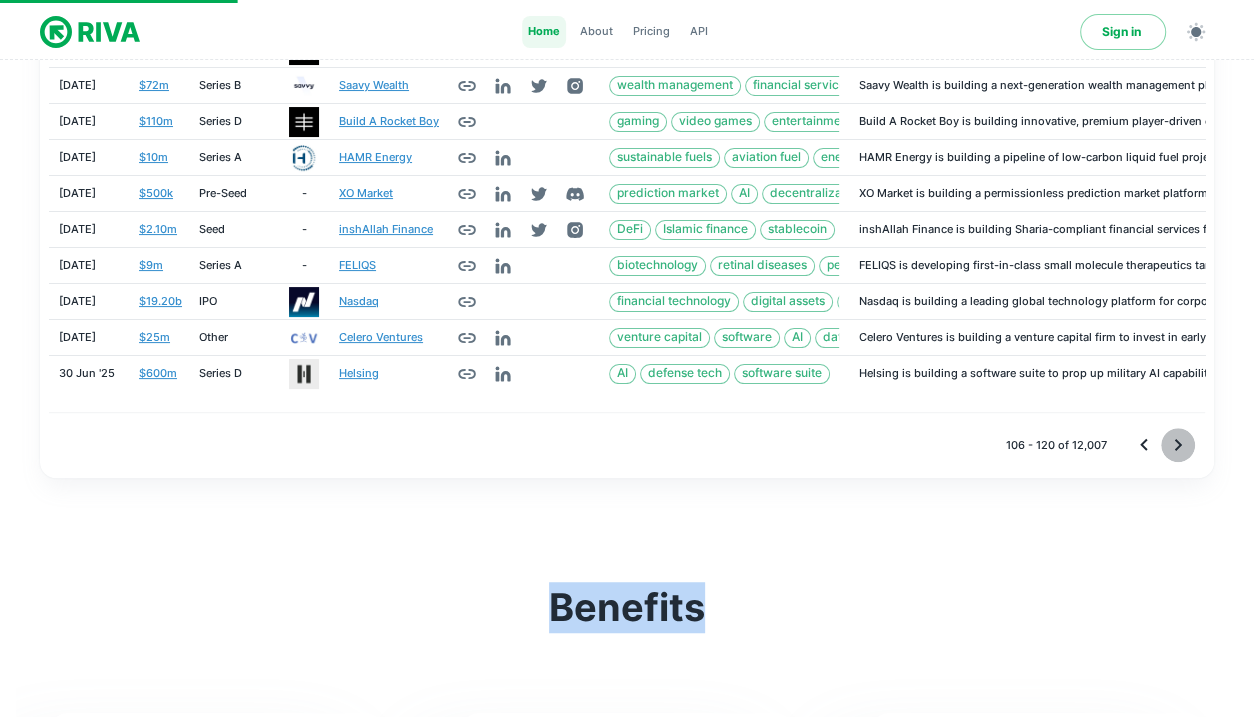 click 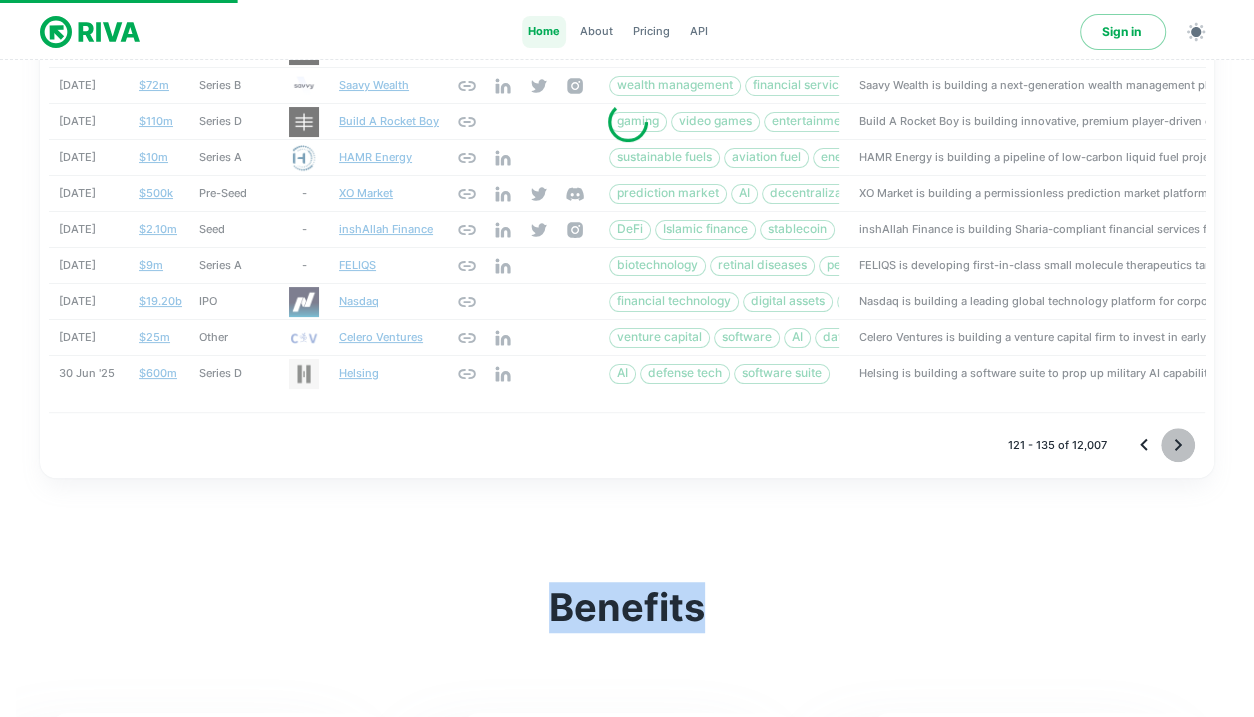 click 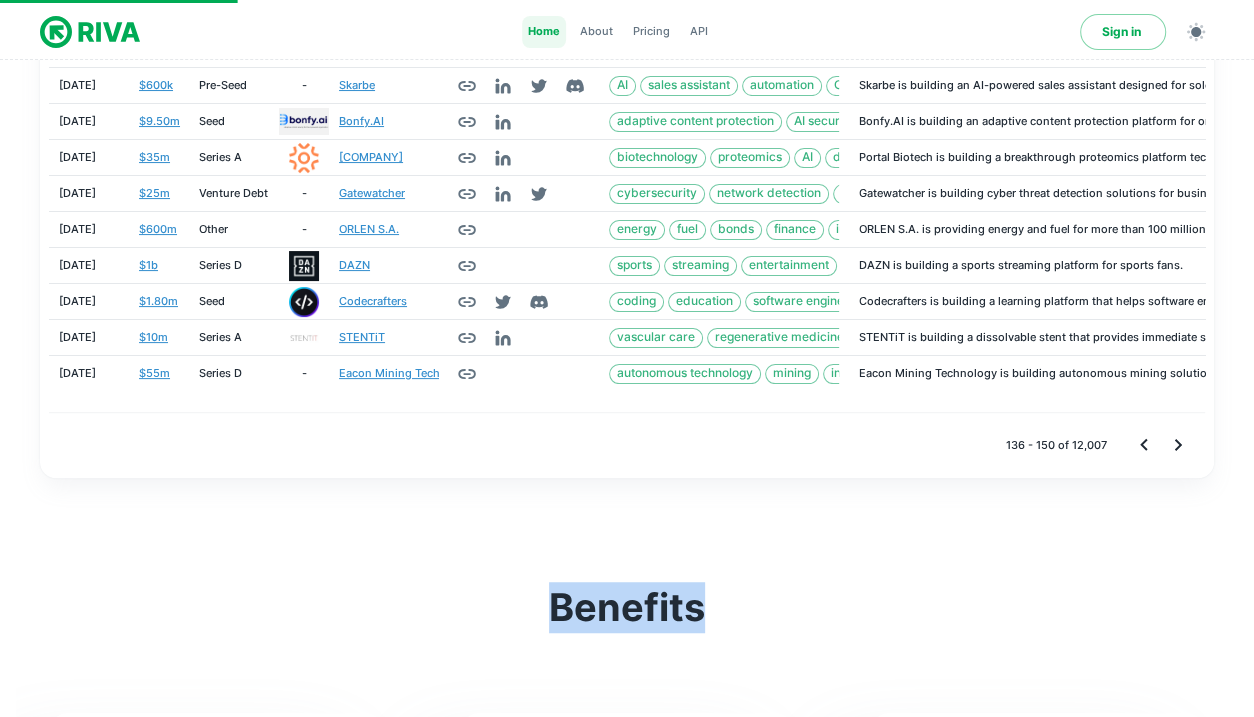 click 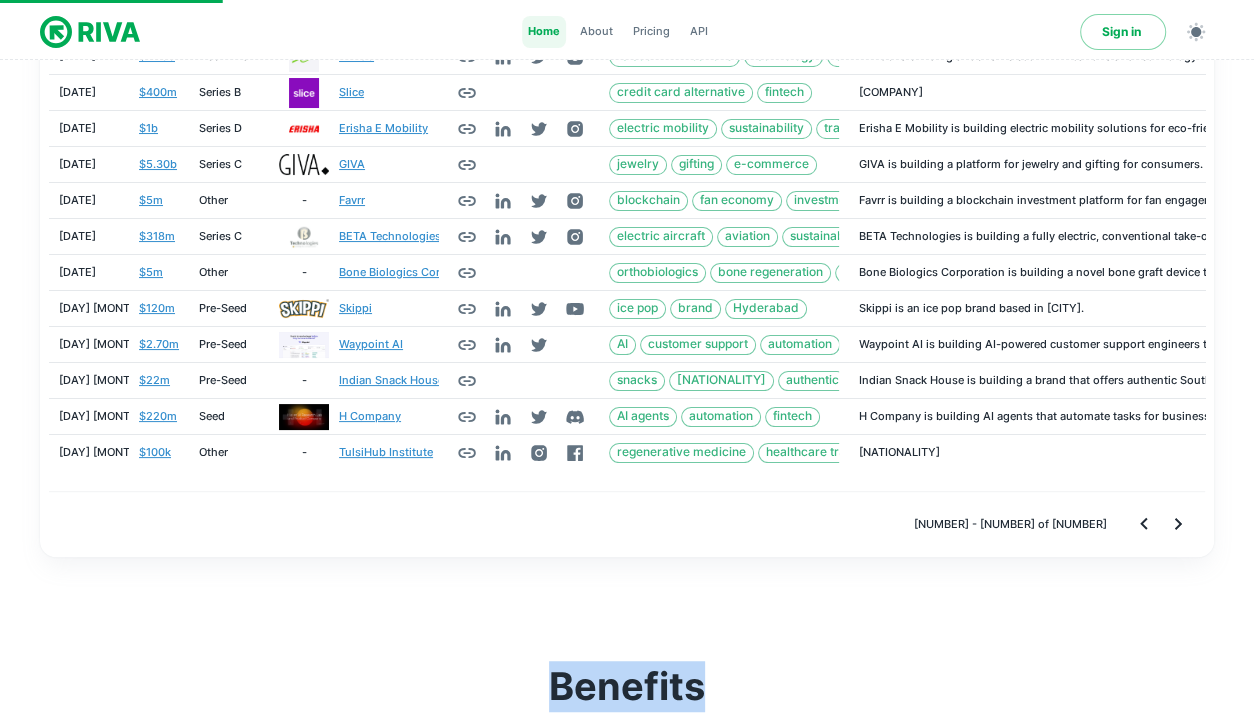 scroll, scrollTop: 613, scrollLeft: 0, axis: vertical 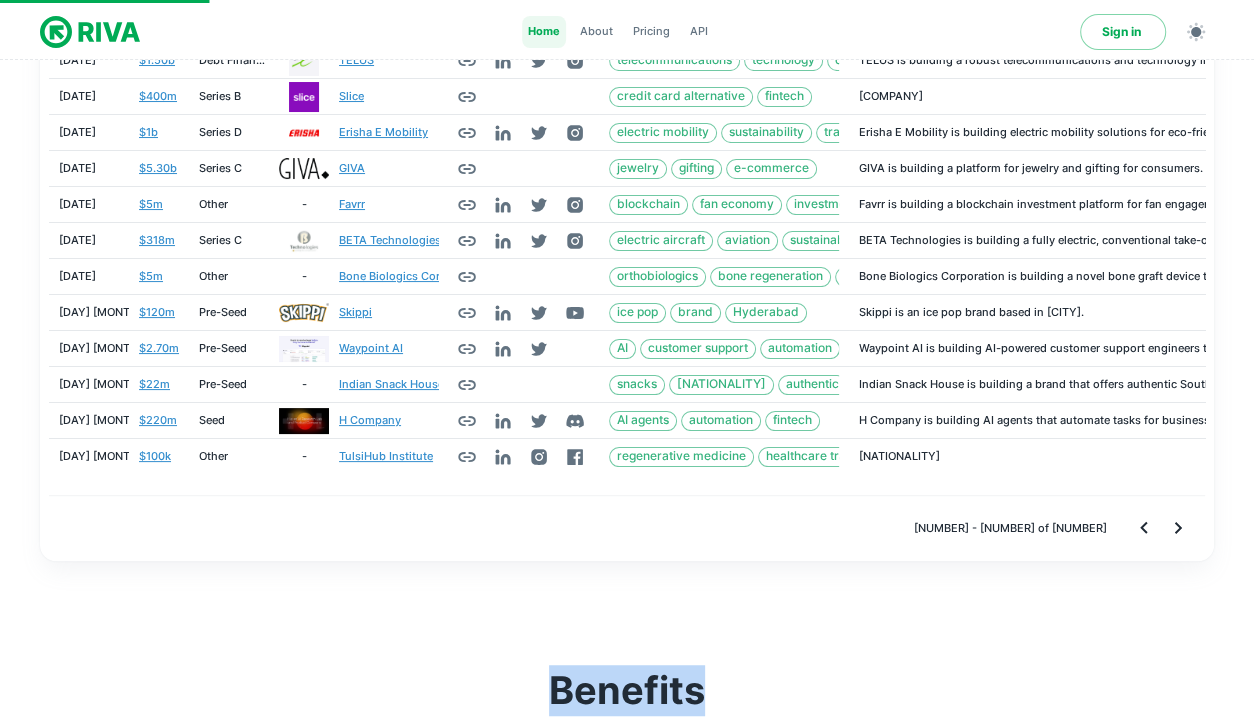 click 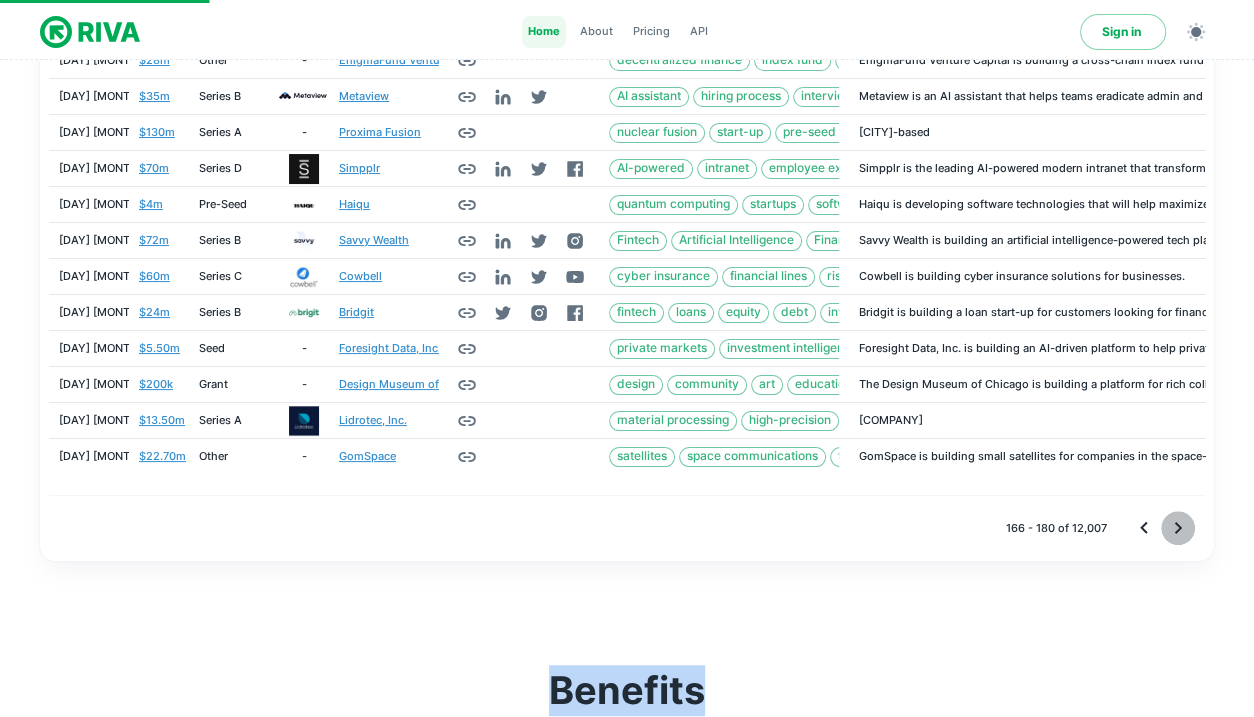 click 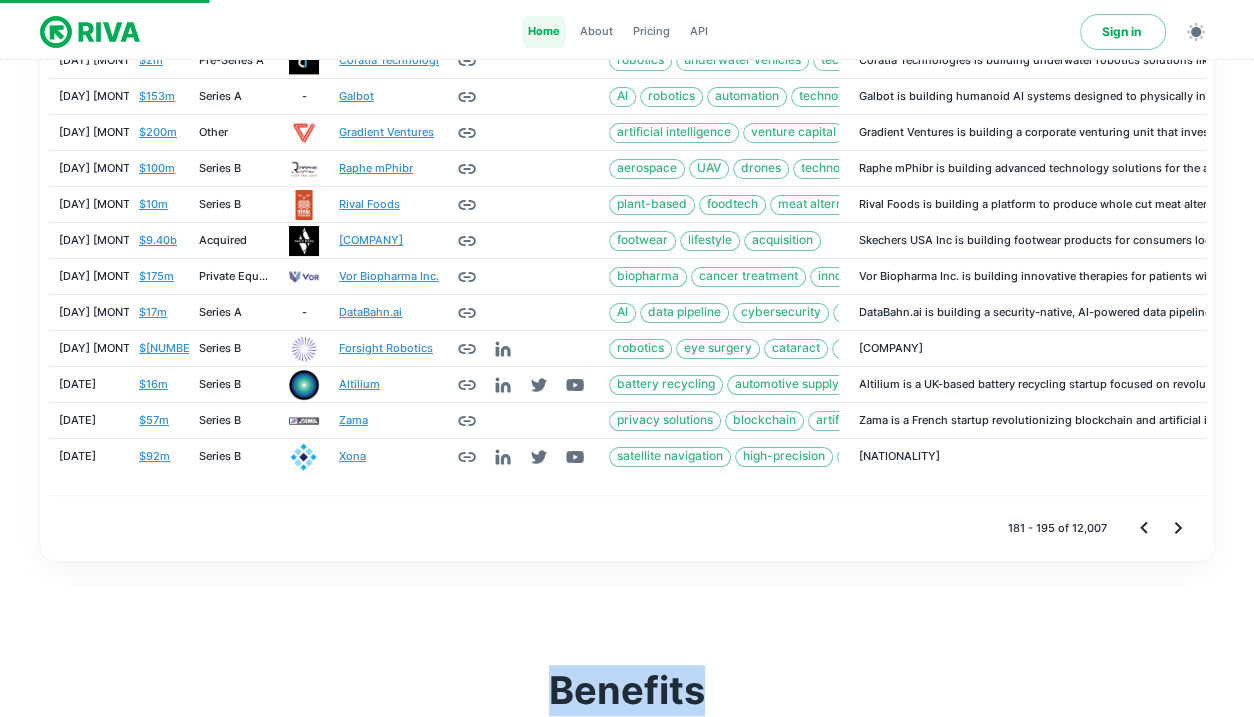 click 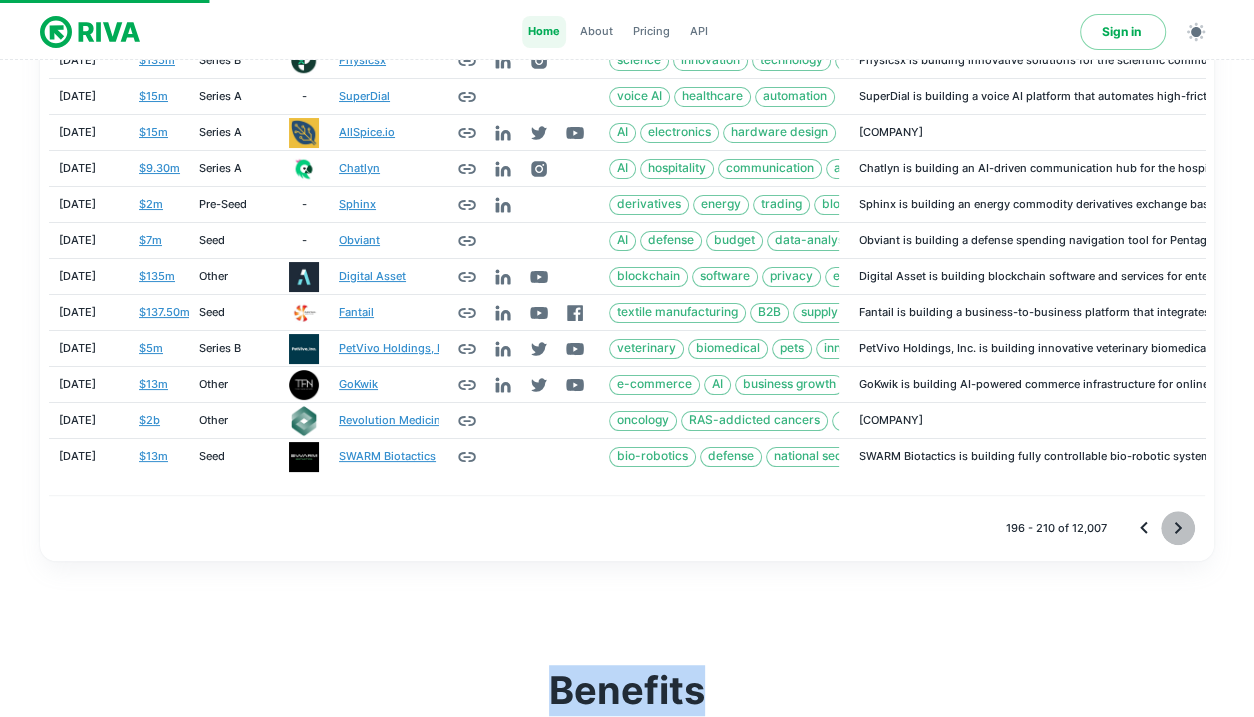 click 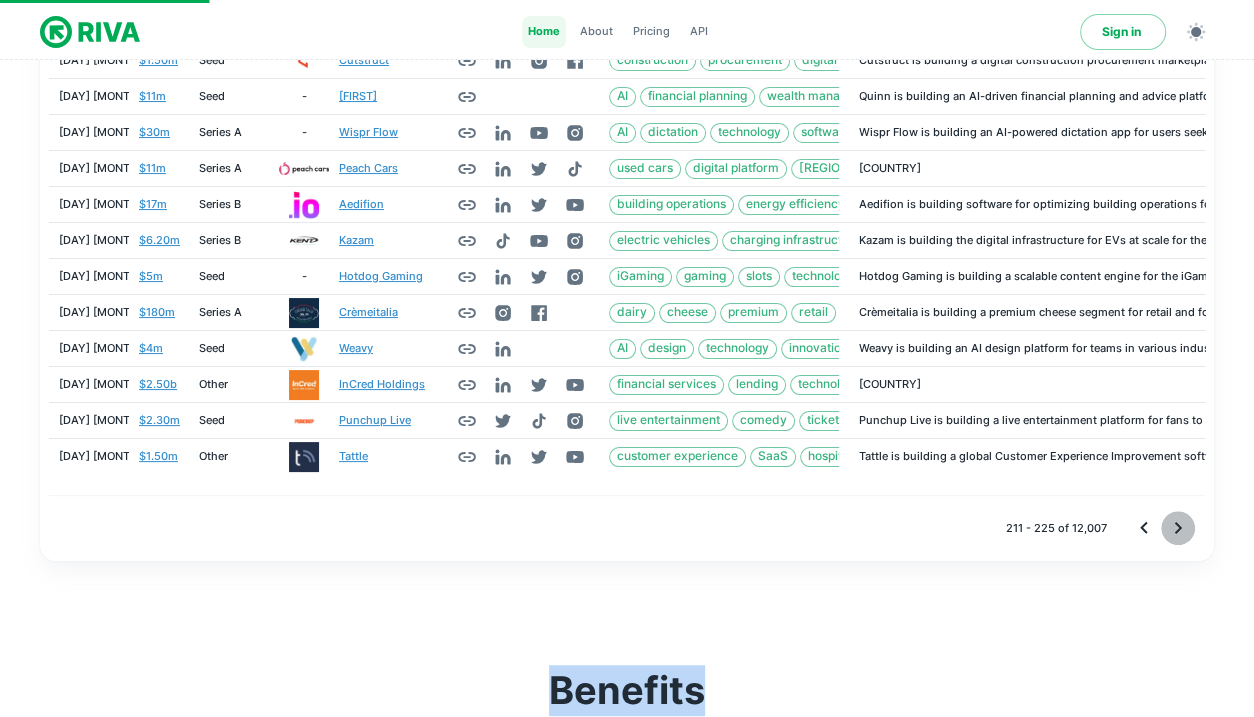 click 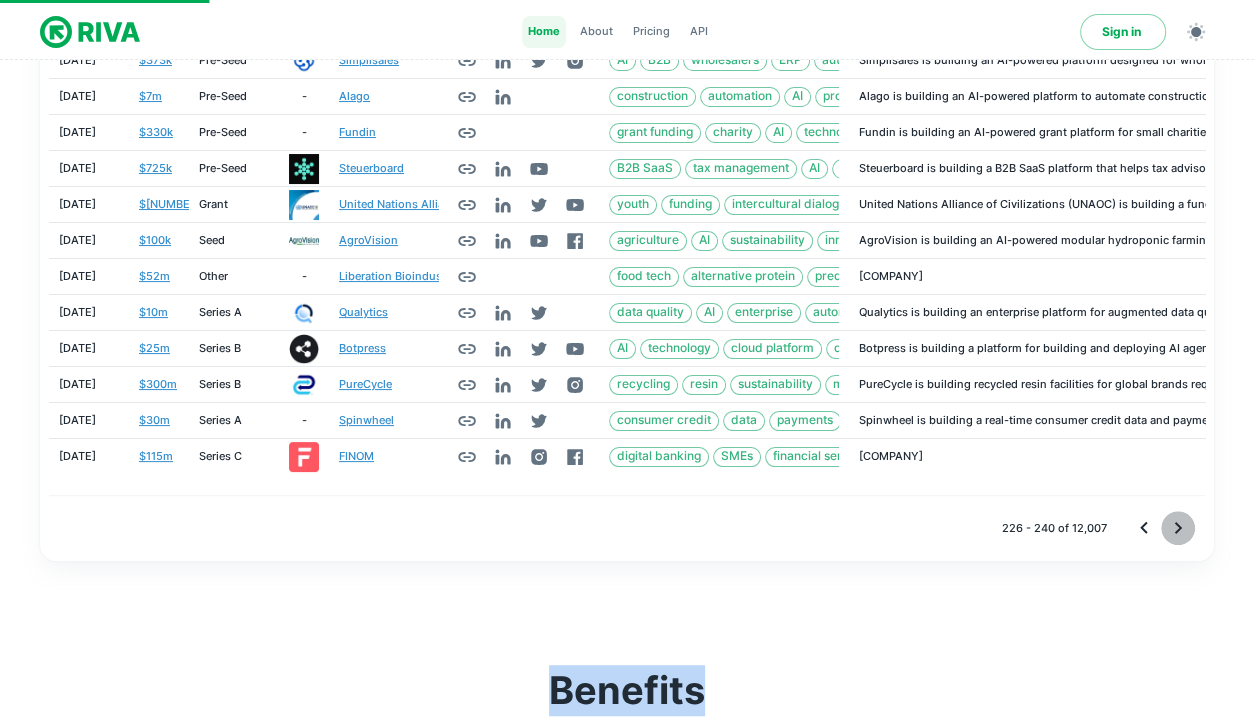 click 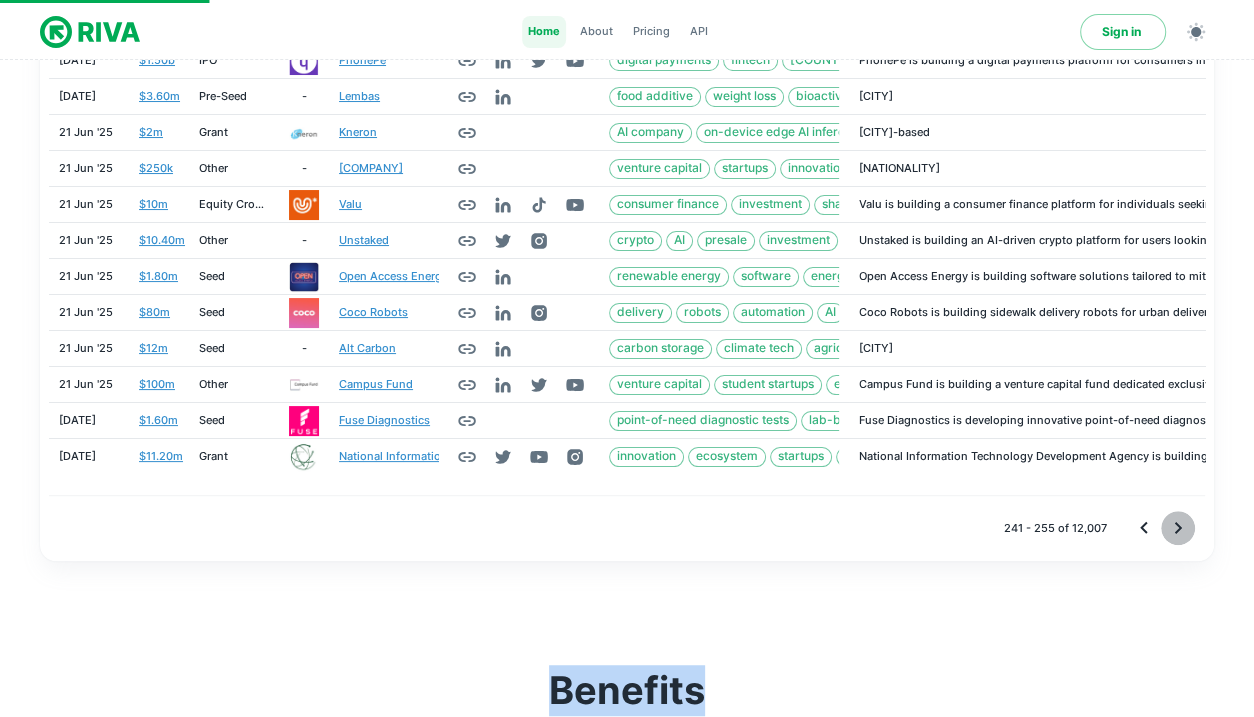 click 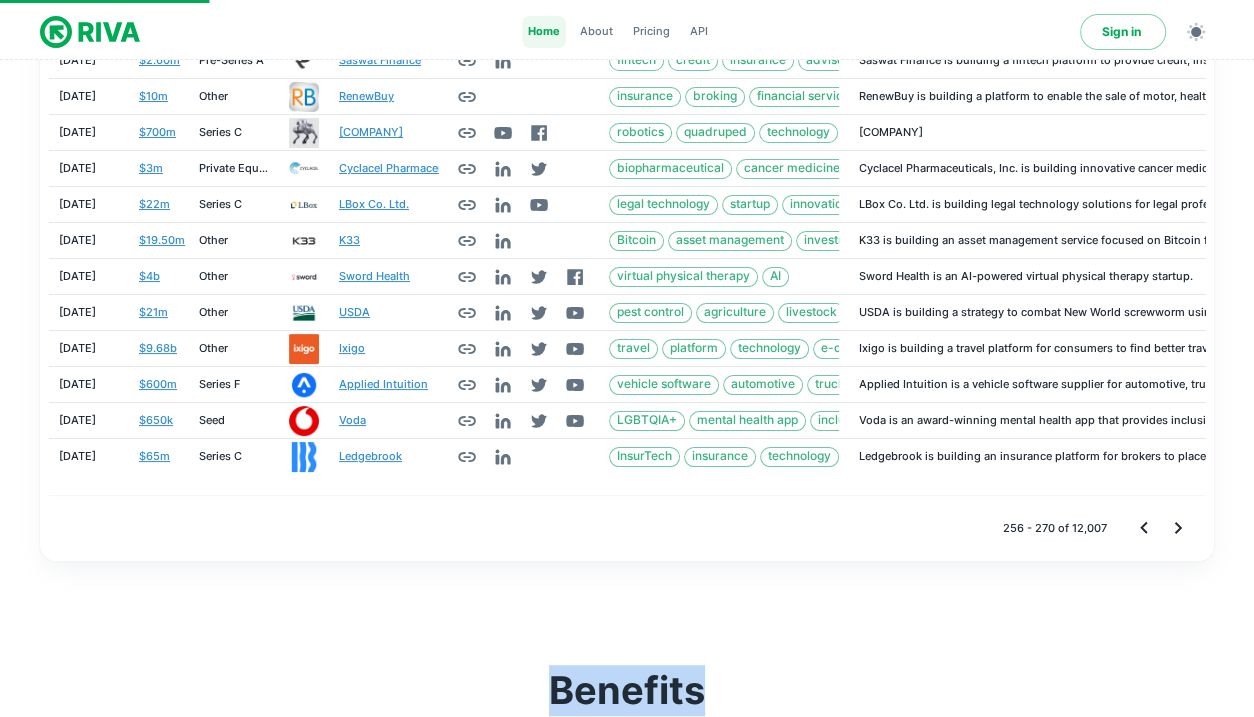 click 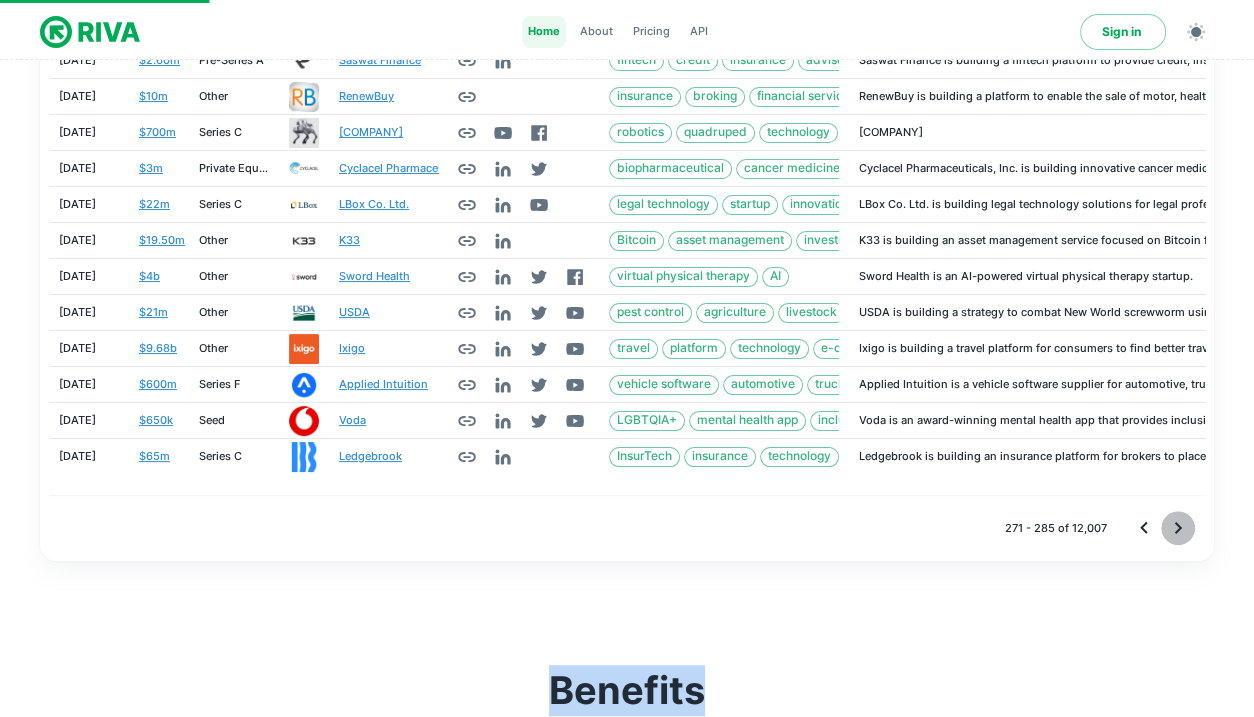 click 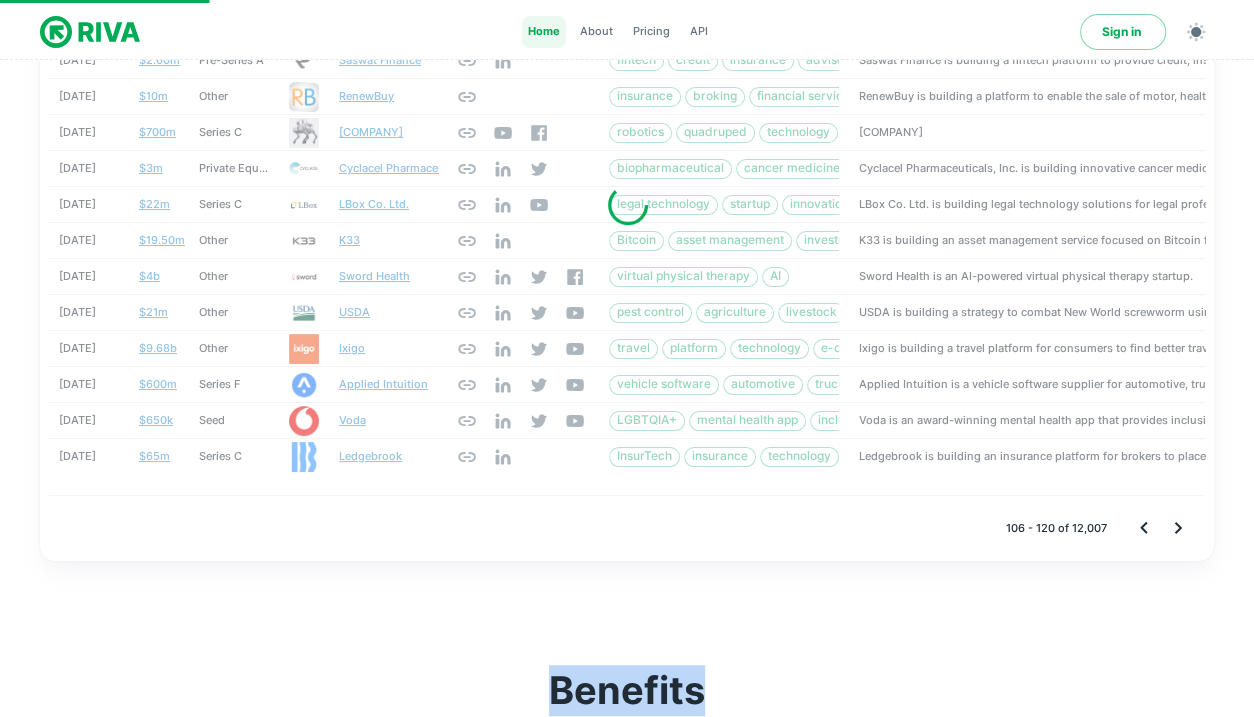 click 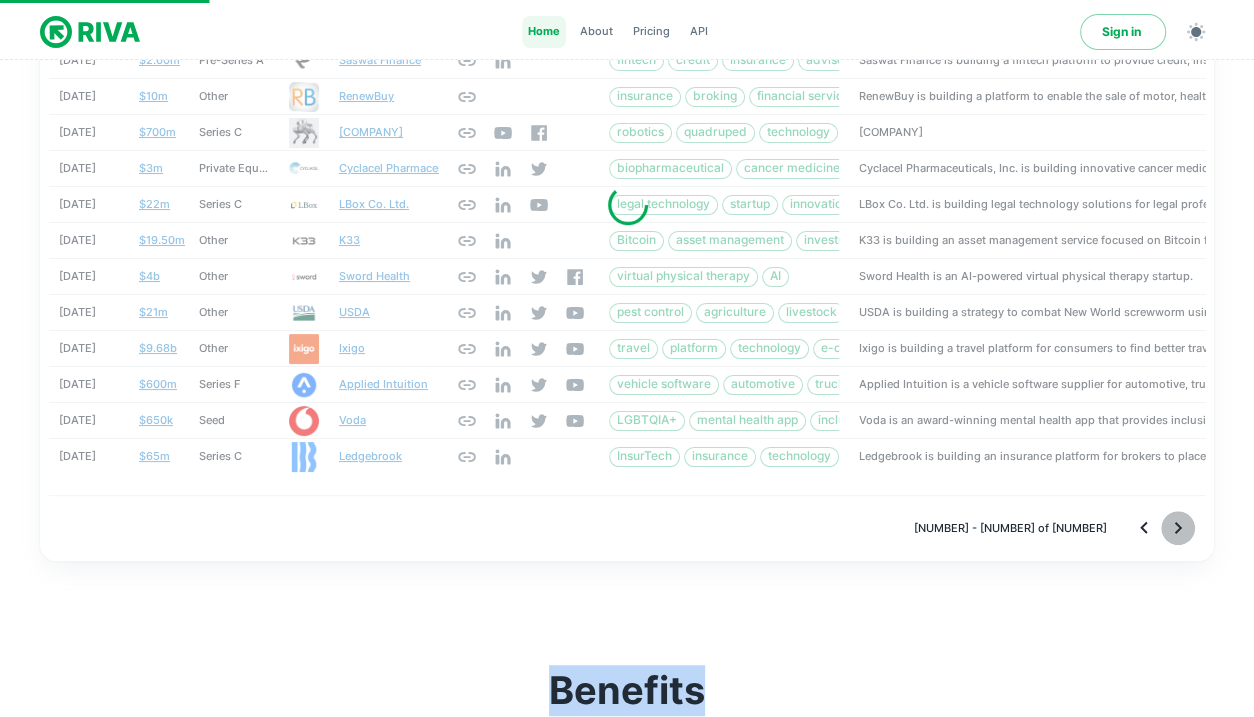 click 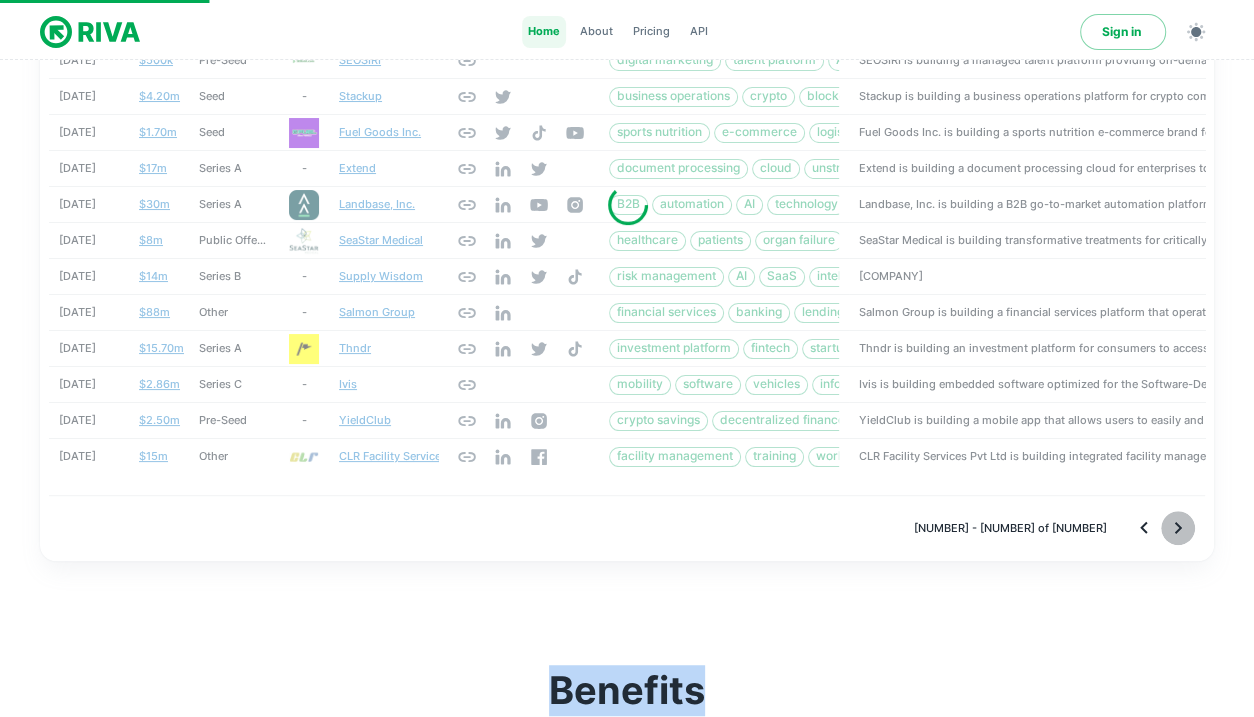 click 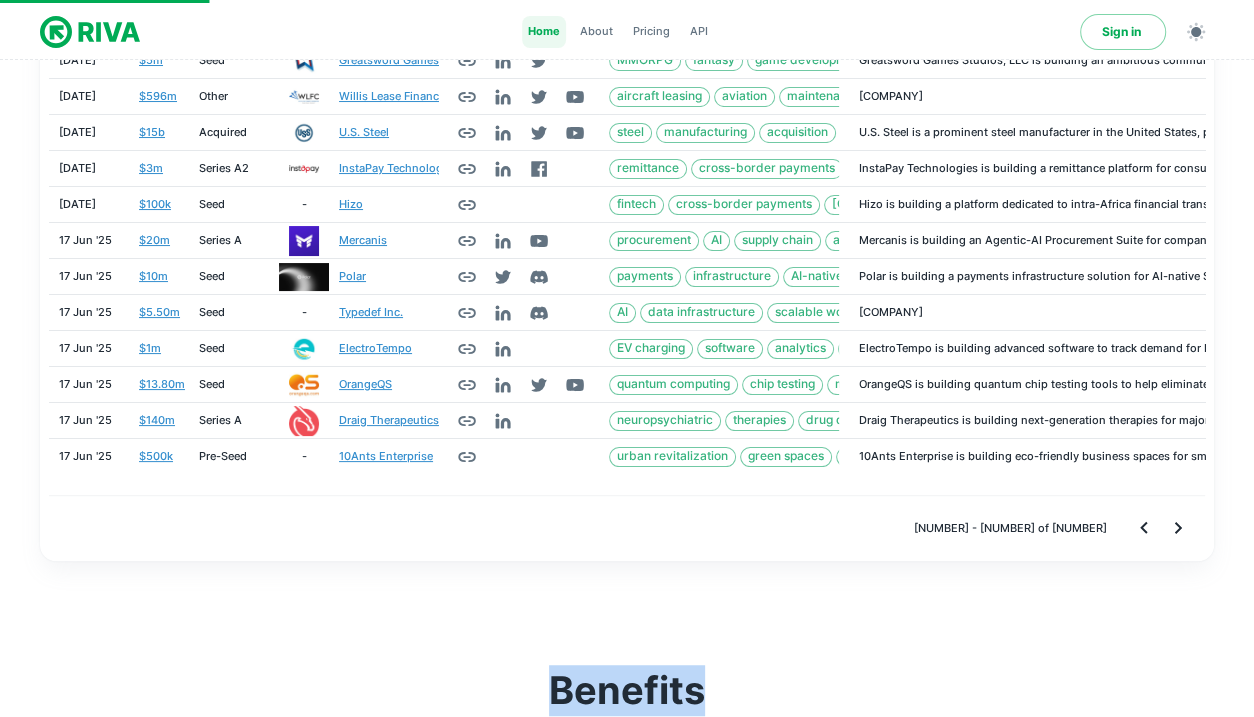 click 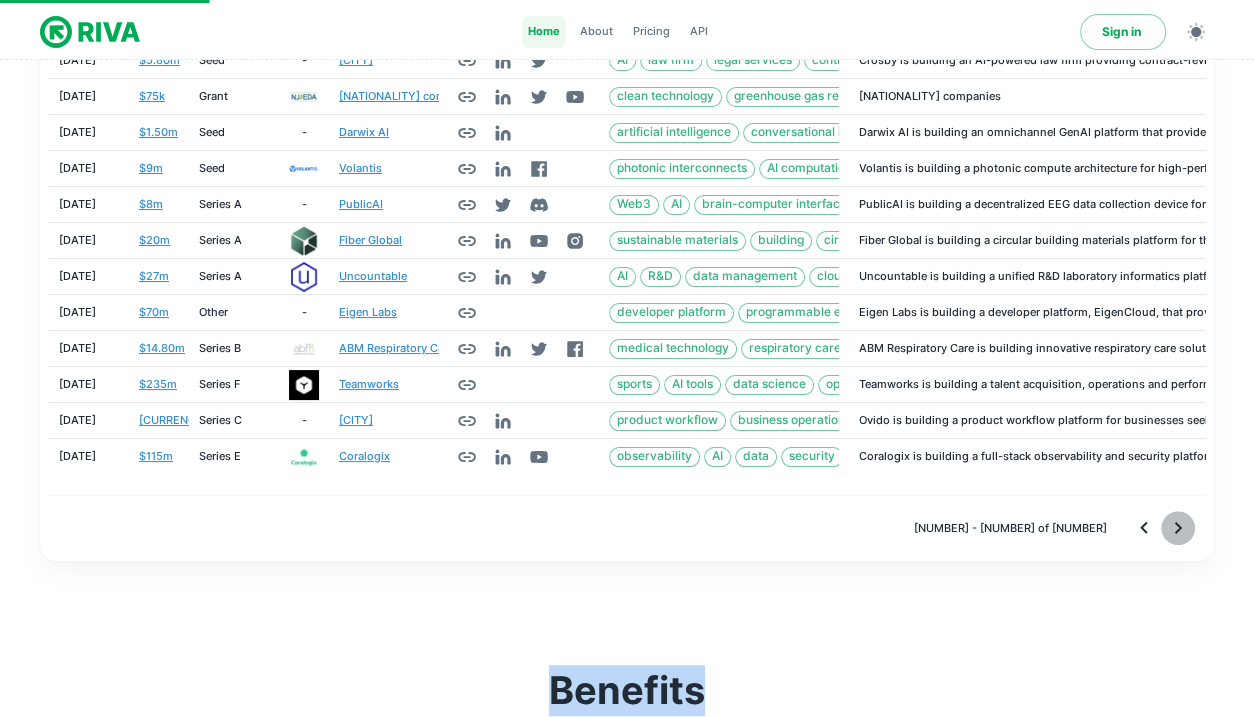 click 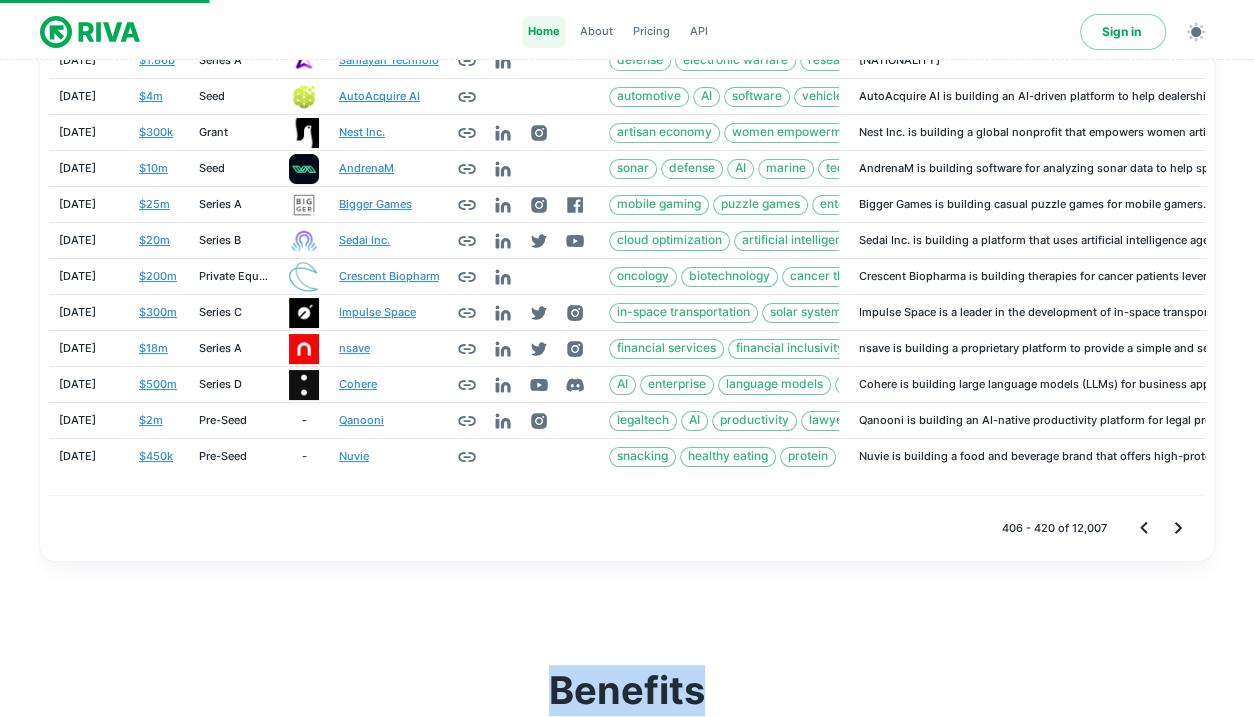 click 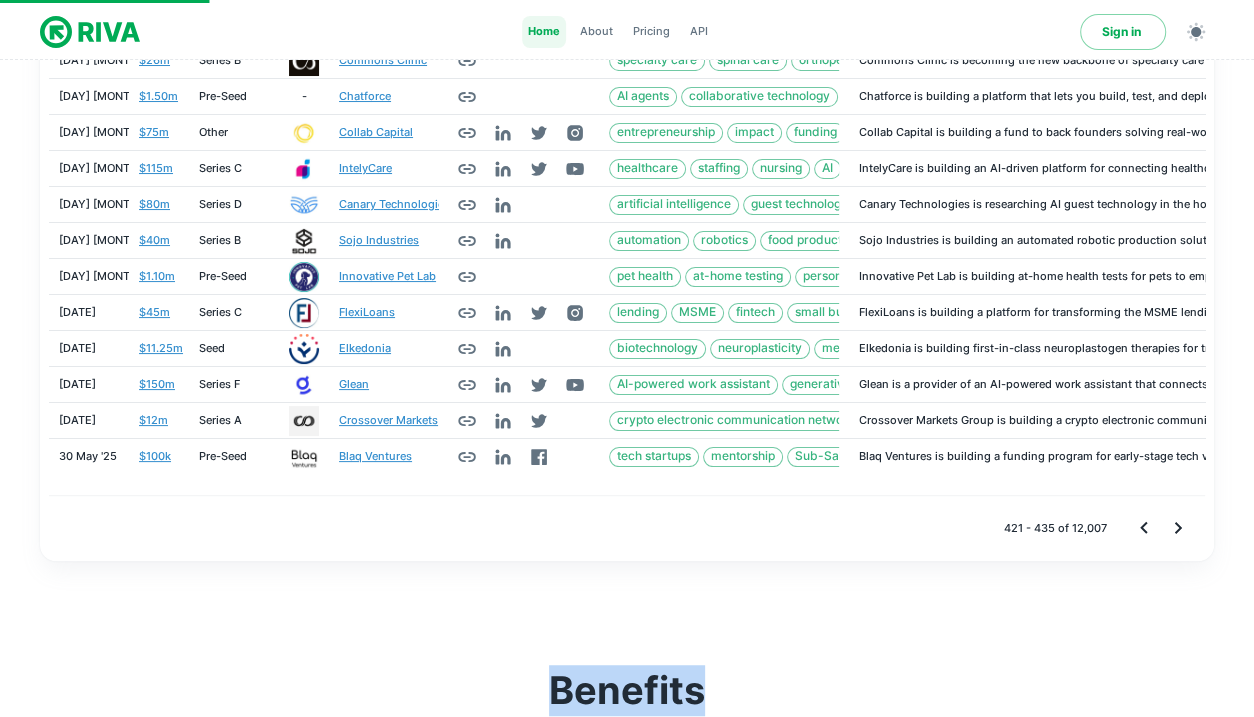 type 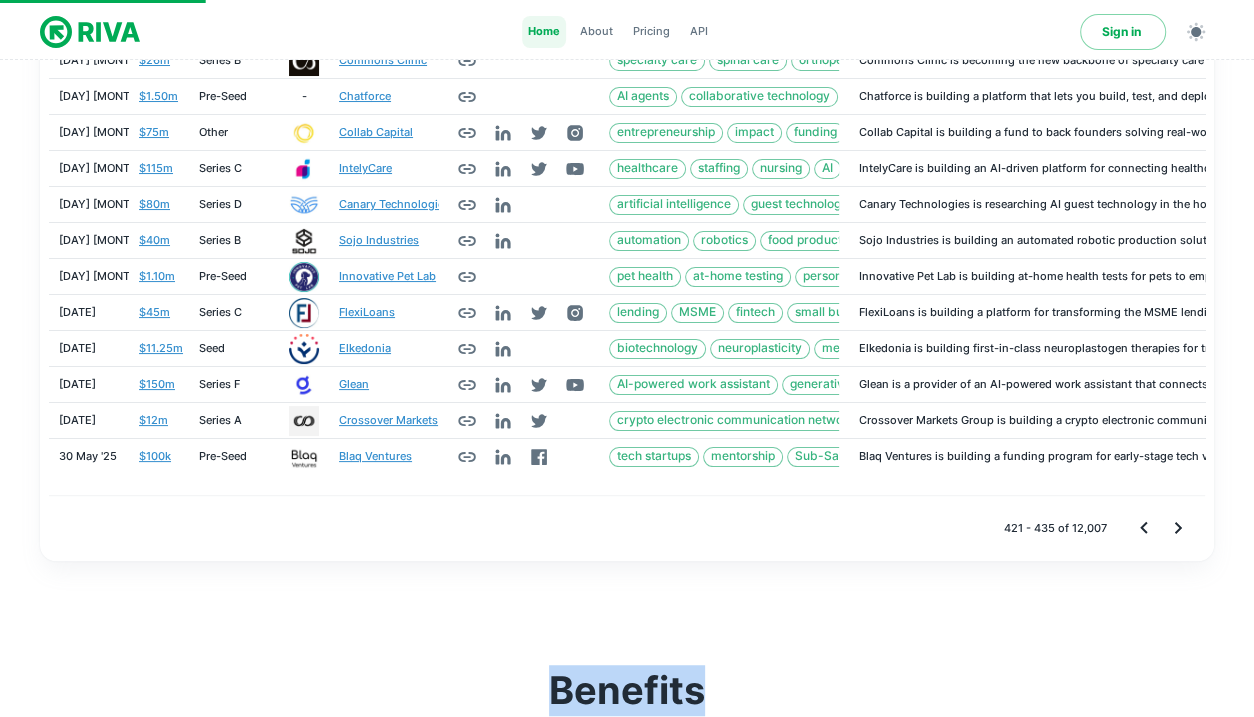 scroll, scrollTop: 572, scrollLeft: 0, axis: vertical 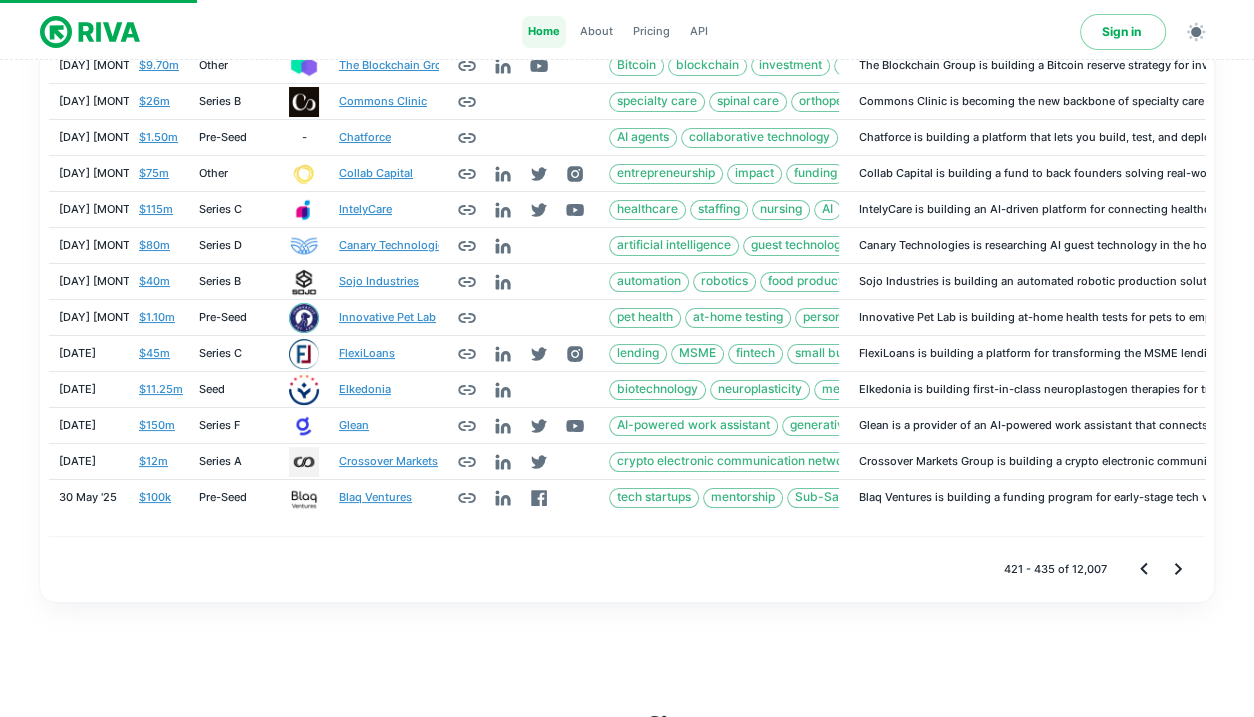 click on "421 - 435 of 12,007" at bounding box center [627, 568] 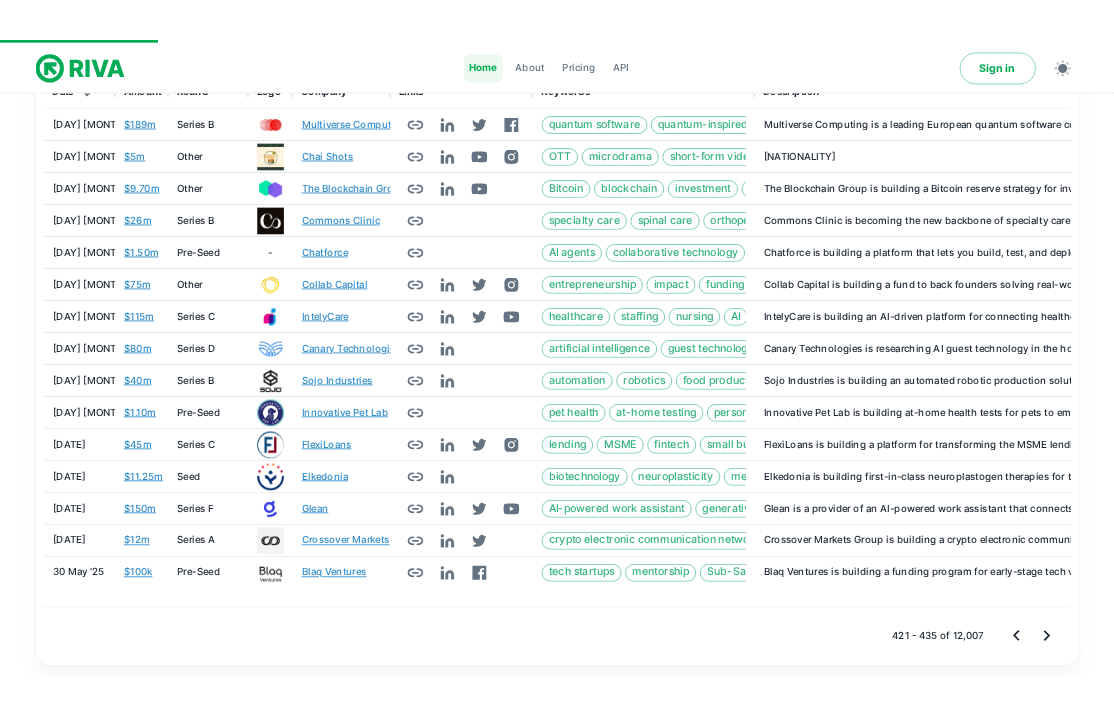 scroll, scrollTop: 452, scrollLeft: 0, axis: vertical 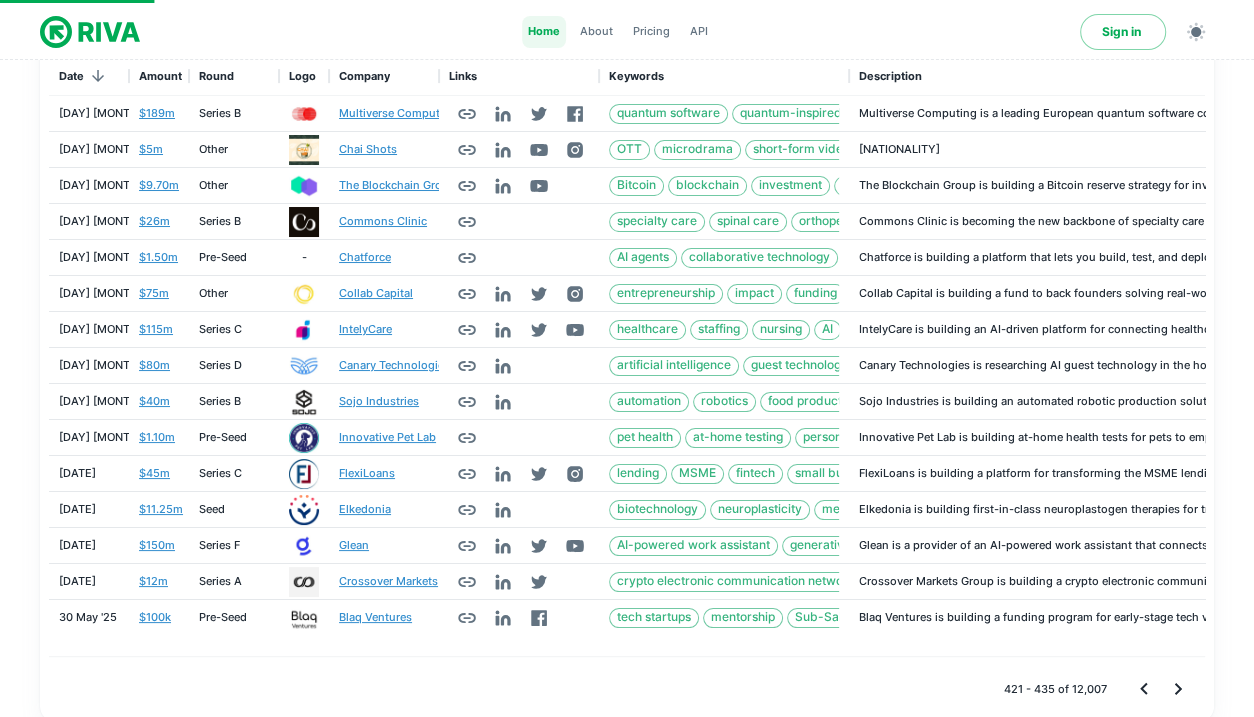 click 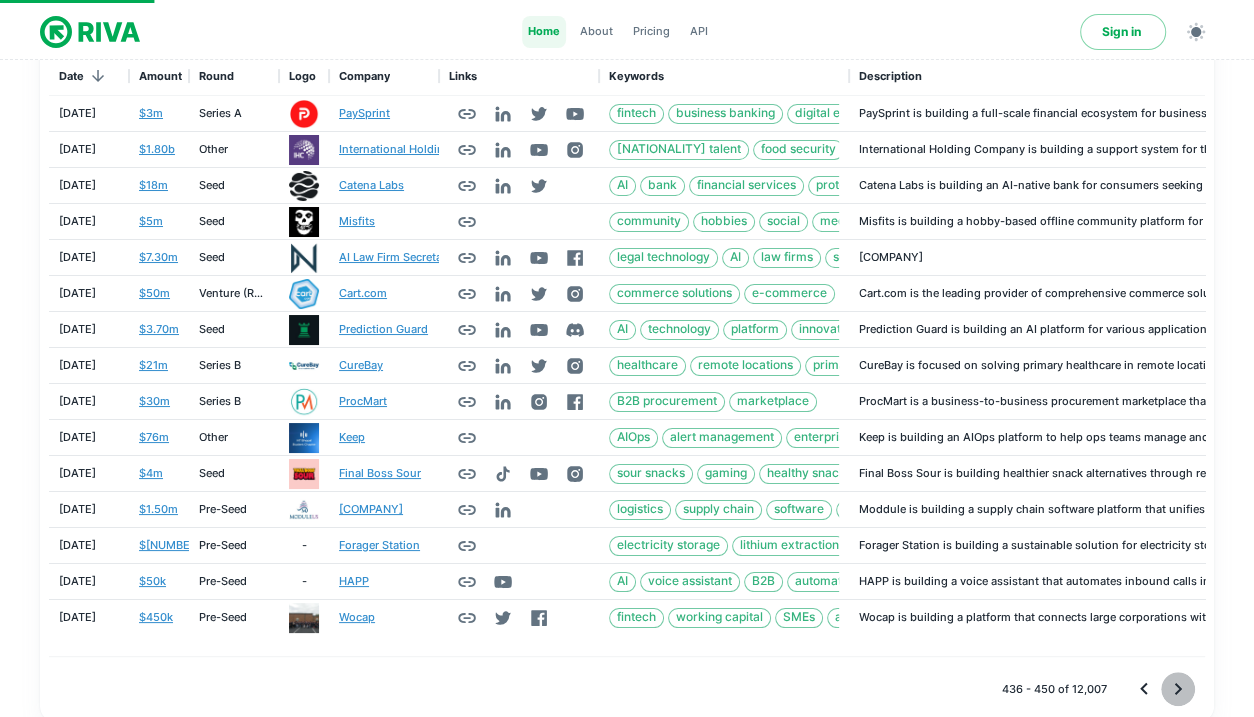 click 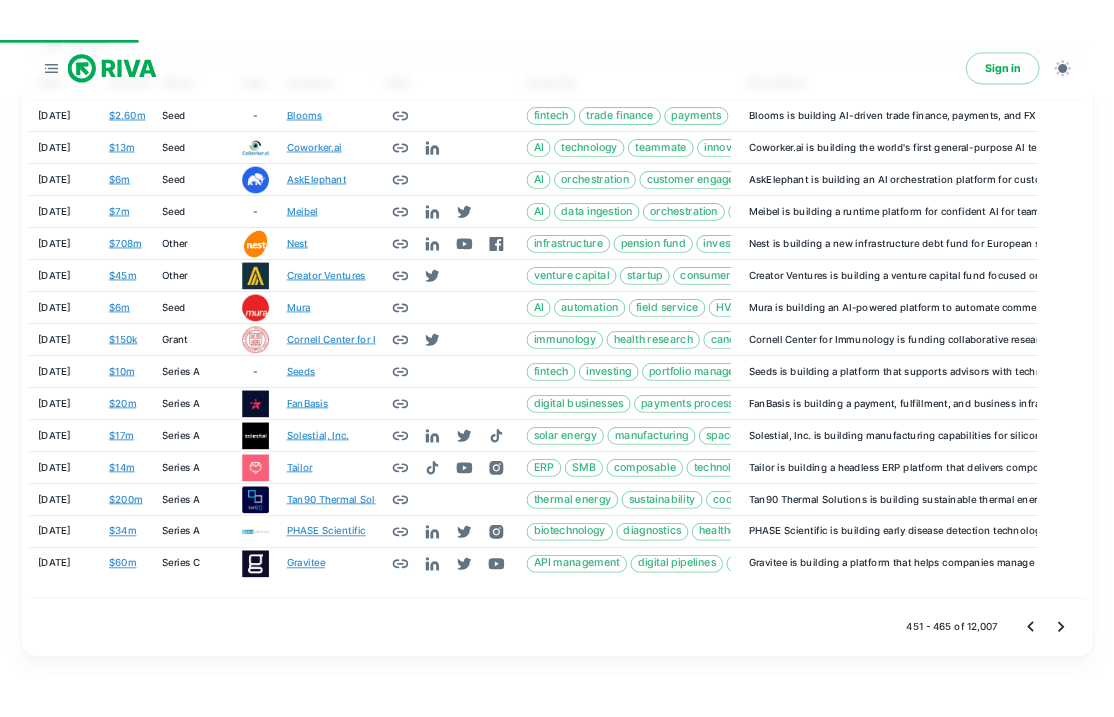 scroll, scrollTop: 600, scrollLeft: 1046, axis: both 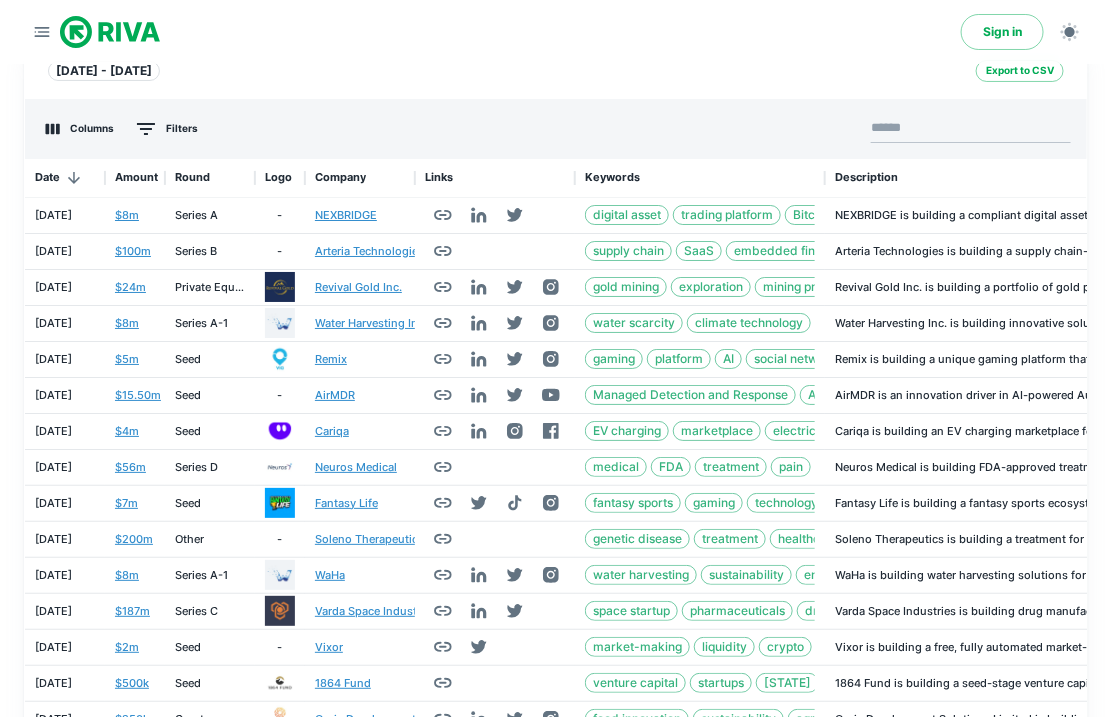 click at bounding box center [110, 32] 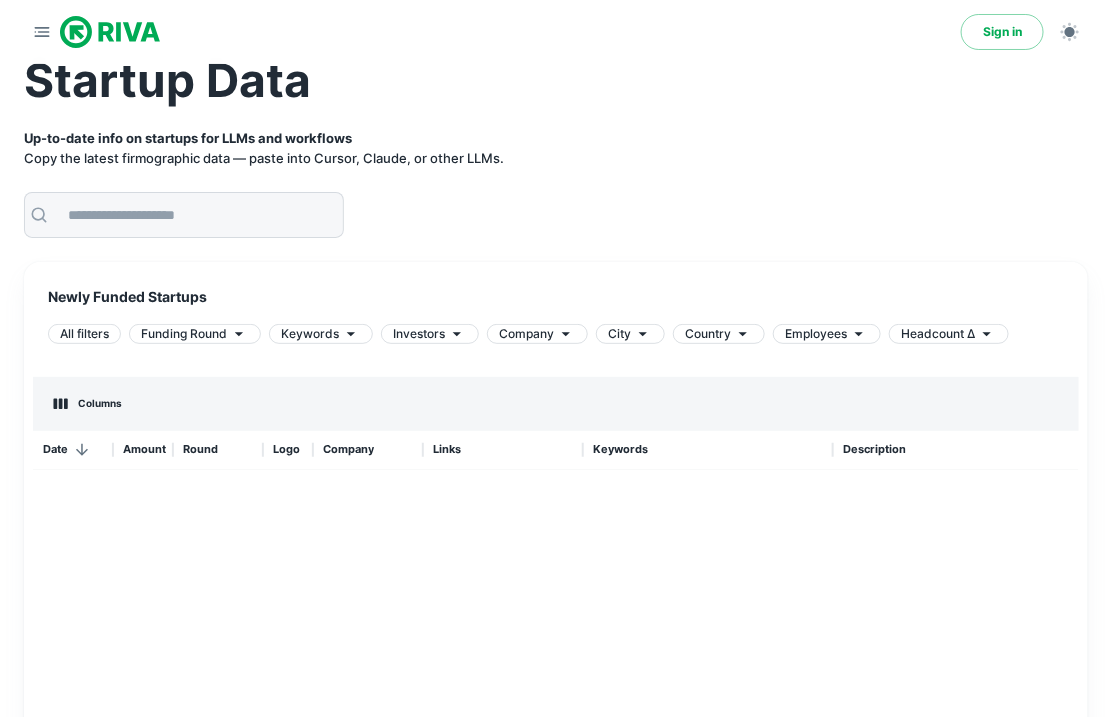 scroll, scrollTop: 0, scrollLeft: 0, axis: both 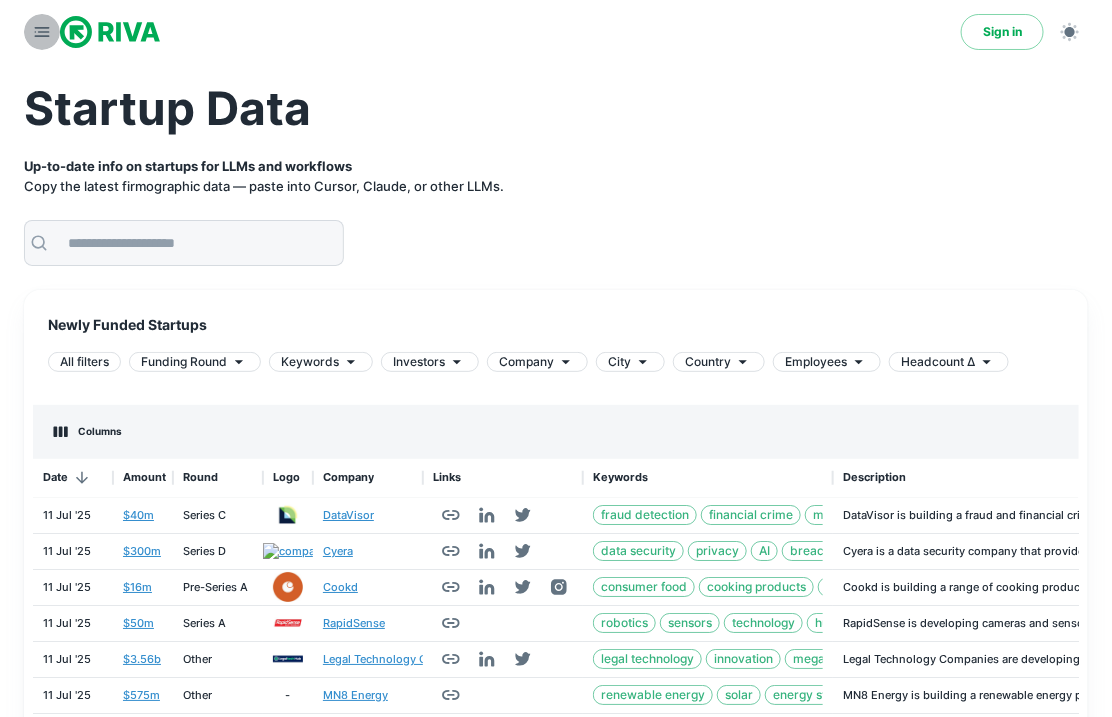 click 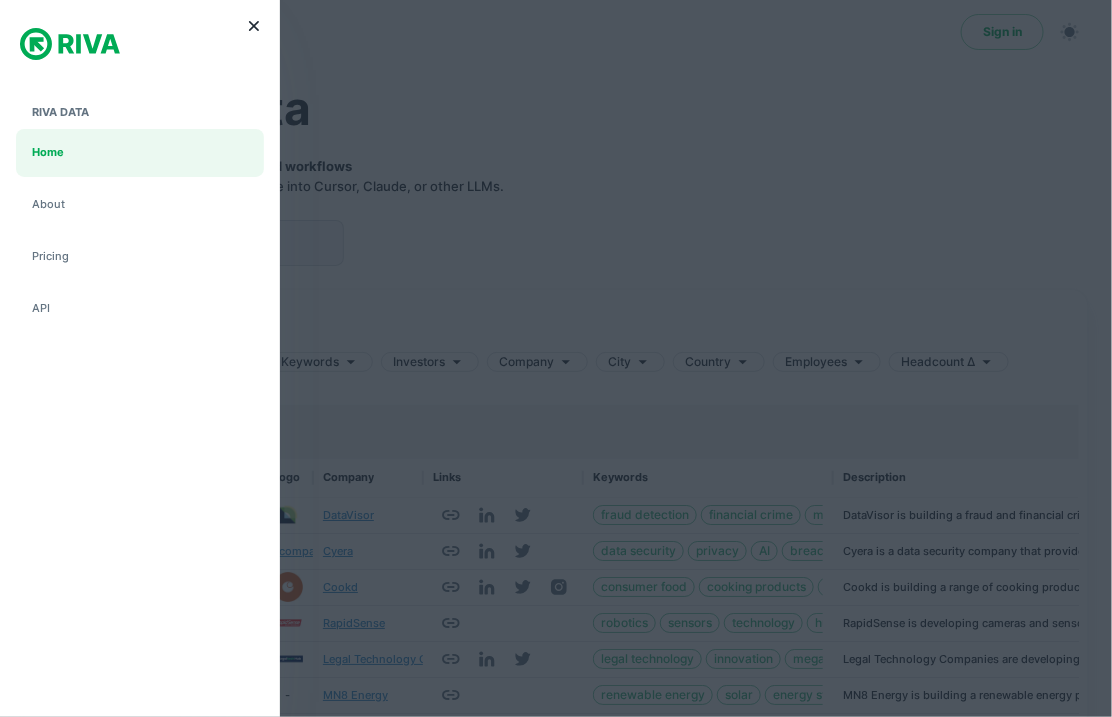 click at bounding box center [254, 26] 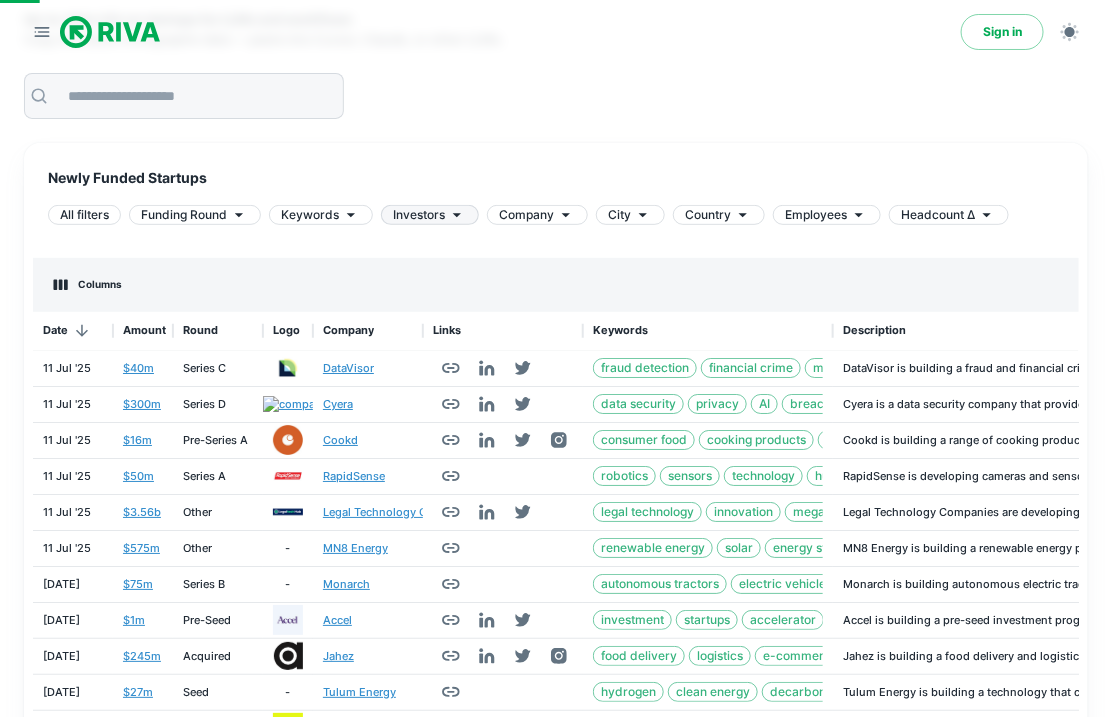 scroll, scrollTop: 157, scrollLeft: 0, axis: vertical 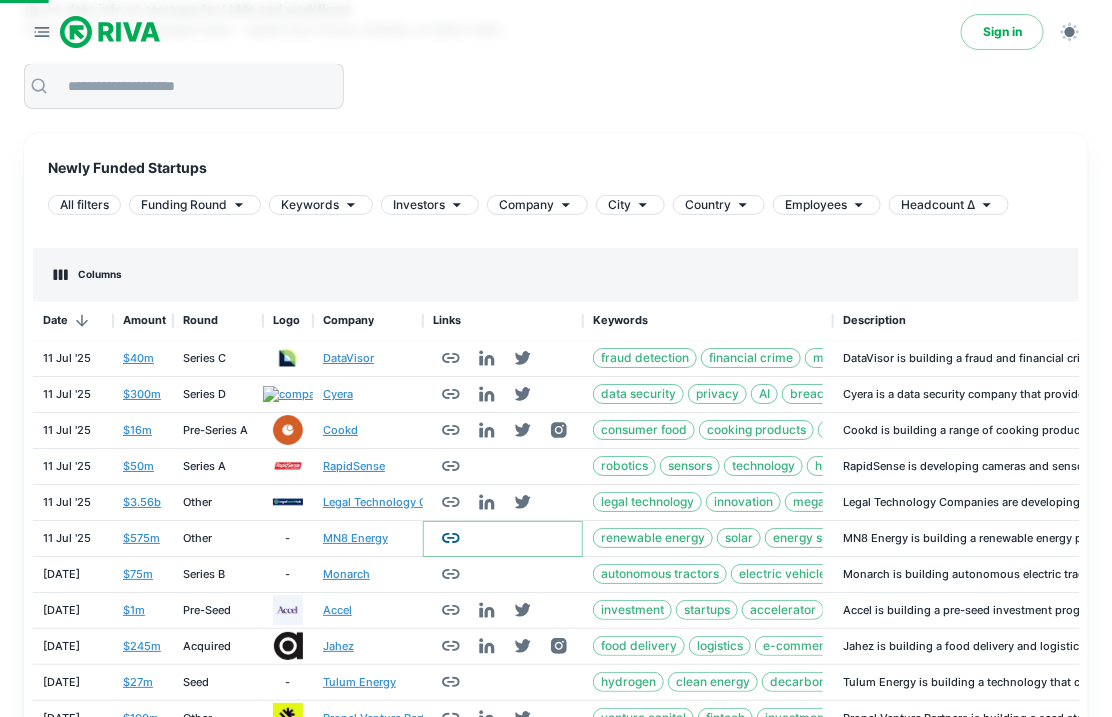 click 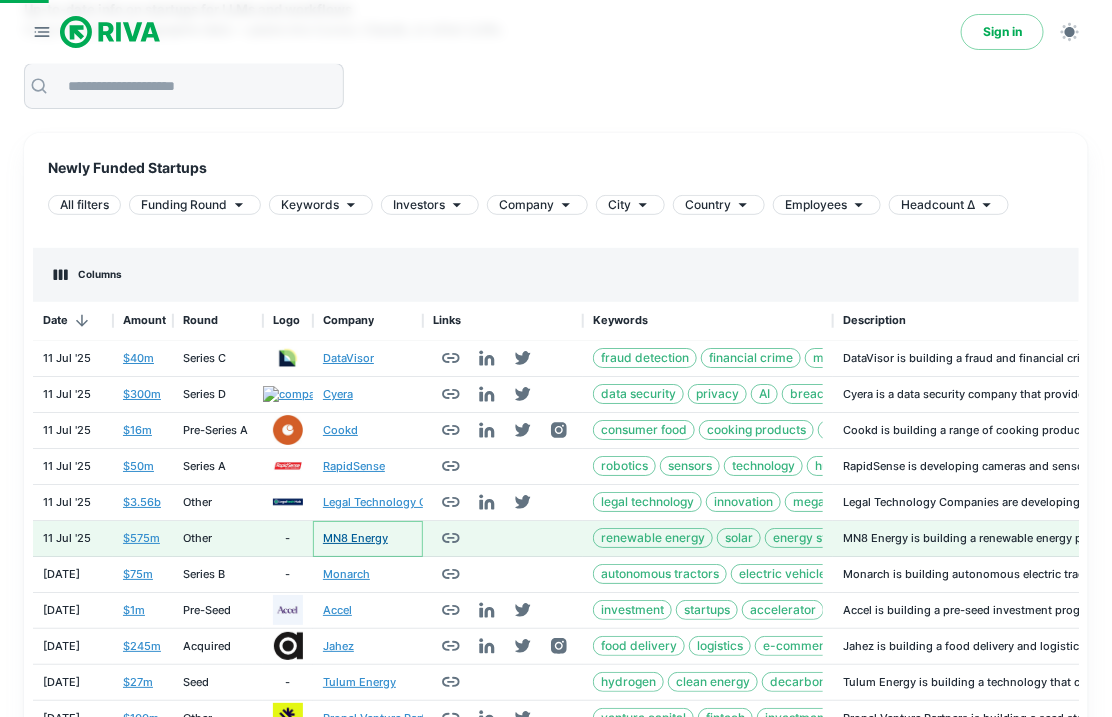click on "MN8 Energy" at bounding box center (355, 538) 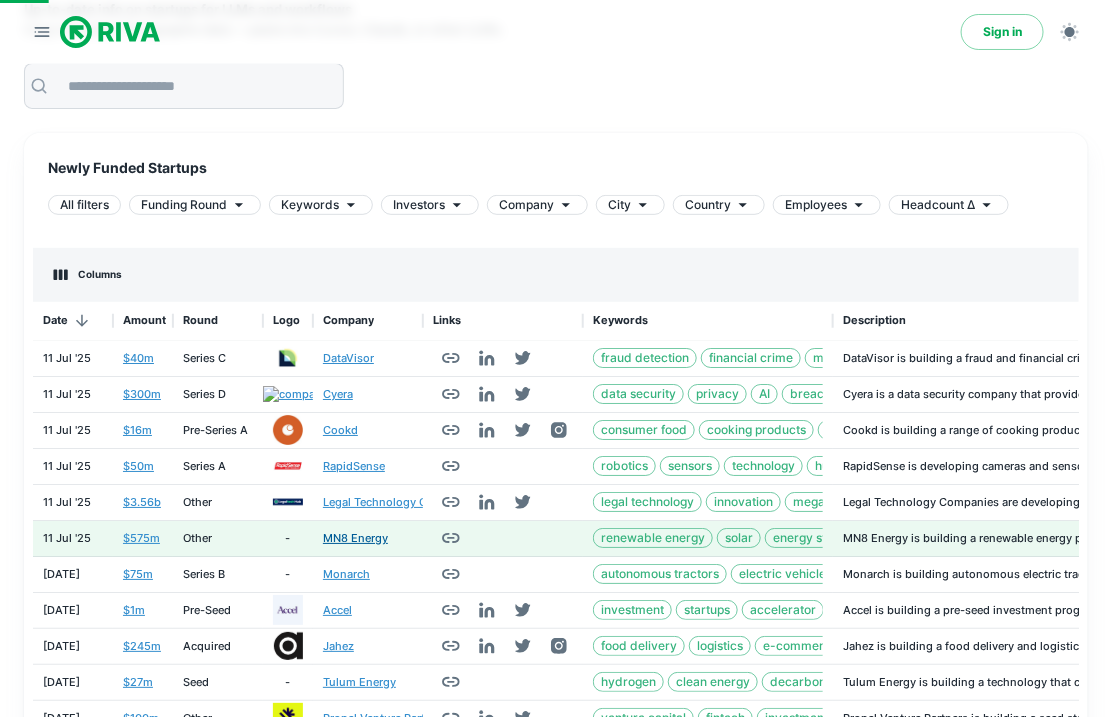 scroll, scrollTop: 0, scrollLeft: 0, axis: both 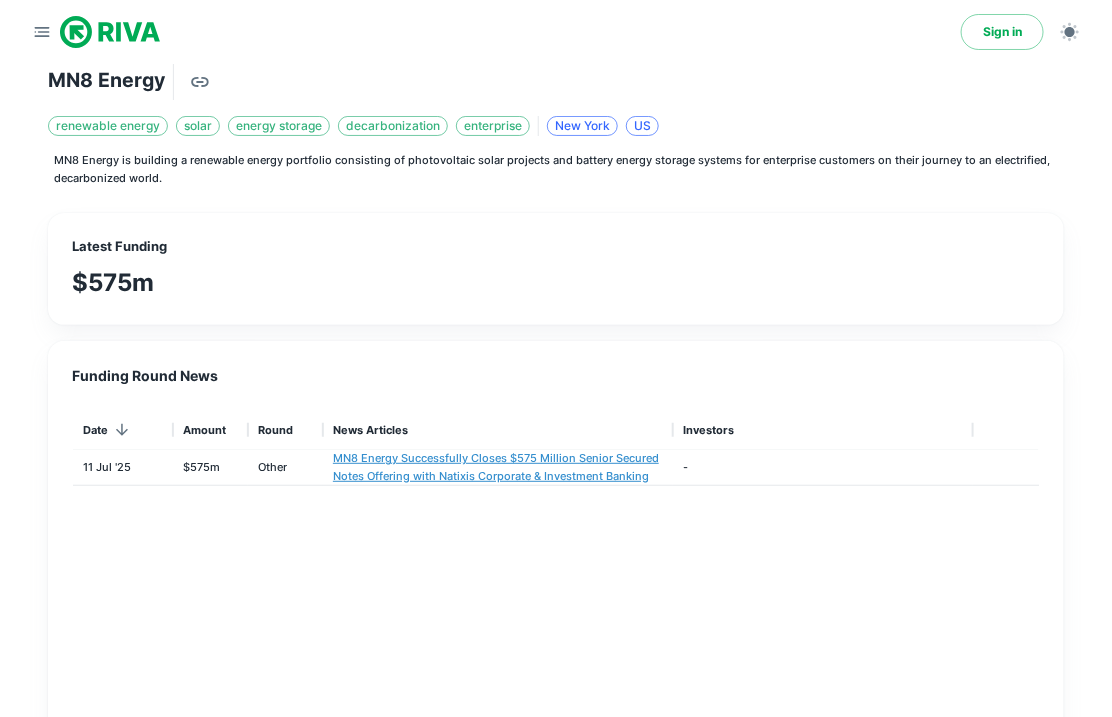 click at bounding box center (110, 32) 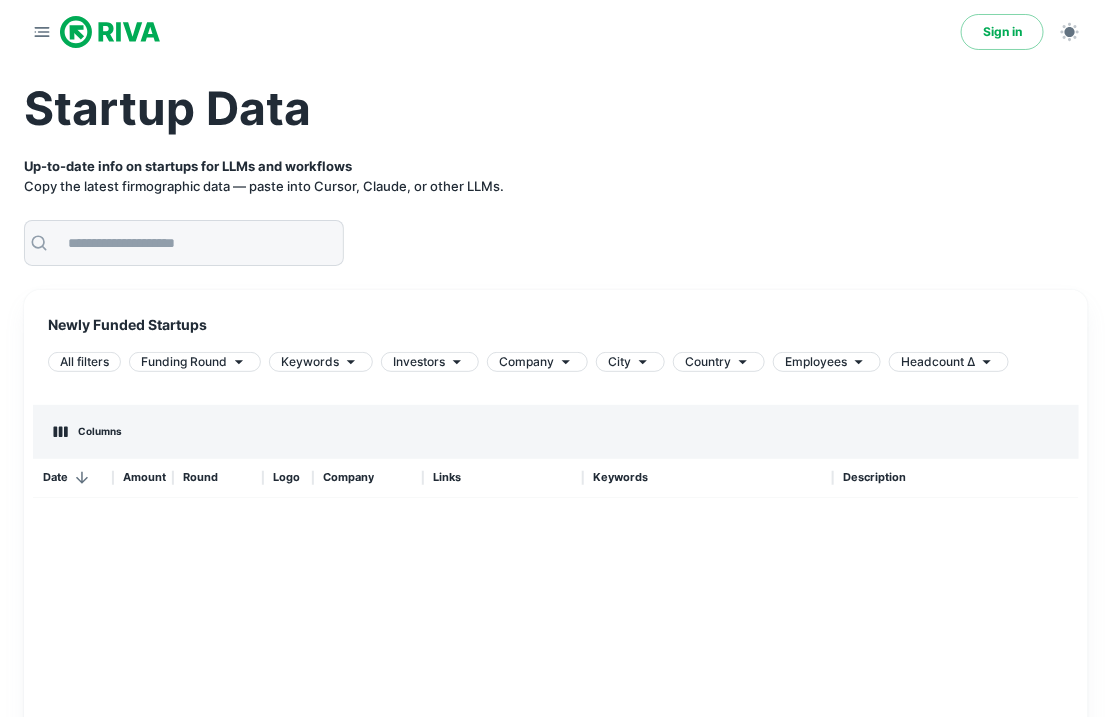 scroll, scrollTop: 1, scrollLeft: 0, axis: vertical 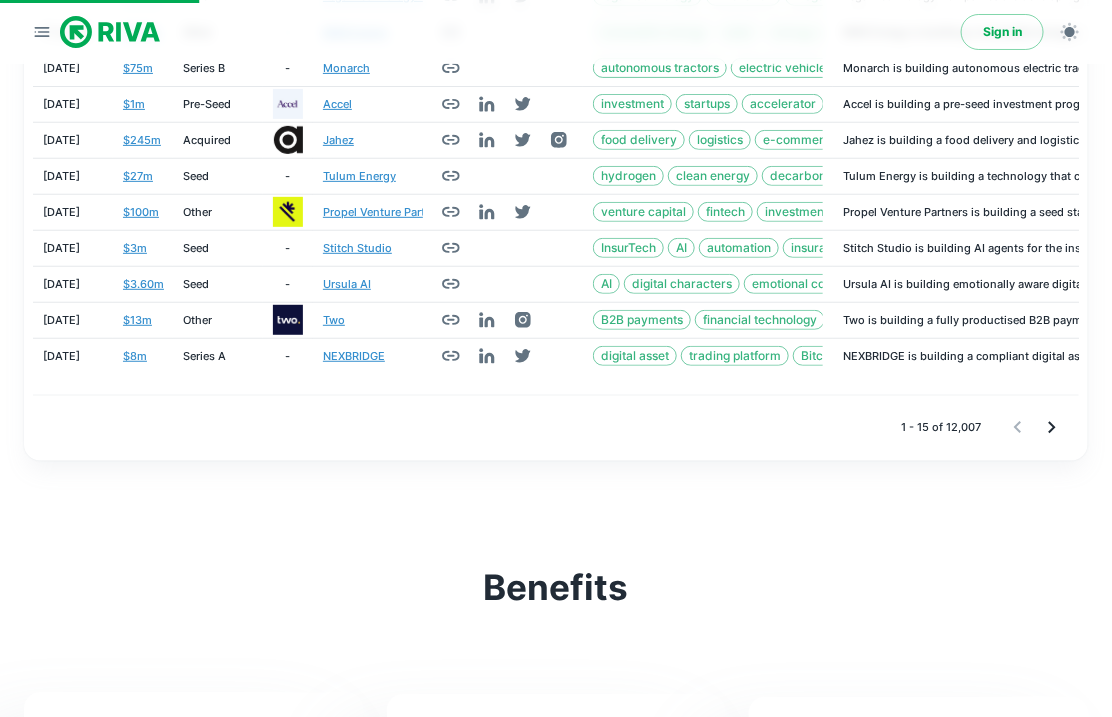 click at bounding box center [1070, 32] 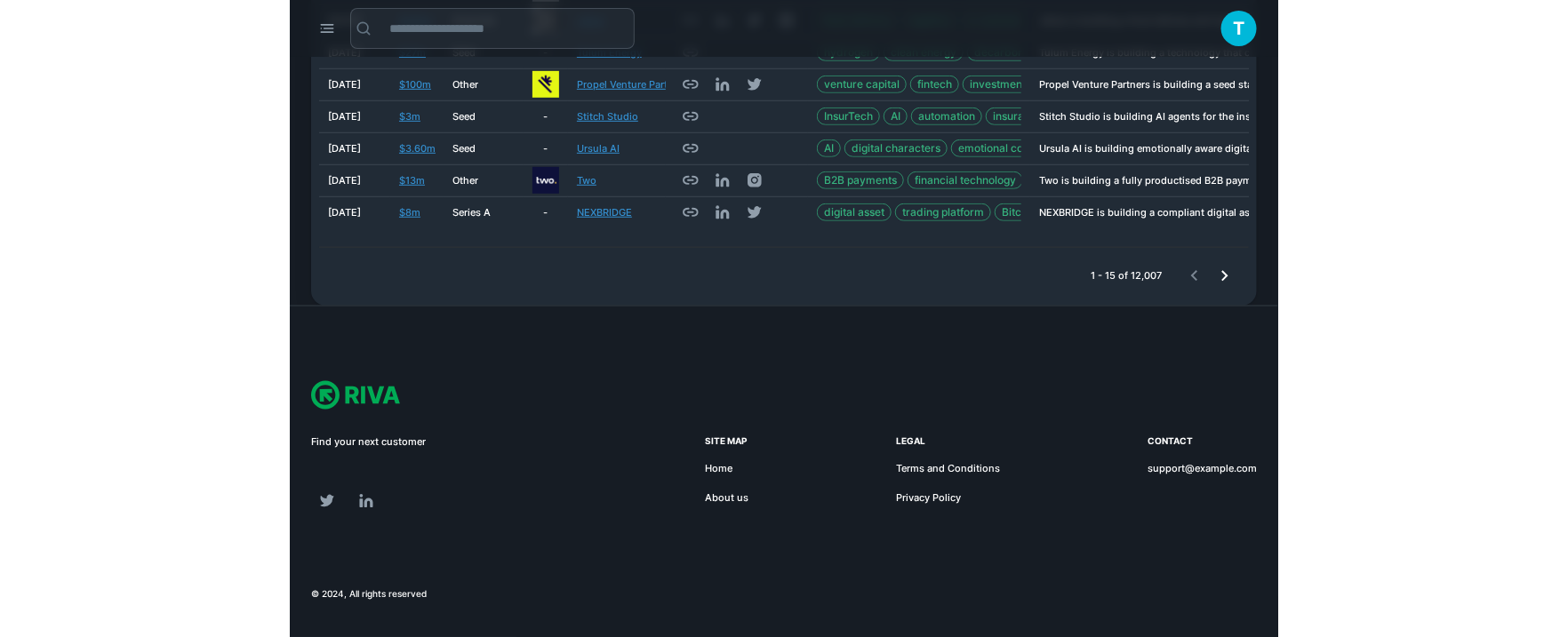 scroll, scrollTop: 0, scrollLeft: 0, axis: both 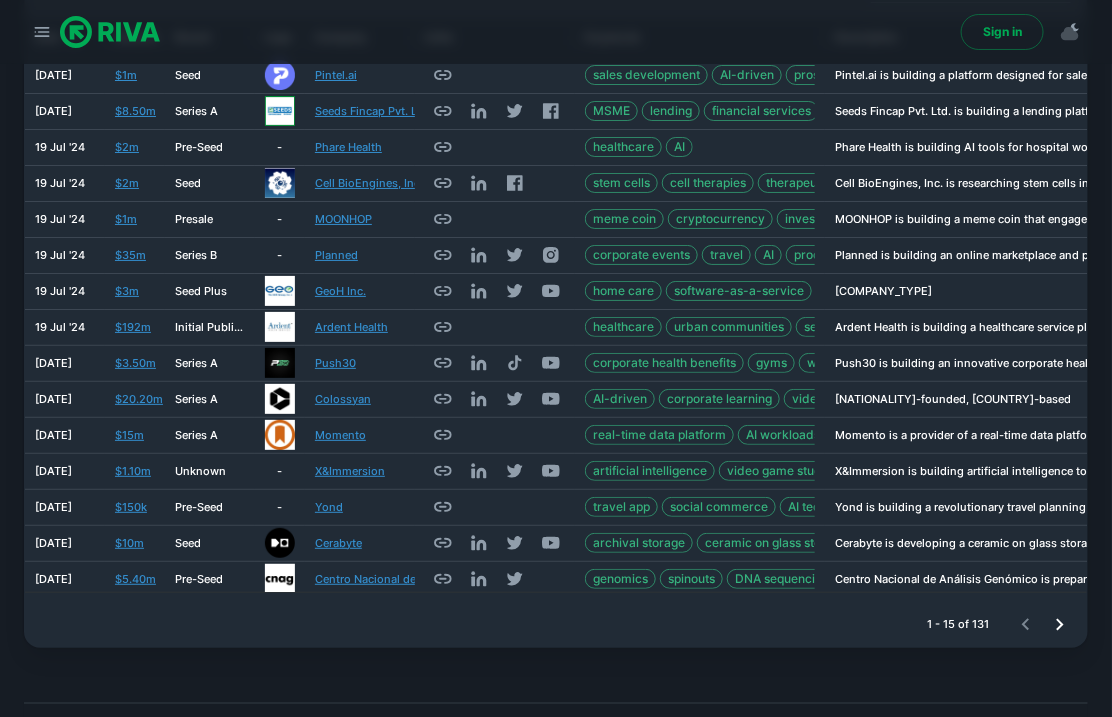 click at bounding box center [1060, 625] 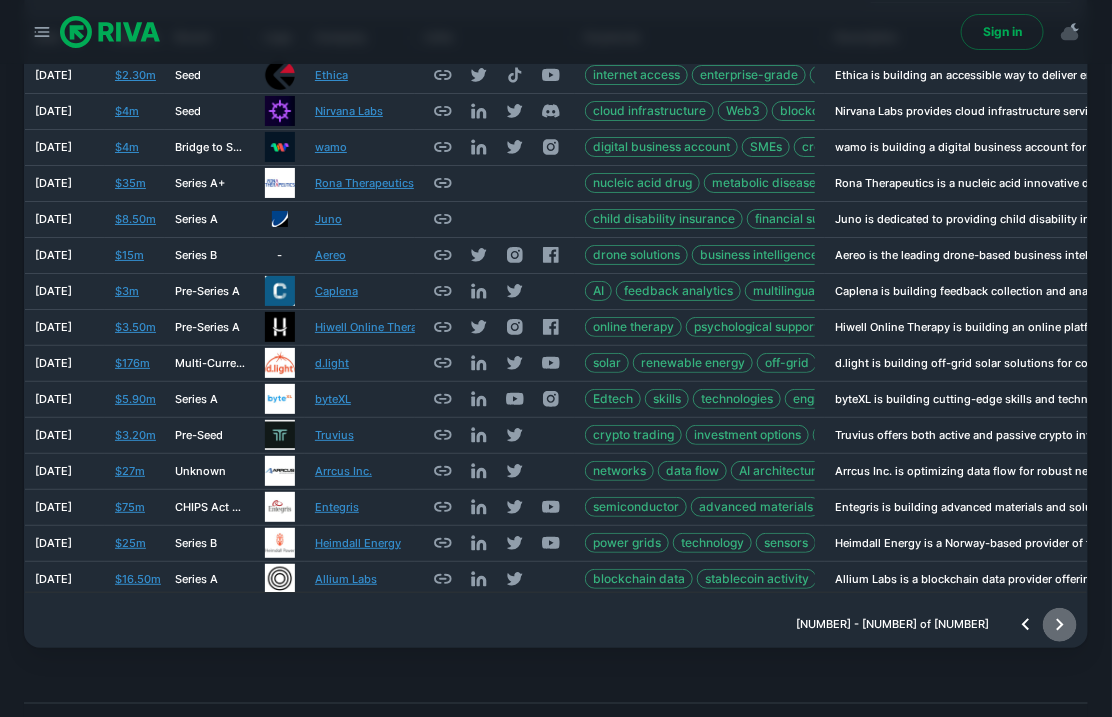 click 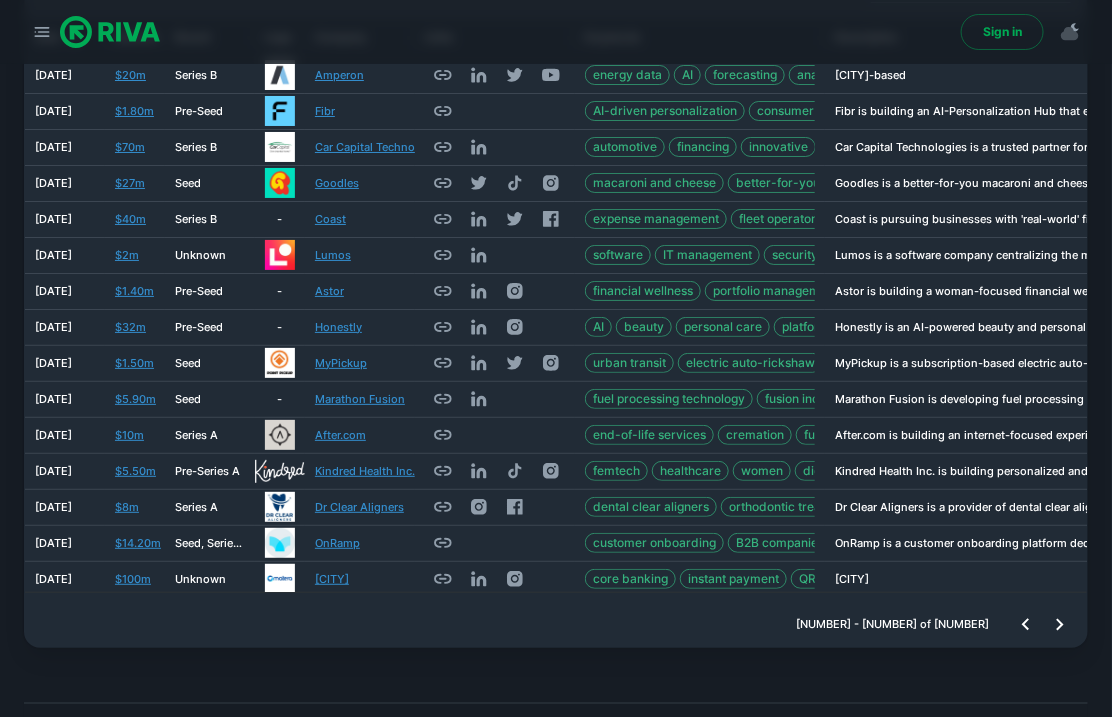 click 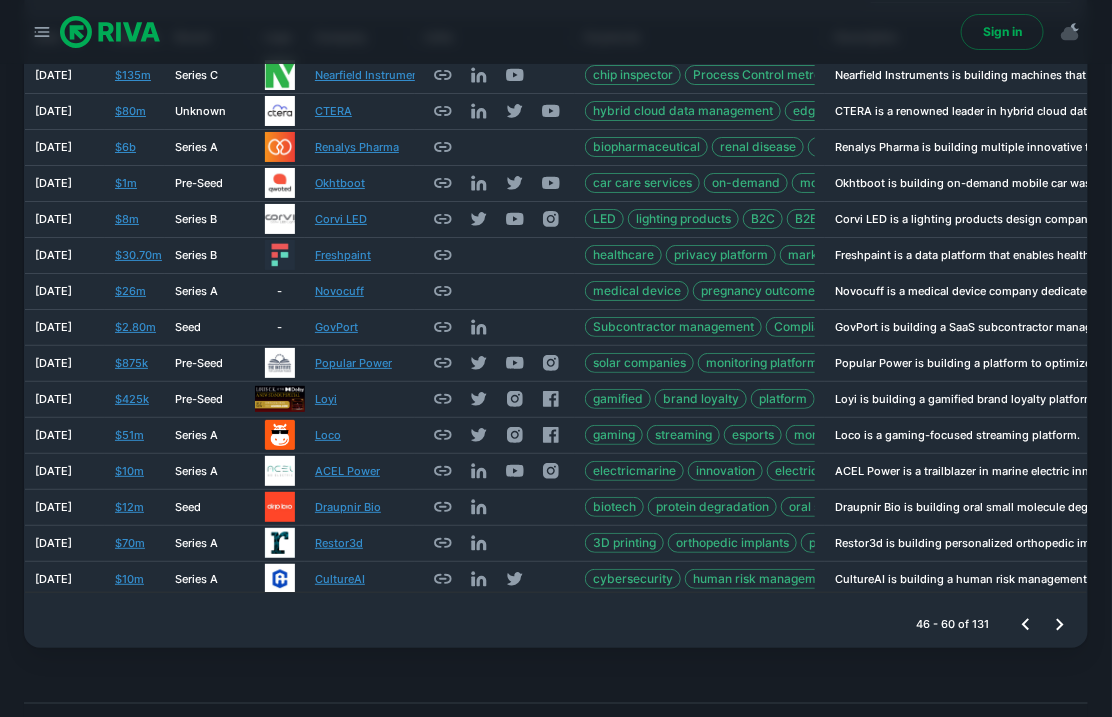 click 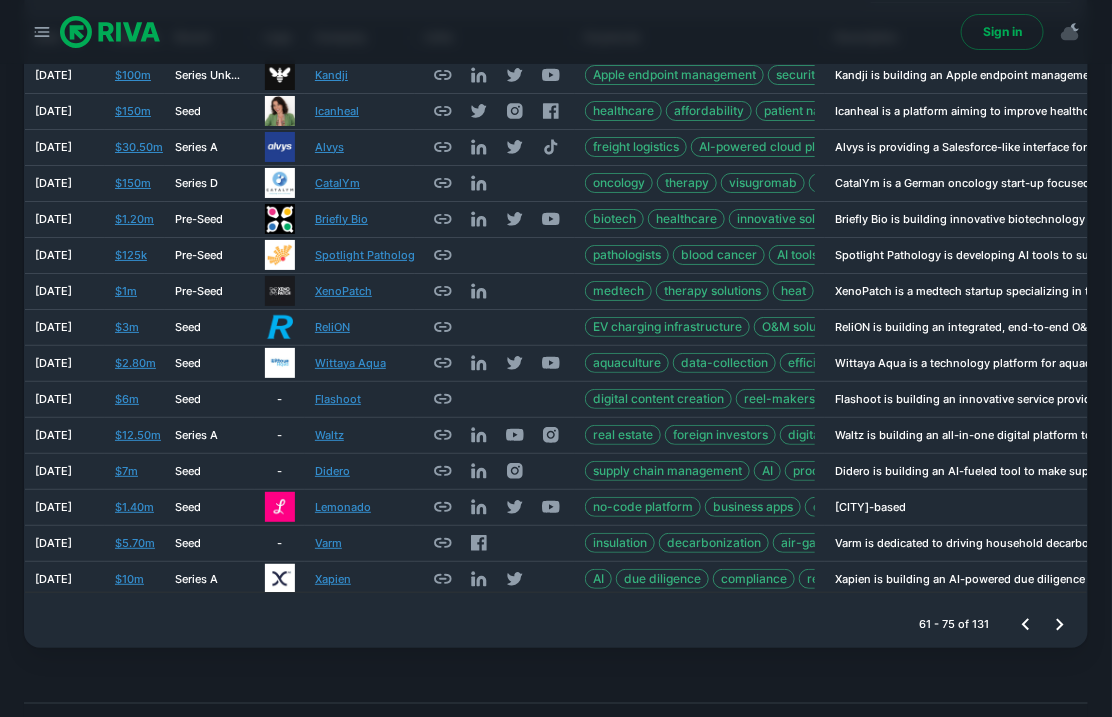 click 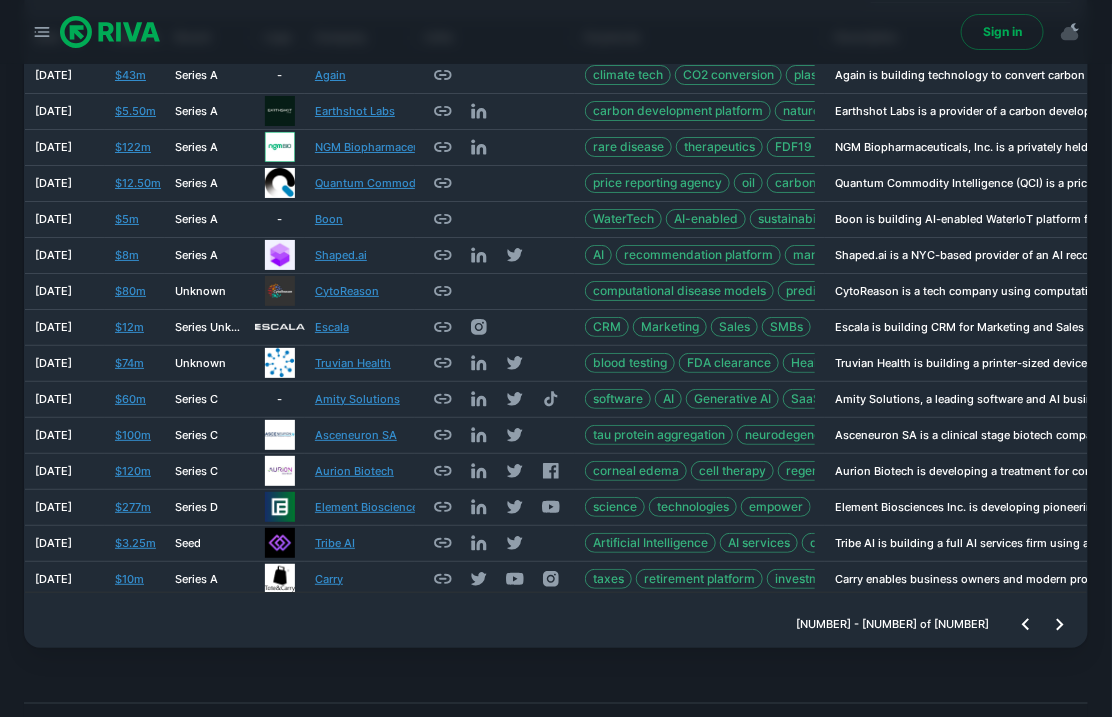 click at bounding box center (110, 32) 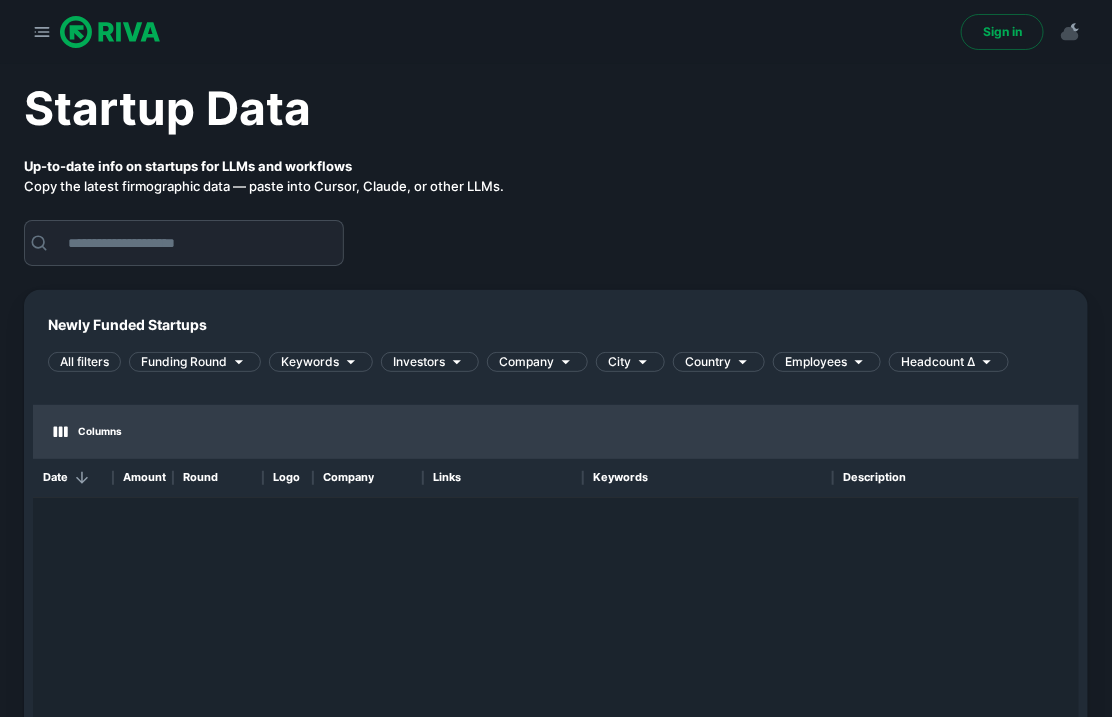 scroll, scrollTop: 1, scrollLeft: 0, axis: vertical 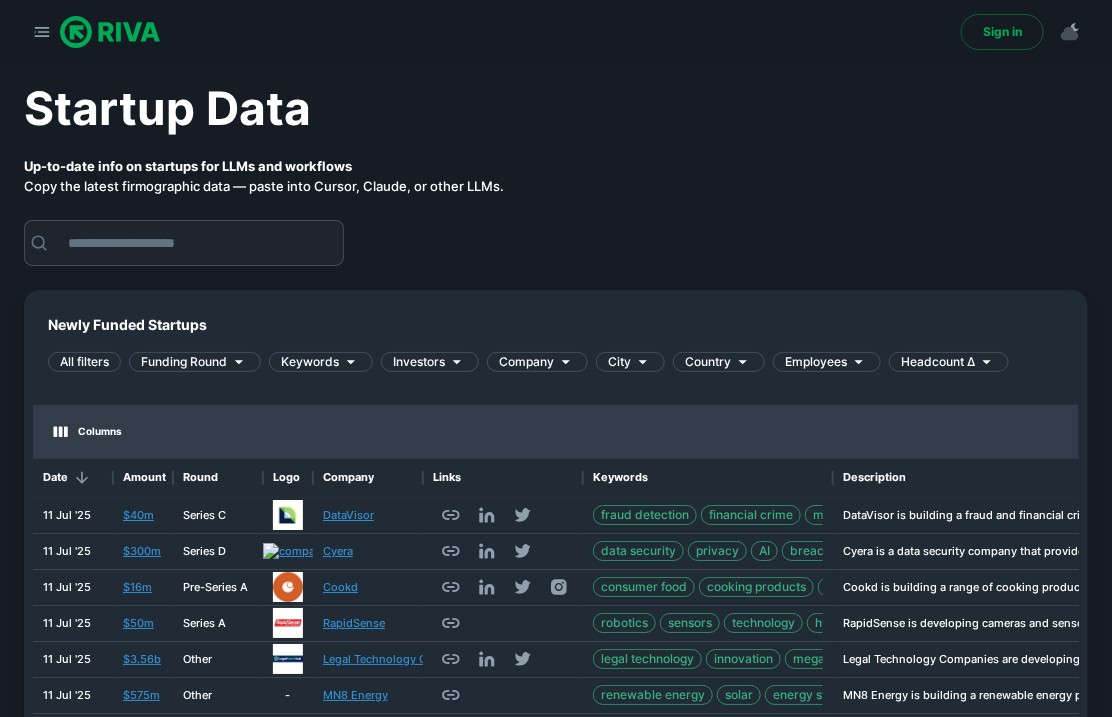 click 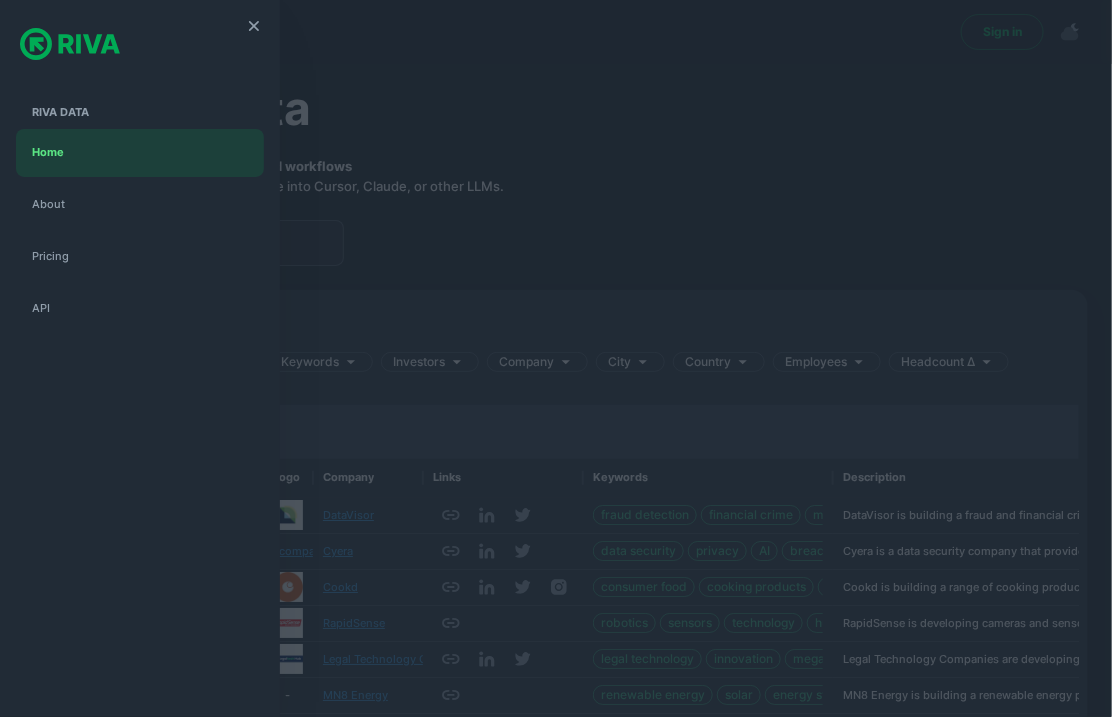 click at bounding box center [556, 358] 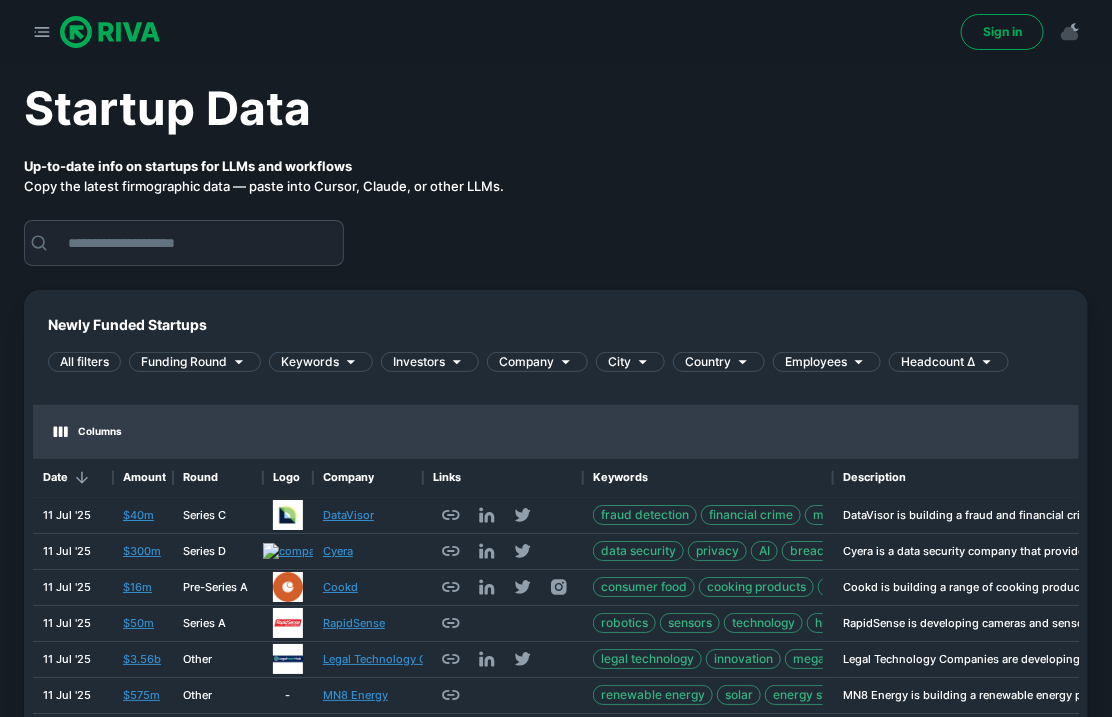 click on "Sign in" at bounding box center [1002, 32] 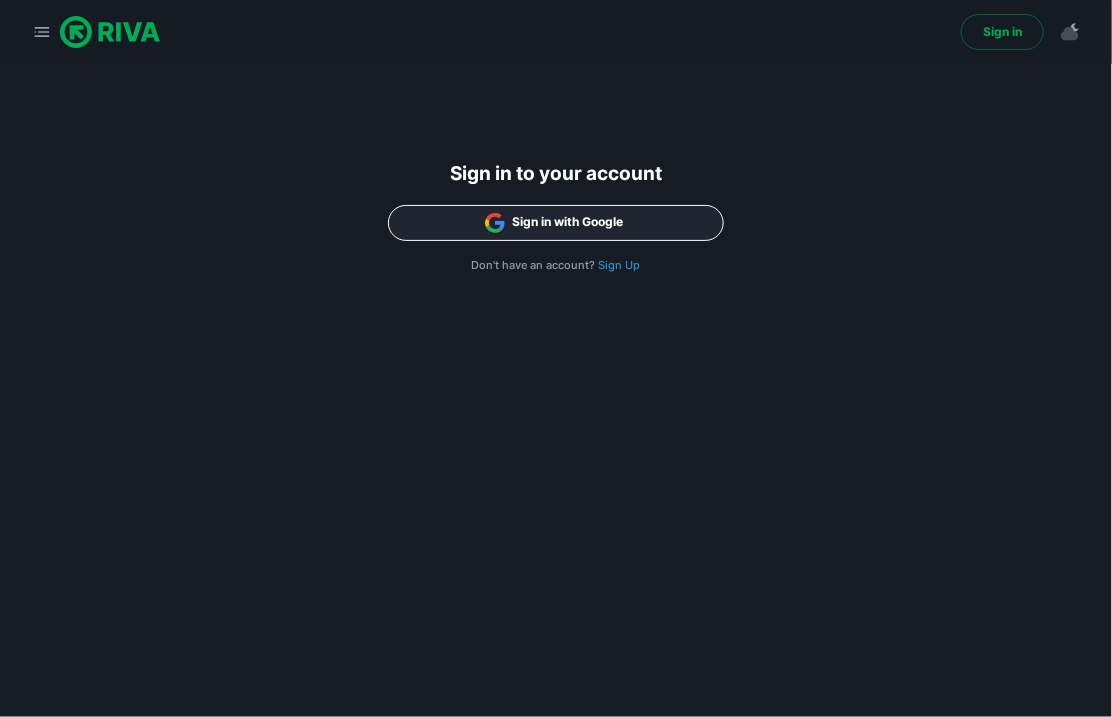 click on "Sign in with Google" at bounding box center (556, 223) 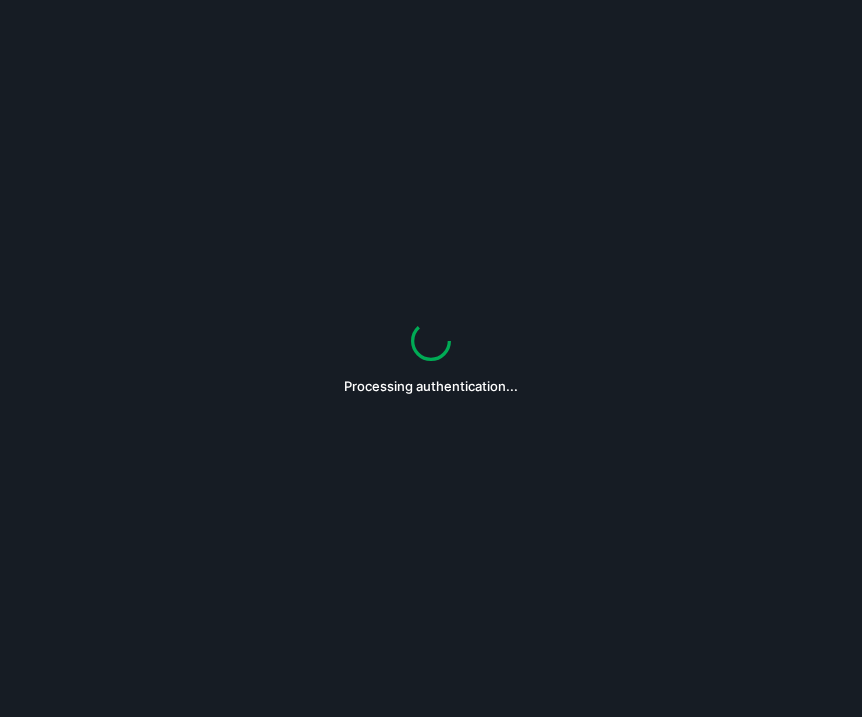 scroll, scrollTop: 0, scrollLeft: 0, axis: both 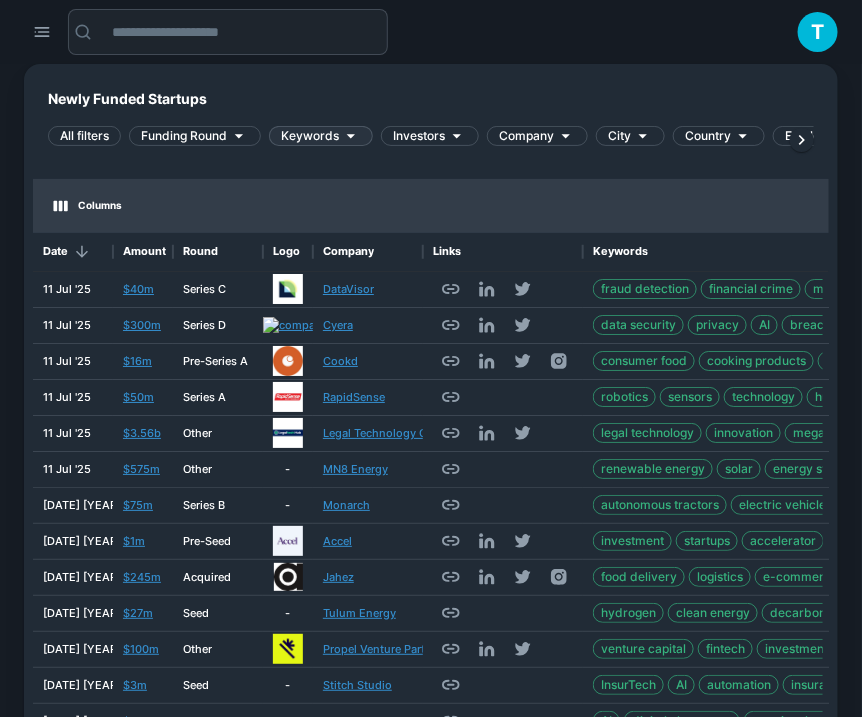 click 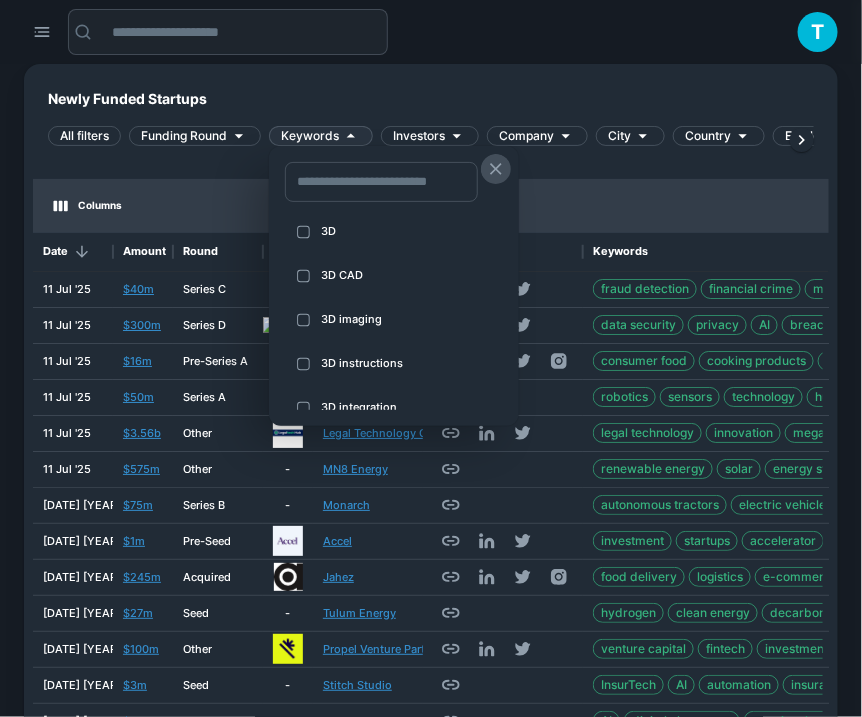 click 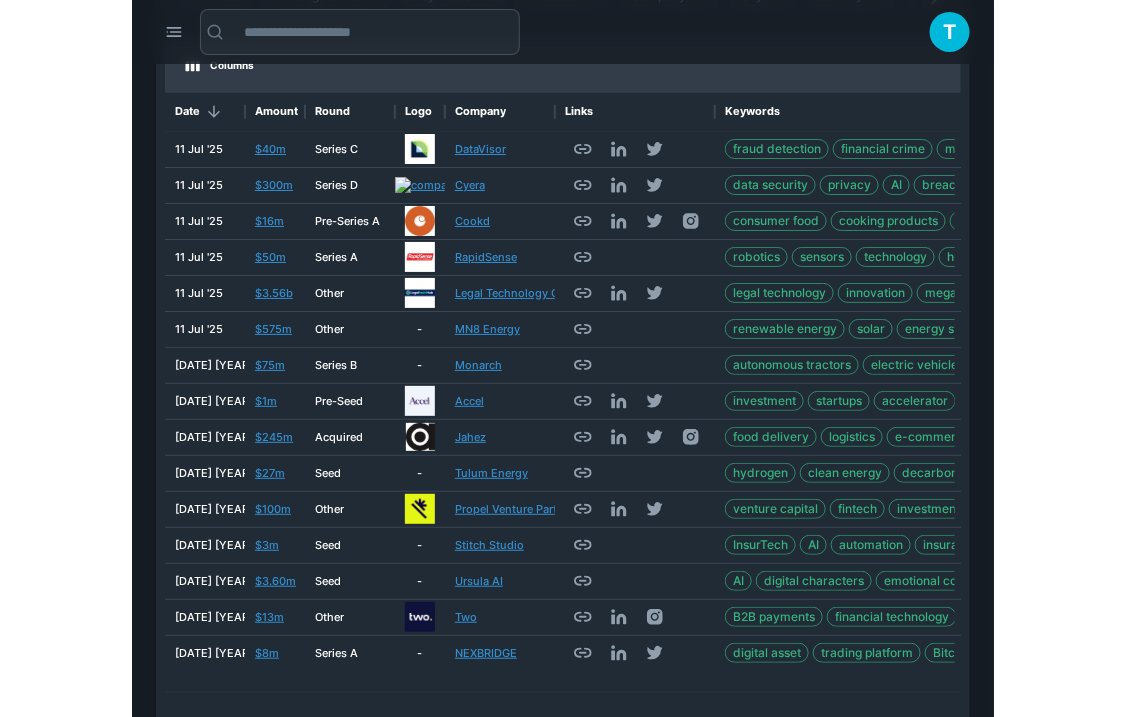 scroll, scrollTop: 180, scrollLeft: 0, axis: vertical 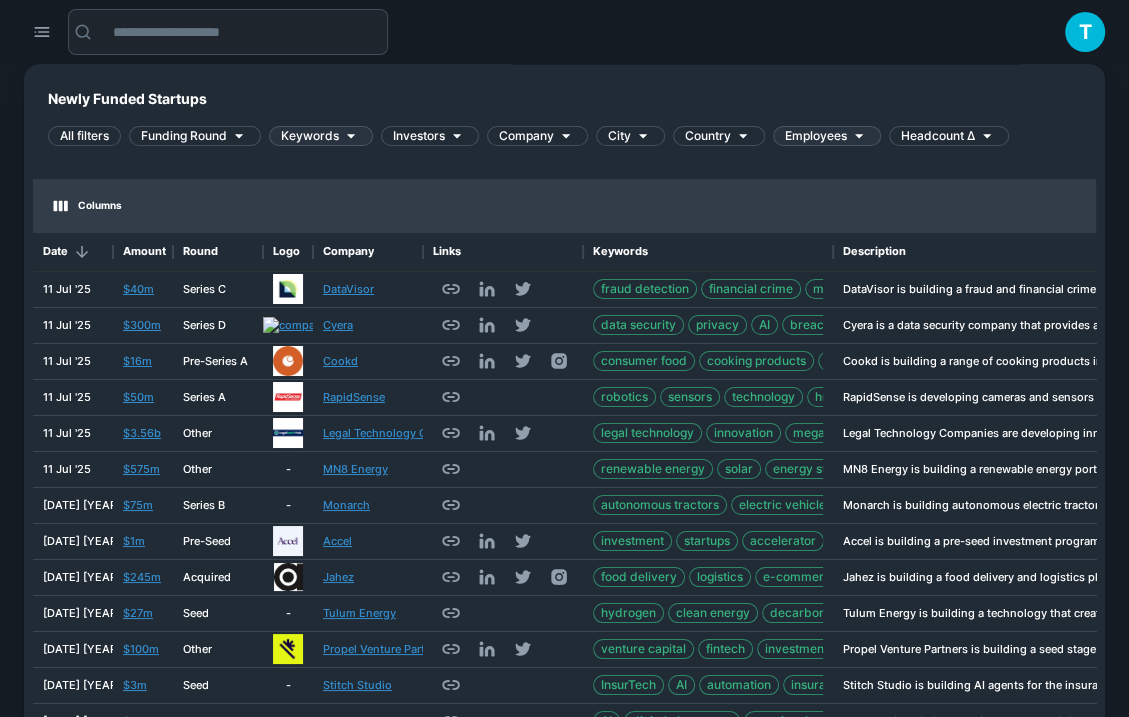 click on "Employees" at bounding box center [816, 136] 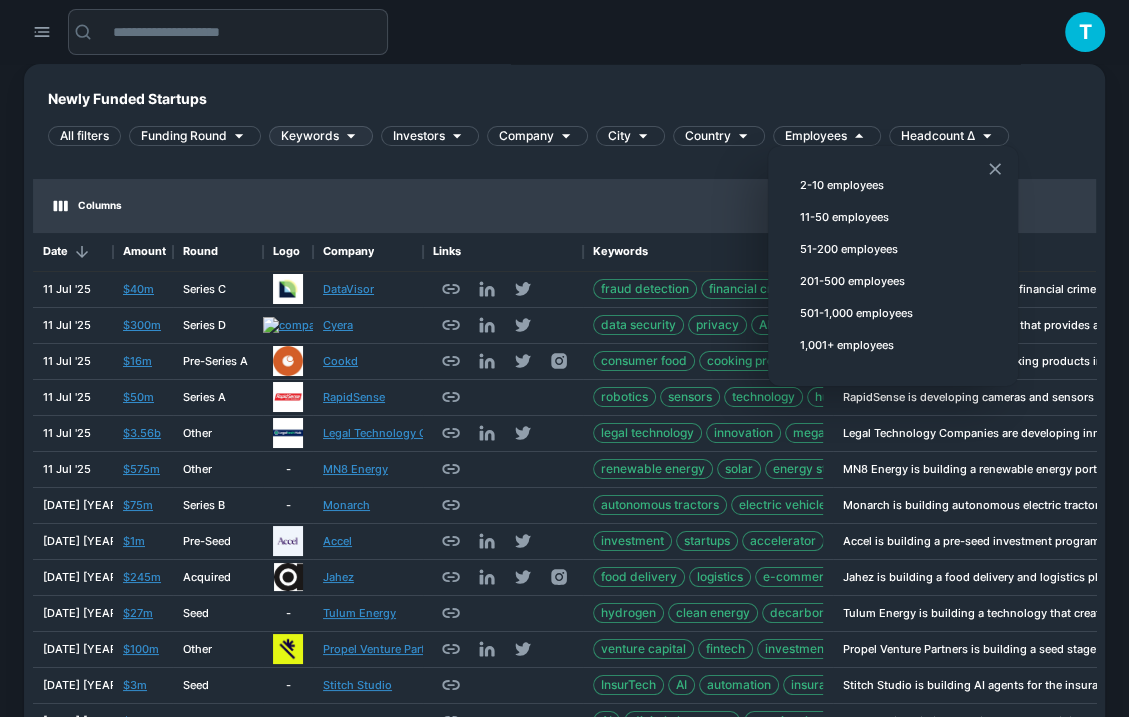 click at bounding box center (564, 358) 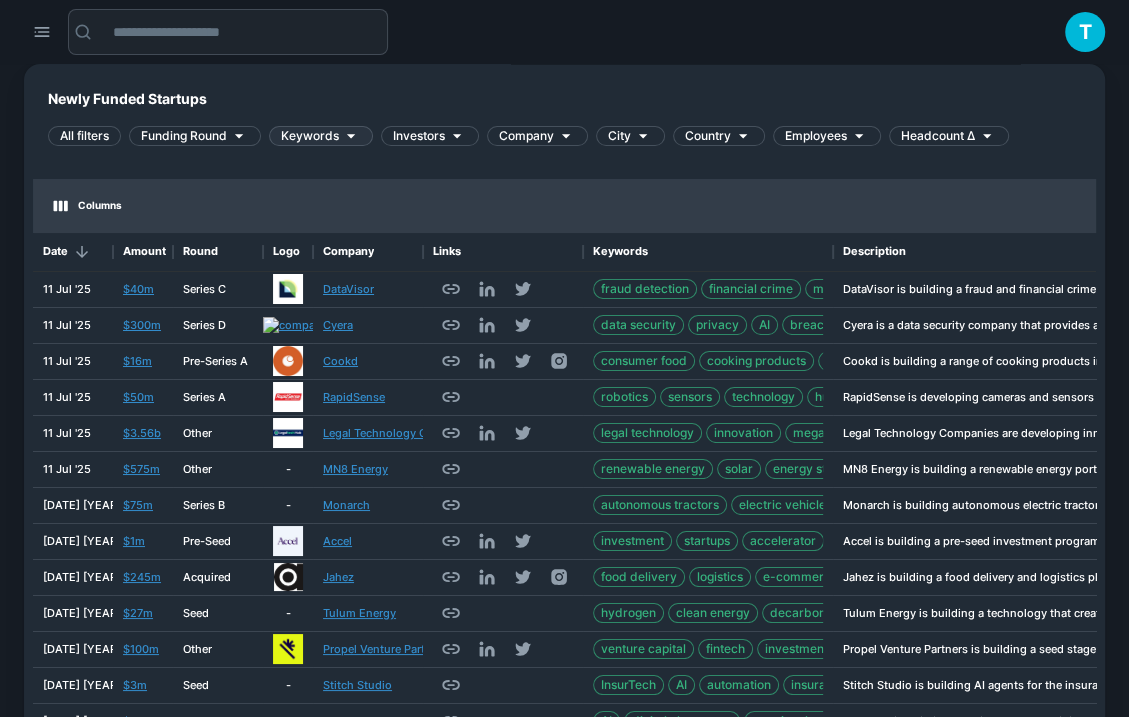click on "2-10 employees 11-50 employees 51-200 employees 201-500 employees 501-1,000 employees 1,001+ employees" at bounding box center (564, 358) 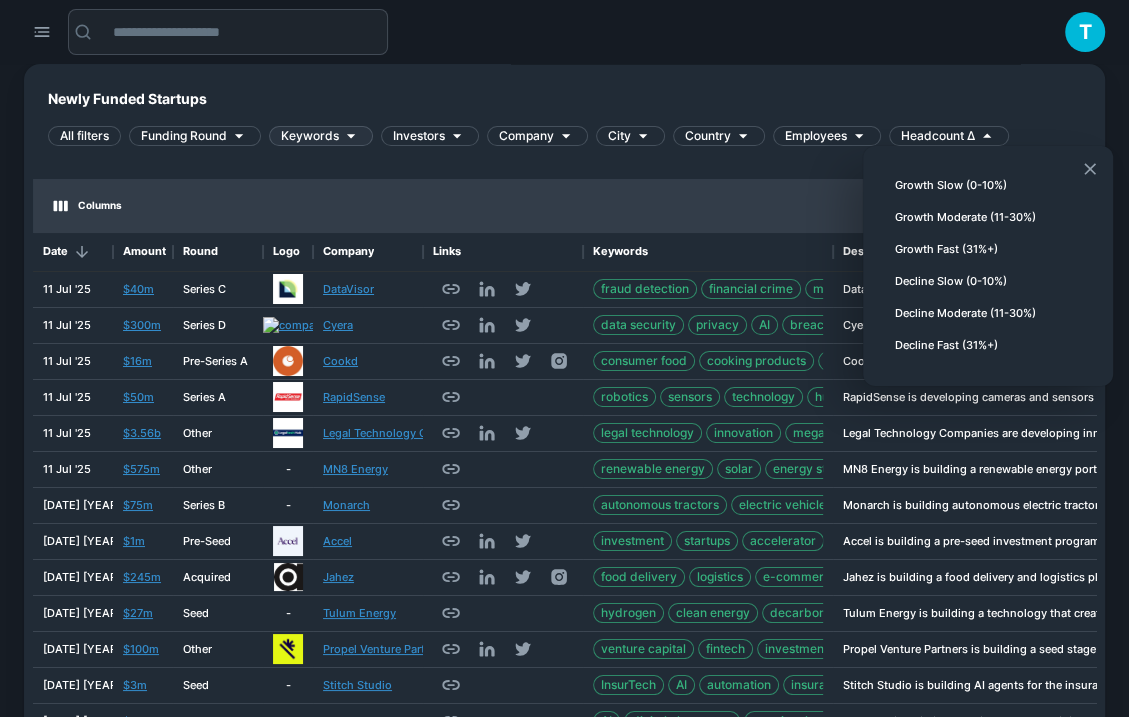 click on "Growth Fast (31%+)" at bounding box center [988, 250] 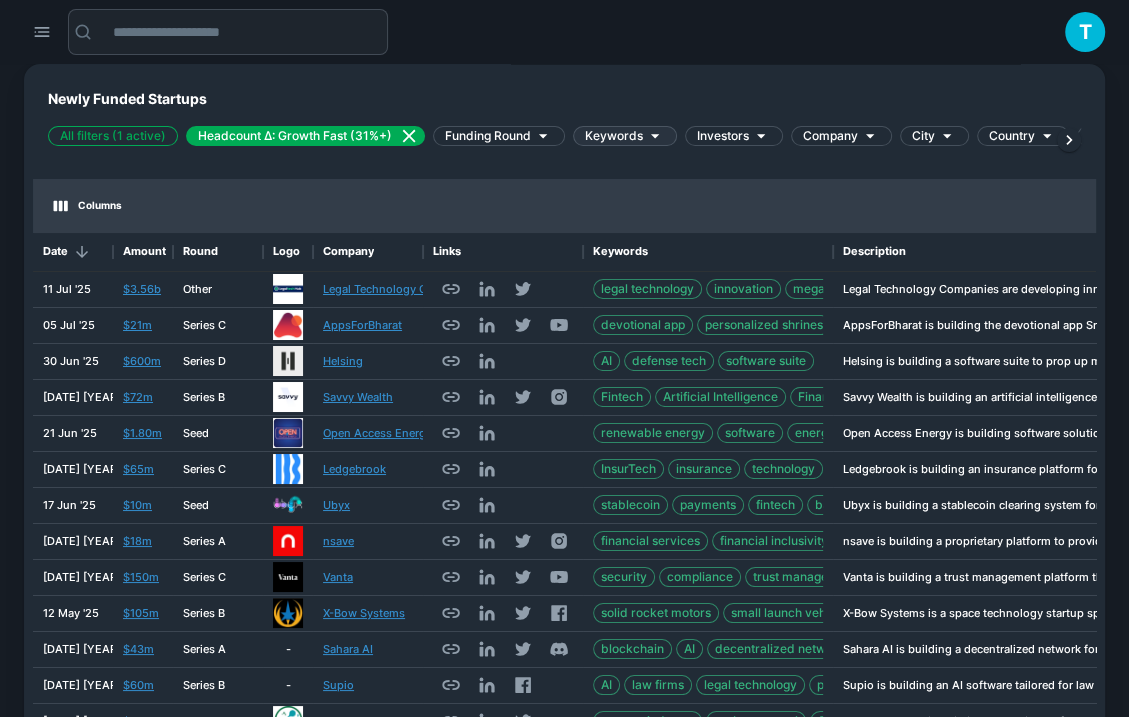 scroll, scrollTop: 0, scrollLeft: 3, axis: horizontal 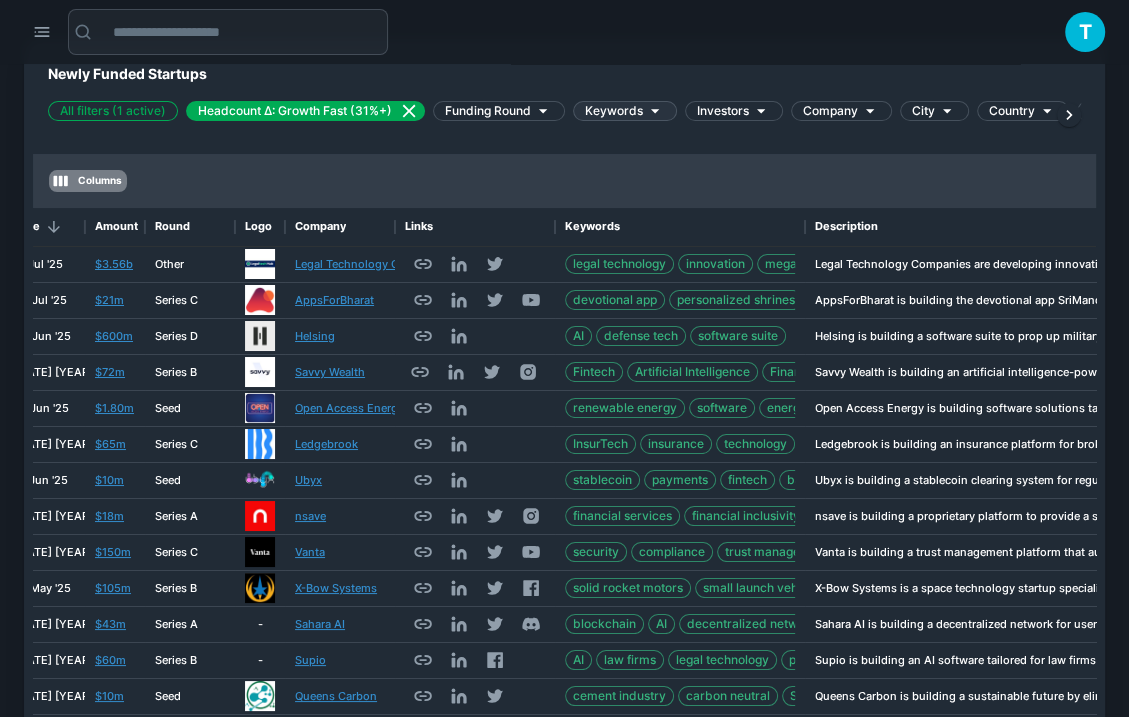 click on "Columns" at bounding box center (88, 181) 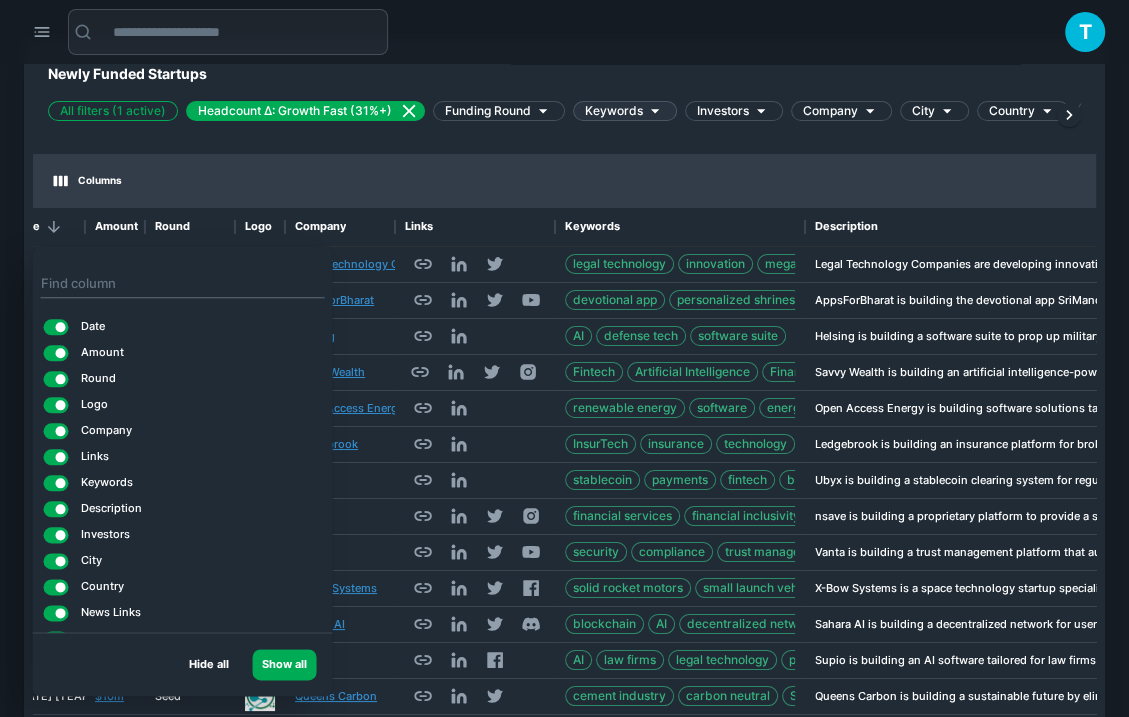 click on "Keywords" at bounding box center (107, 482) 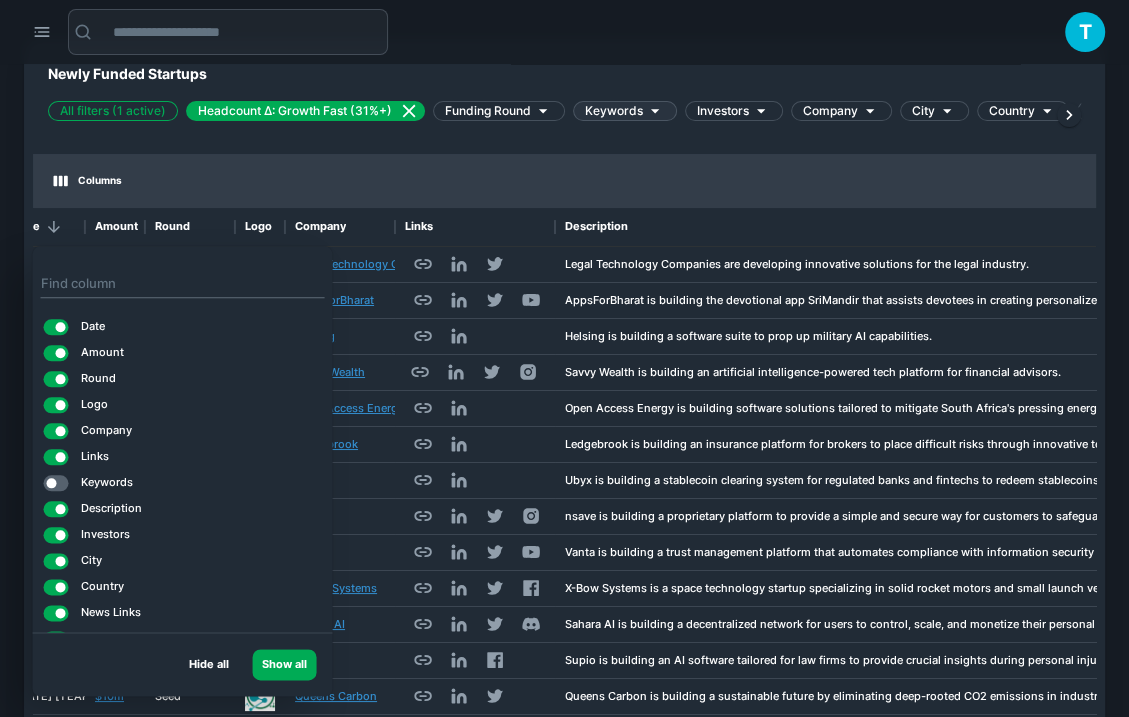 click on "Description" at bounding box center (89, 509) 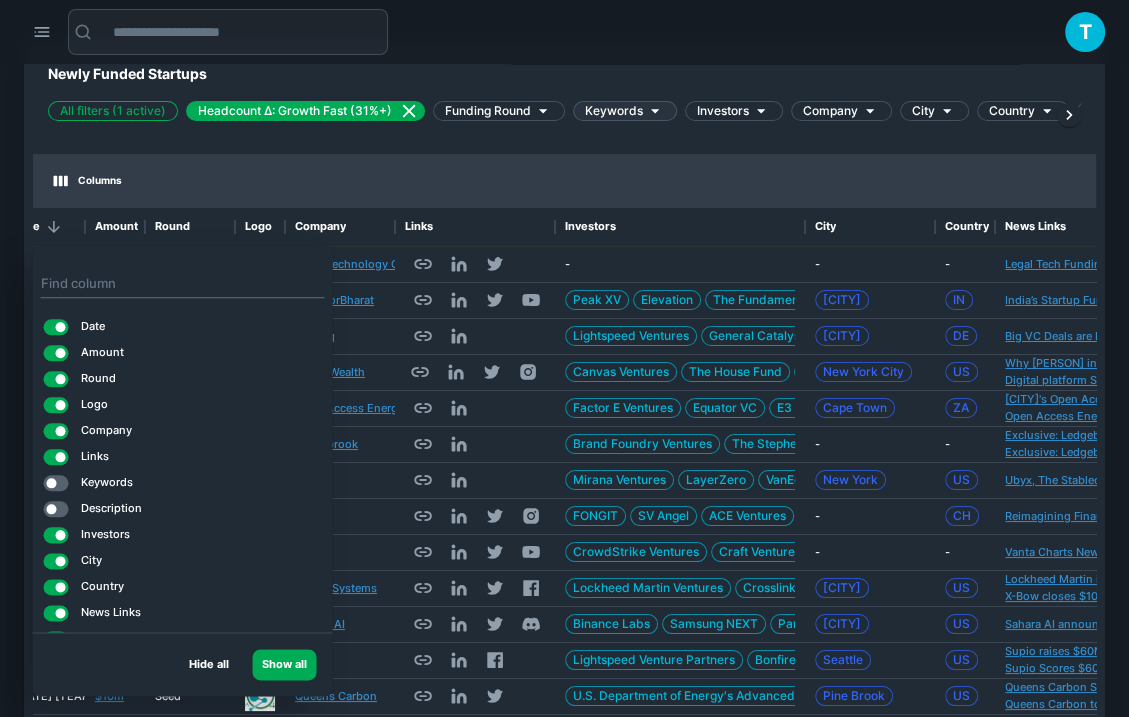 drag, startPoint x: 93, startPoint y: 510, endPoint x: 92, endPoint y: 568, distance: 58.00862 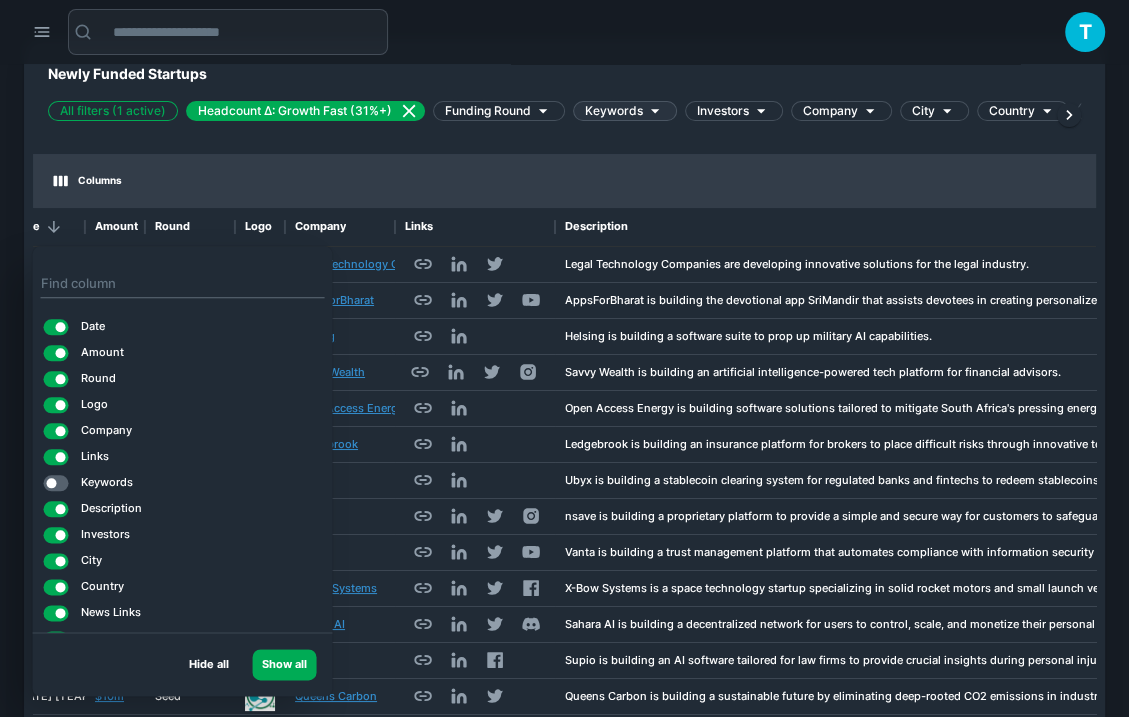 click on "City" at bounding box center (91, 560) 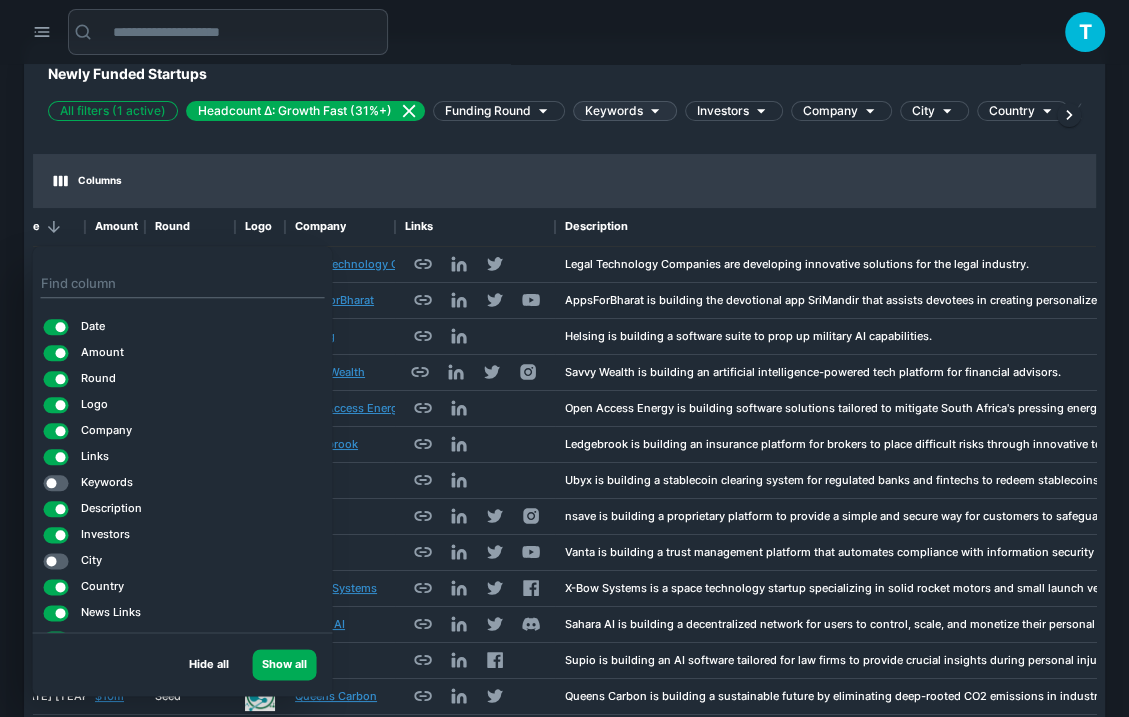 click on "Country" at bounding box center (80, 587) 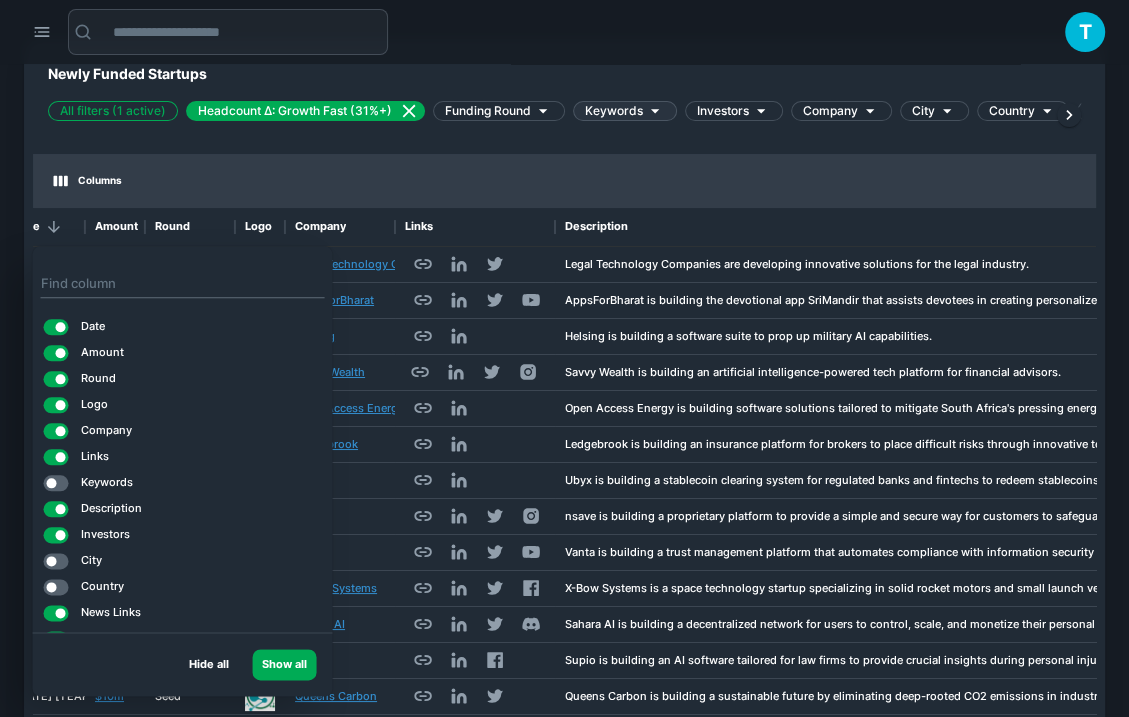 click on "News Links" at bounding box center (89, 613) 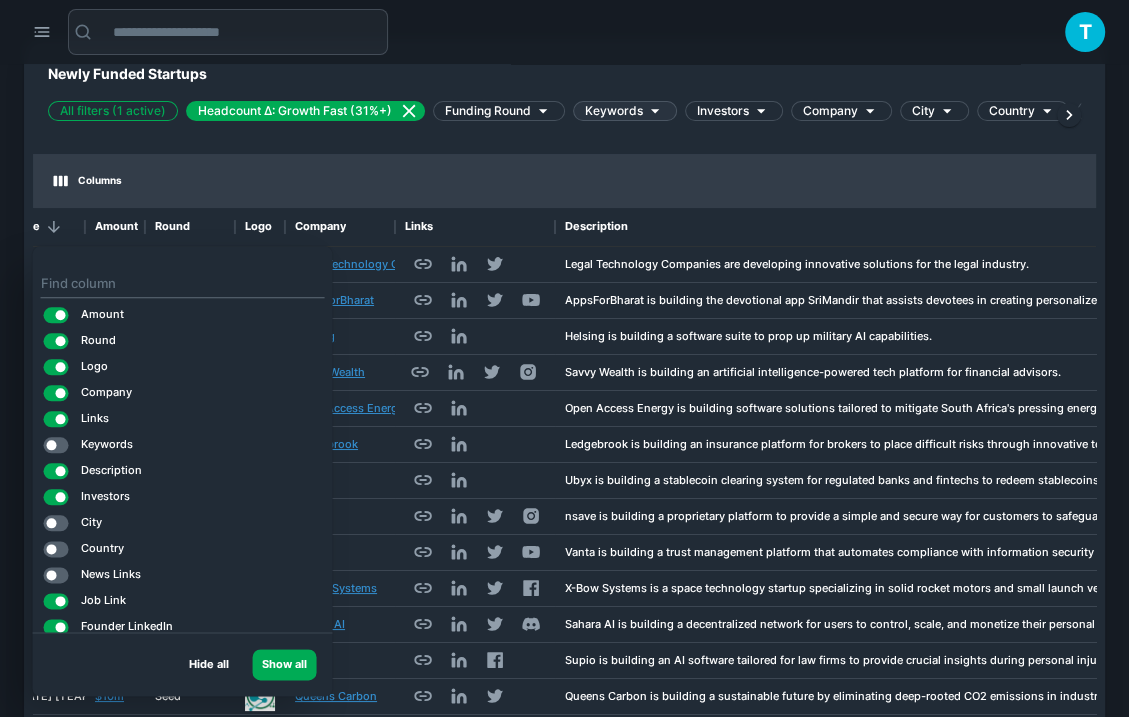 scroll, scrollTop: 56, scrollLeft: 0, axis: vertical 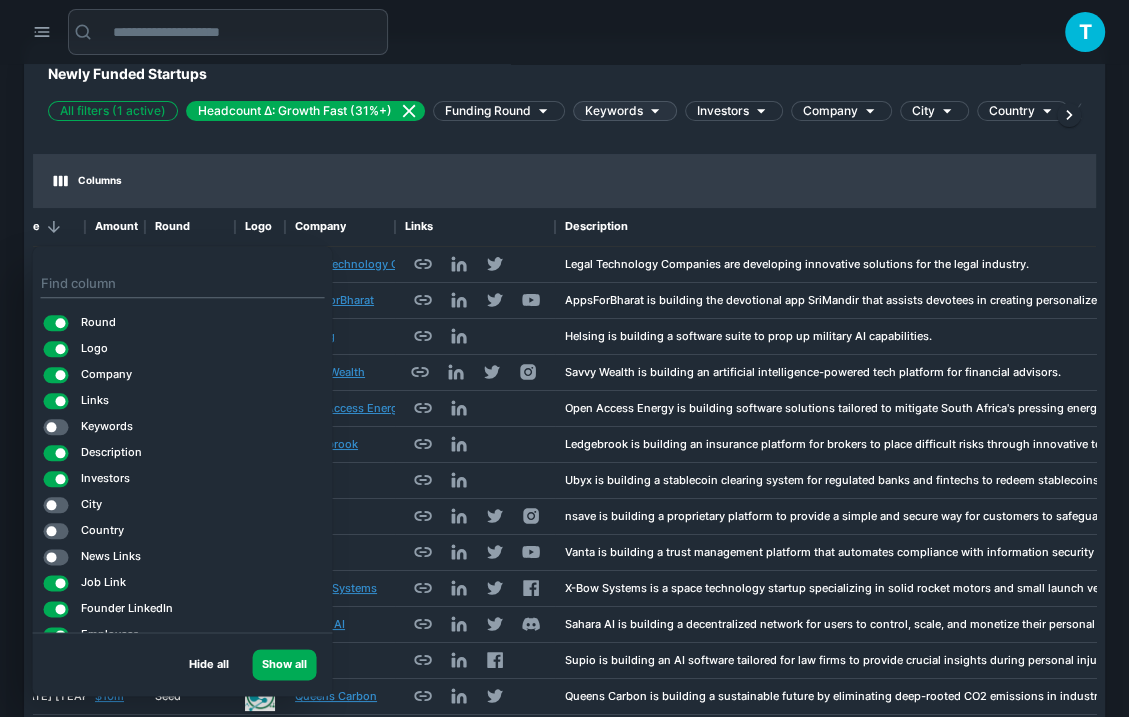 drag, startPoint x: 97, startPoint y: 579, endPoint x: 97, endPoint y: 596, distance: 17 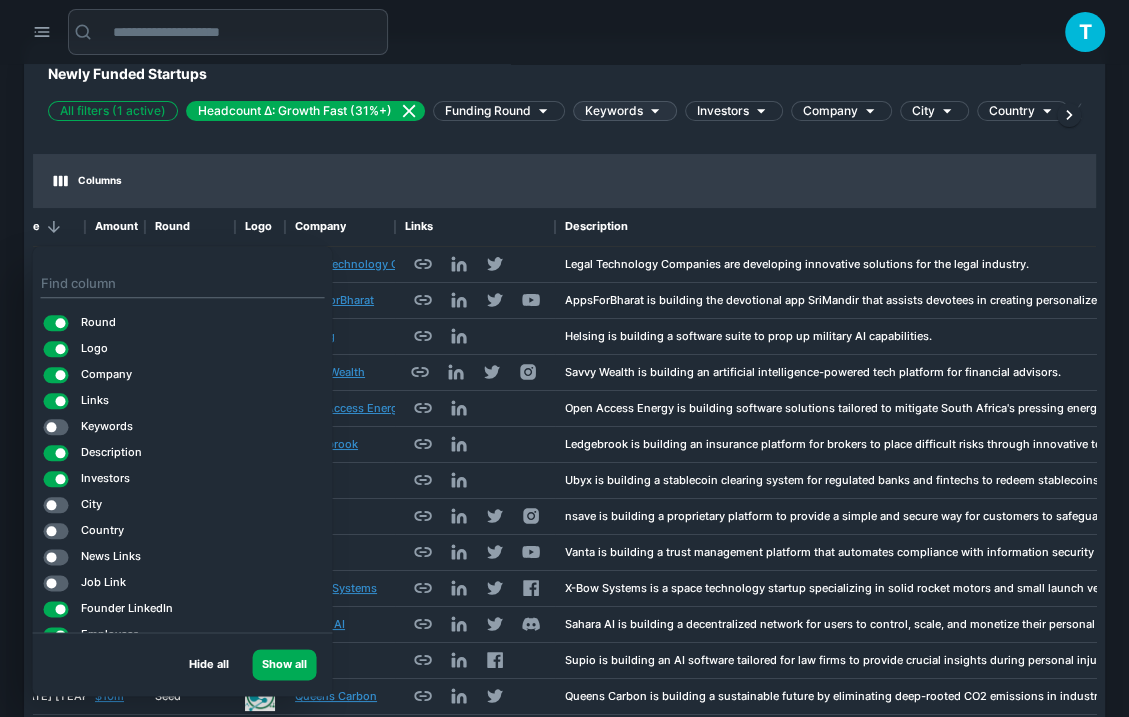 click on "Founder LinkedIn" at bounding box center [127, 608] 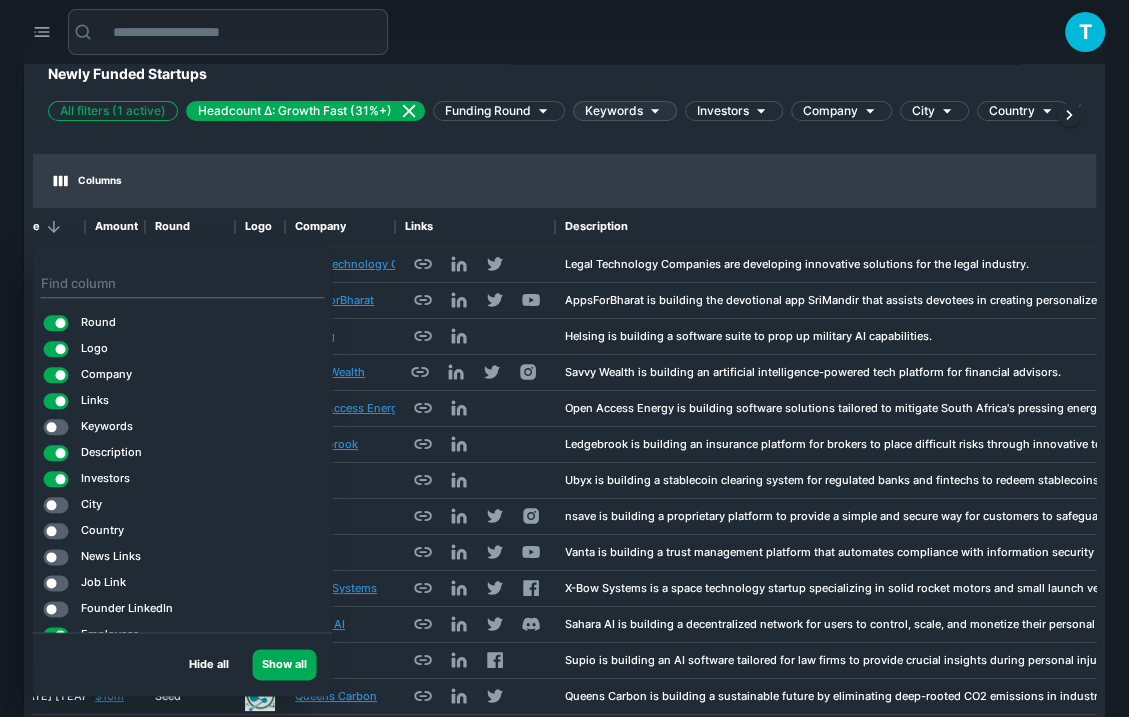 scroll, scrollTop: 105, scrollLeft: 0, axis: vertical 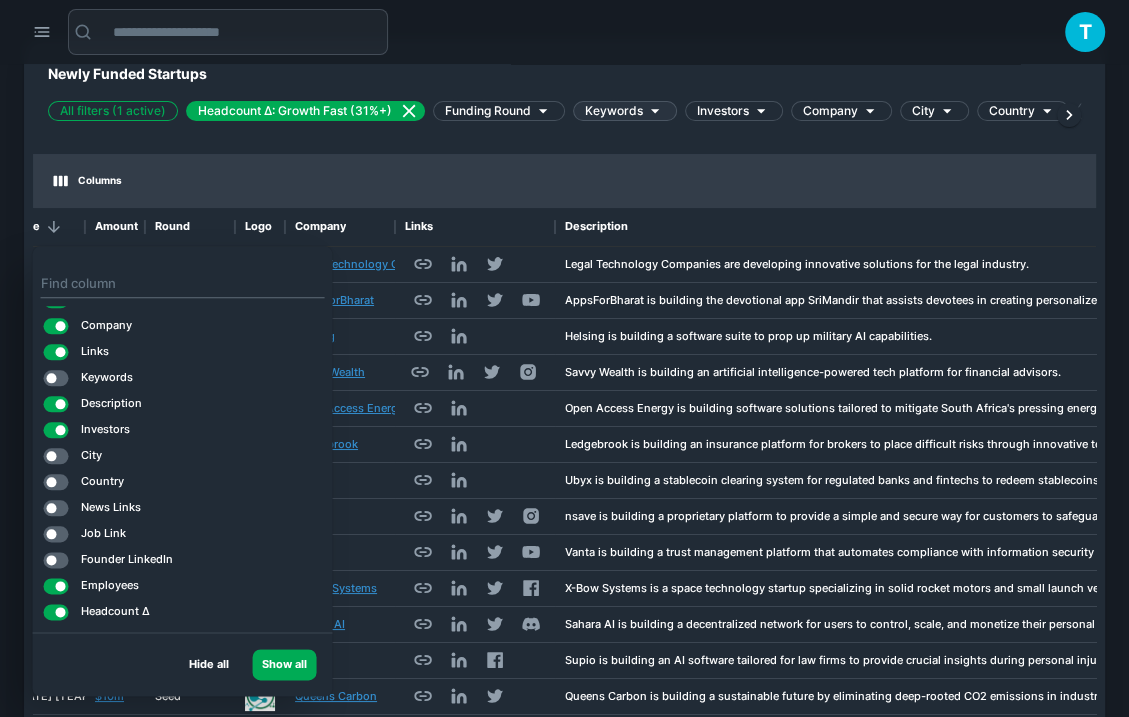 click on "Employees" at bounding box center (110, 585) 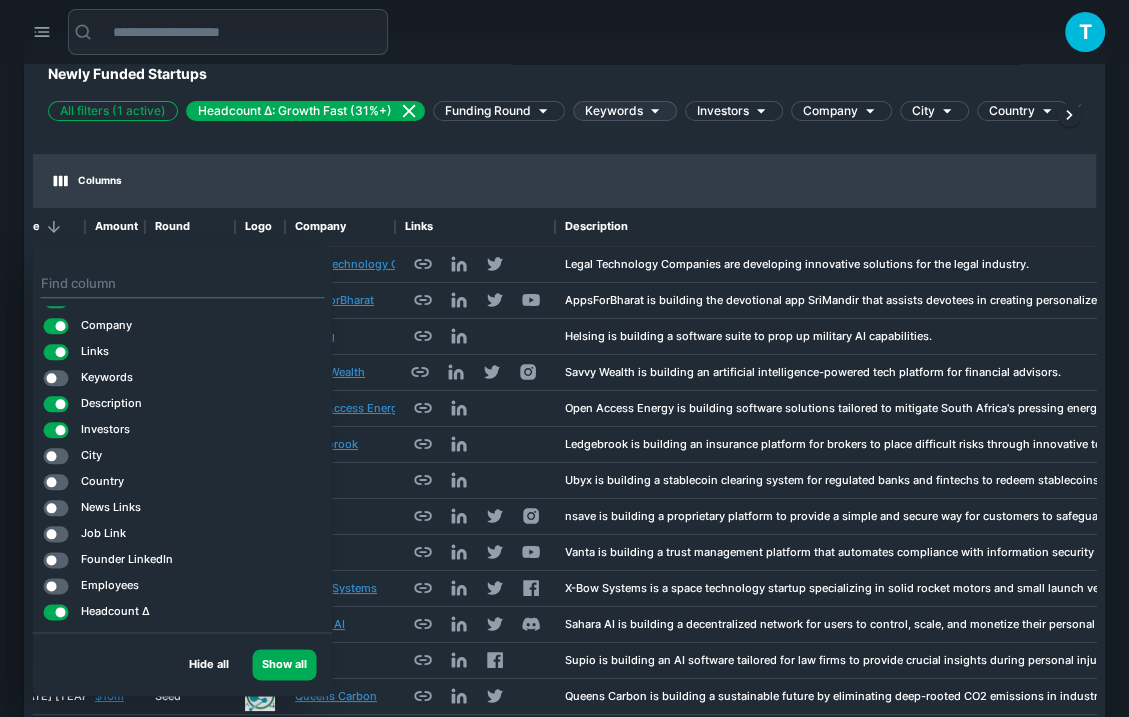 click on "Description" at bounding box center (111, 403) 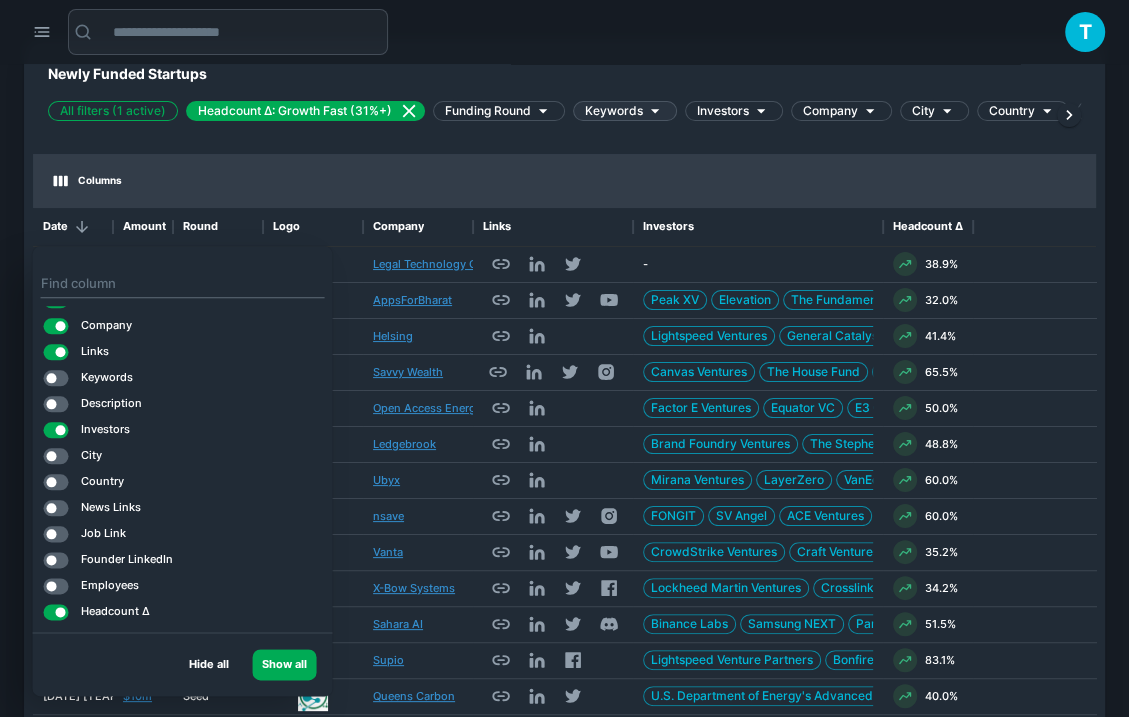 click on "Newly Funded Startups All filters (1 active) Headcount Δ: Growth Fast (31%+) Funding Round Keywords Investors Company City Country Employees Columns Date Amount Round Logo Company Links Investors Headcount Δ [DATE] [YEAR] $3.56b Other Legal Technology Companies  -  38.9% [DATE] [YEAR] $21m Series C AppsForBharat Peak XV Elevation The Fundamentum Partnership Peak XV Partners Susquehanna Asia Susquehanna Asia Venture Capital Elevation Capital 32.0% [DATE] [YEAR] $600m Series D Helsing Lightspeed Ventures General Catalyst SAAB Accel Plural BDT & MSD Partners 41.4% [DATE] [YEAR] $72m Series B Savvy Wealth Canvas Ventures The House Fund Index Ventures Alumni Ventures Brewer Lane Ventures Thrive Capital Vestigo Ventures 65.5% [DATE] [YEAR] $1.80m Seed Open Access Energy Factor E Ventures Equator VC E3 Capital 50.0% [DATE] [YEAR] $65m Series C Ledgebrook Brand Foundry Ventures The Stephens Group Duquesne Brand Foundry Hummingbird Ventures American Family Ventures Stephens Group Floating Point Duquesne Family Office 48.8% [DATE] [YEAR]" at bounding box center (564, 456) 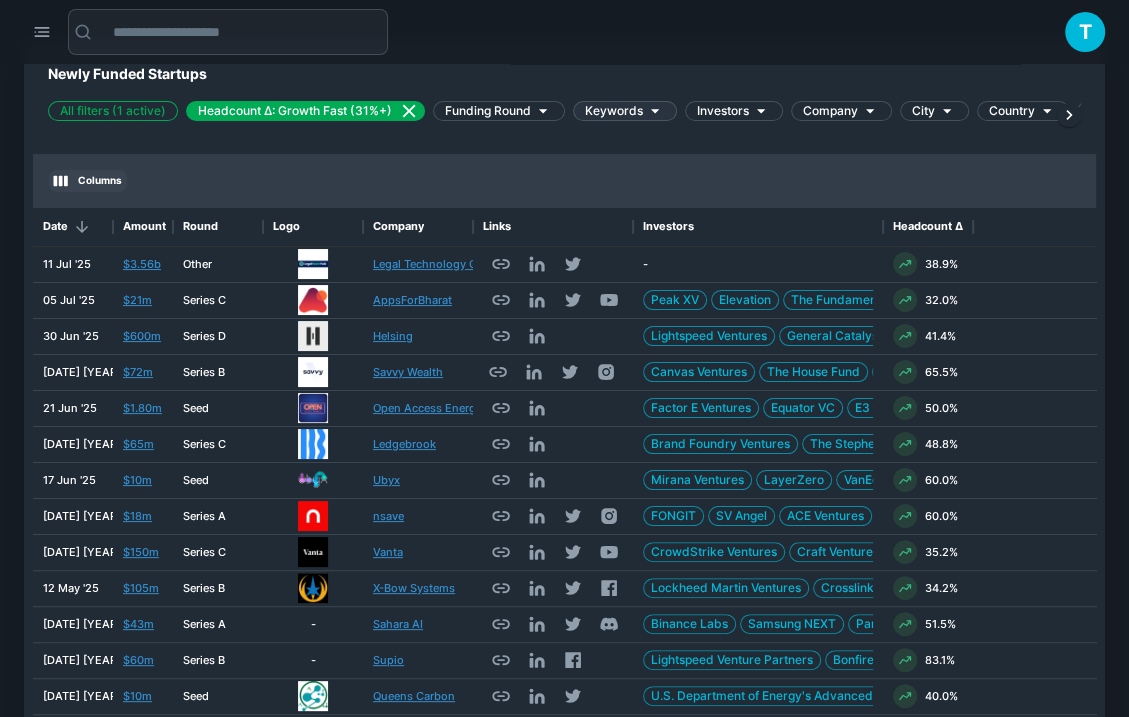 click on "Columns" at bounding box center [88, 181] 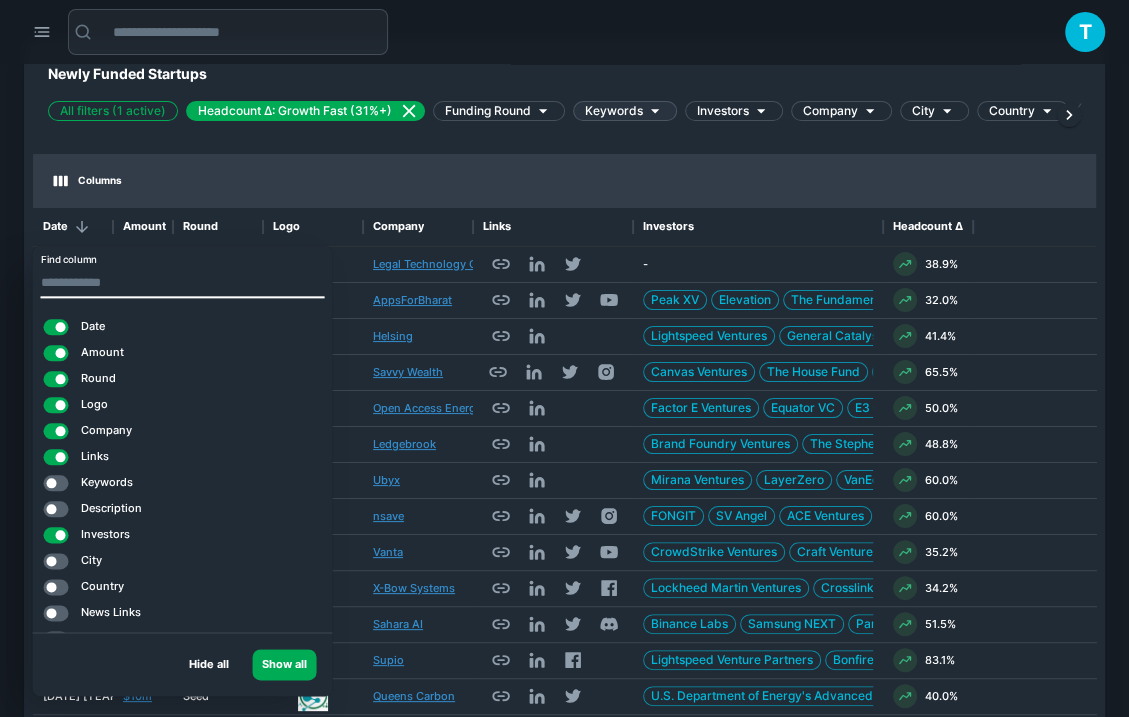 click on "Investors" at bounding box center (105, 534) 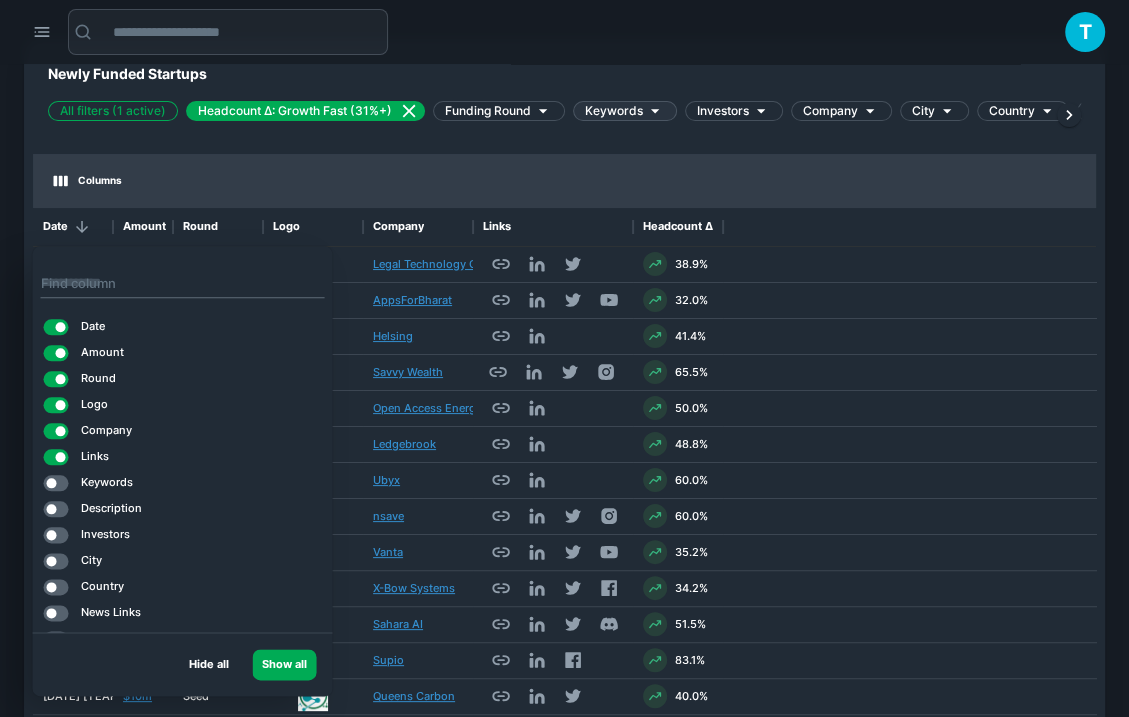 click on "Columns" at bounding box center [564, 181] 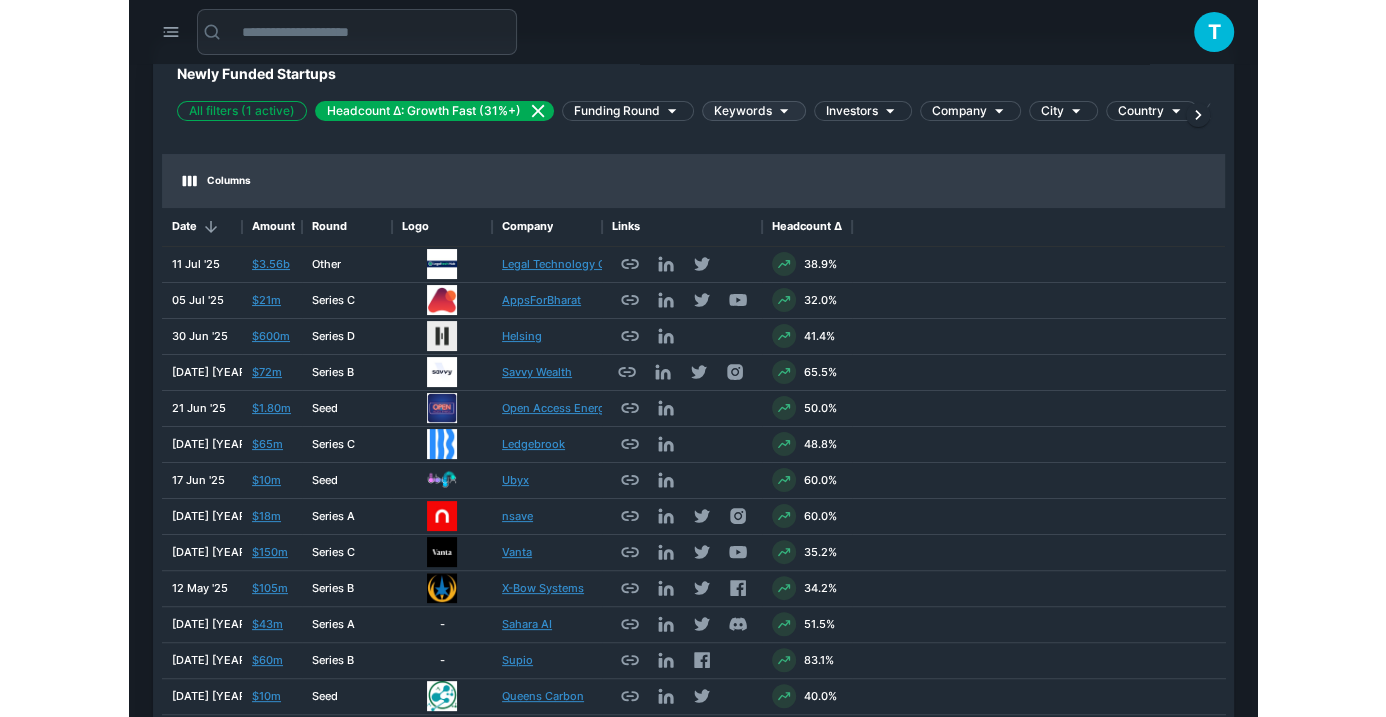 scroll, scrollTop: 15, scrollLeft: 0, axis: vertical 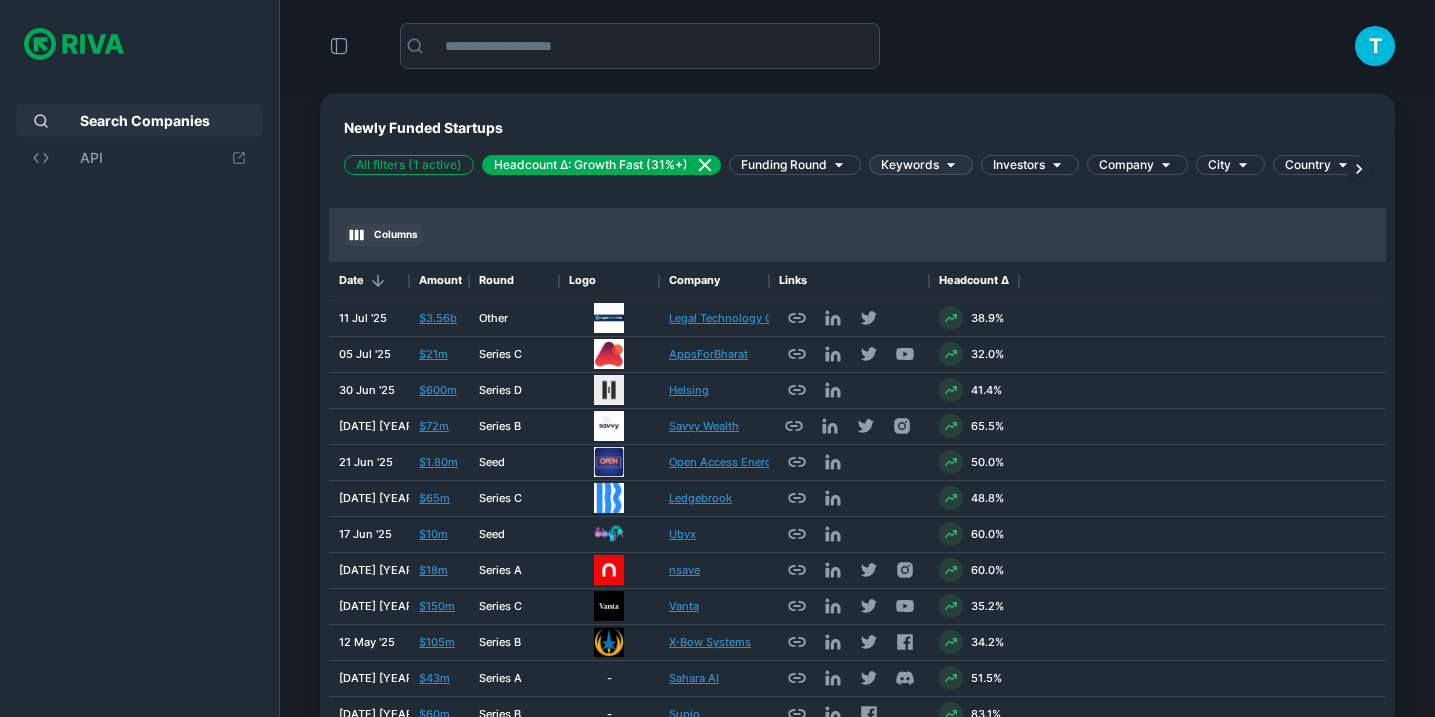 click on "Columns" at bounding box center (384, 235) 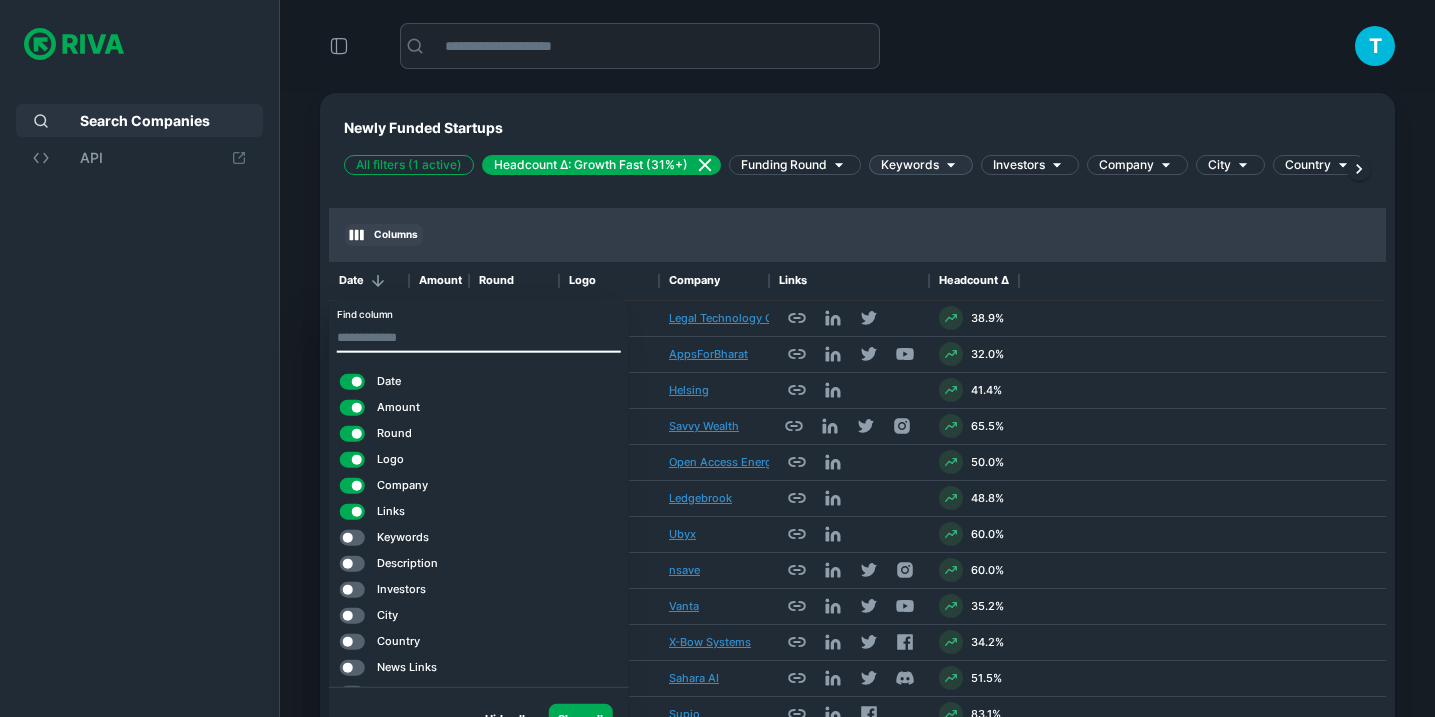 scroll, scrollTop: 48, scrollLeft: 0, axis: vertical 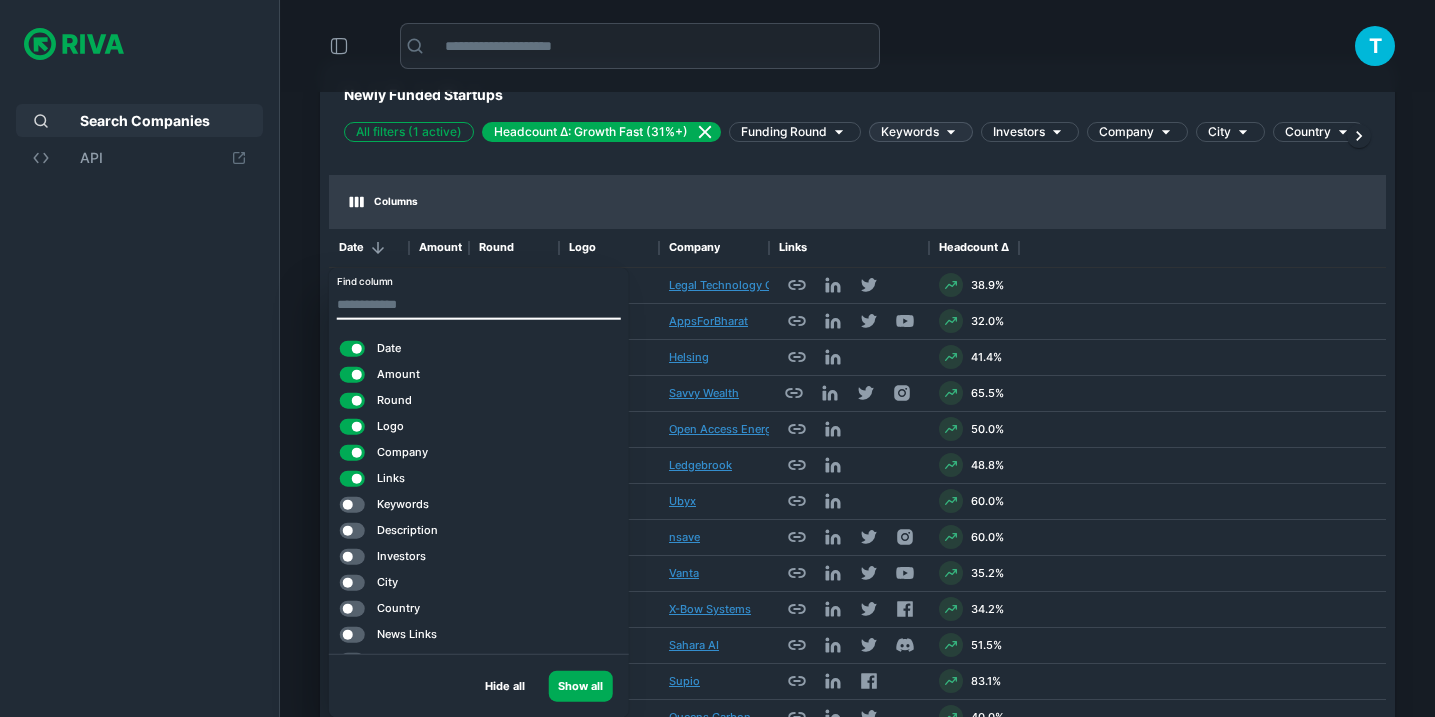 click on "Round" at bounding box center [394, 400] 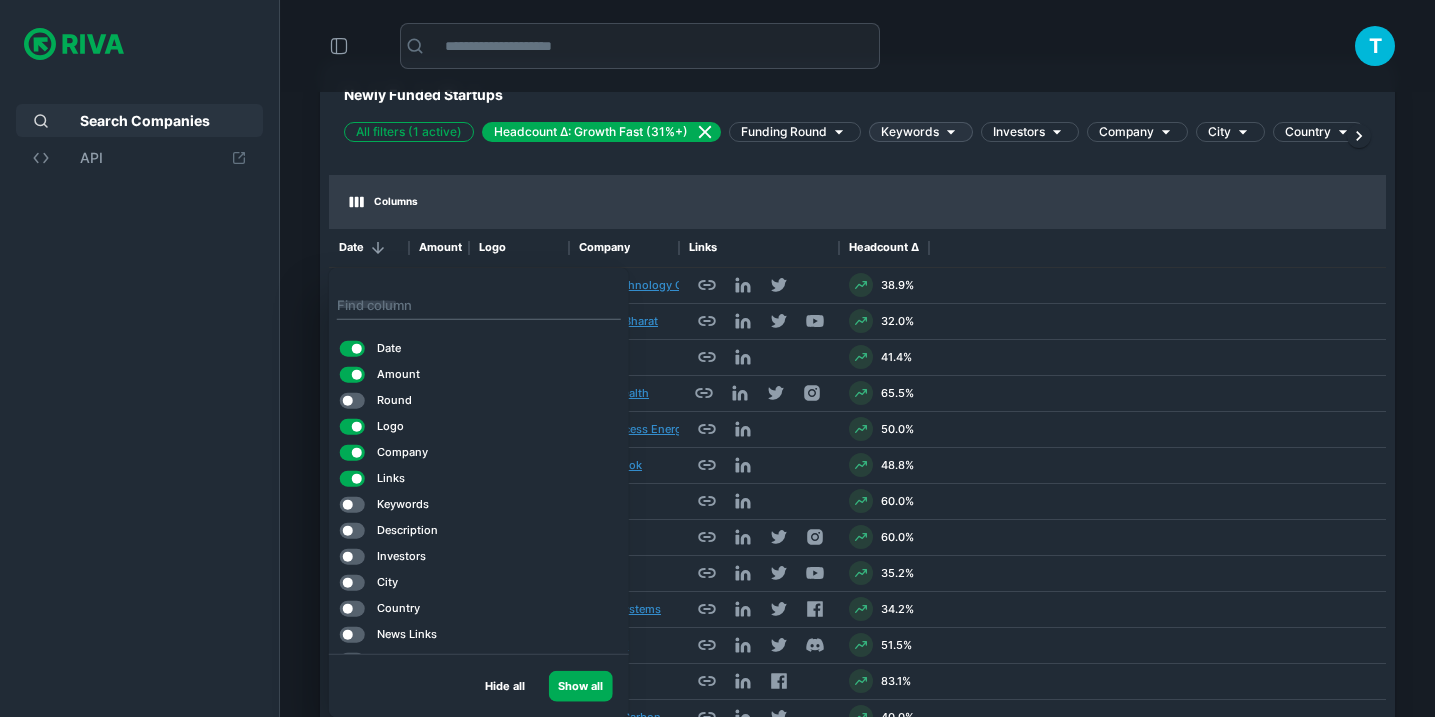 click on "Amount" at bounding box center (398, 374) 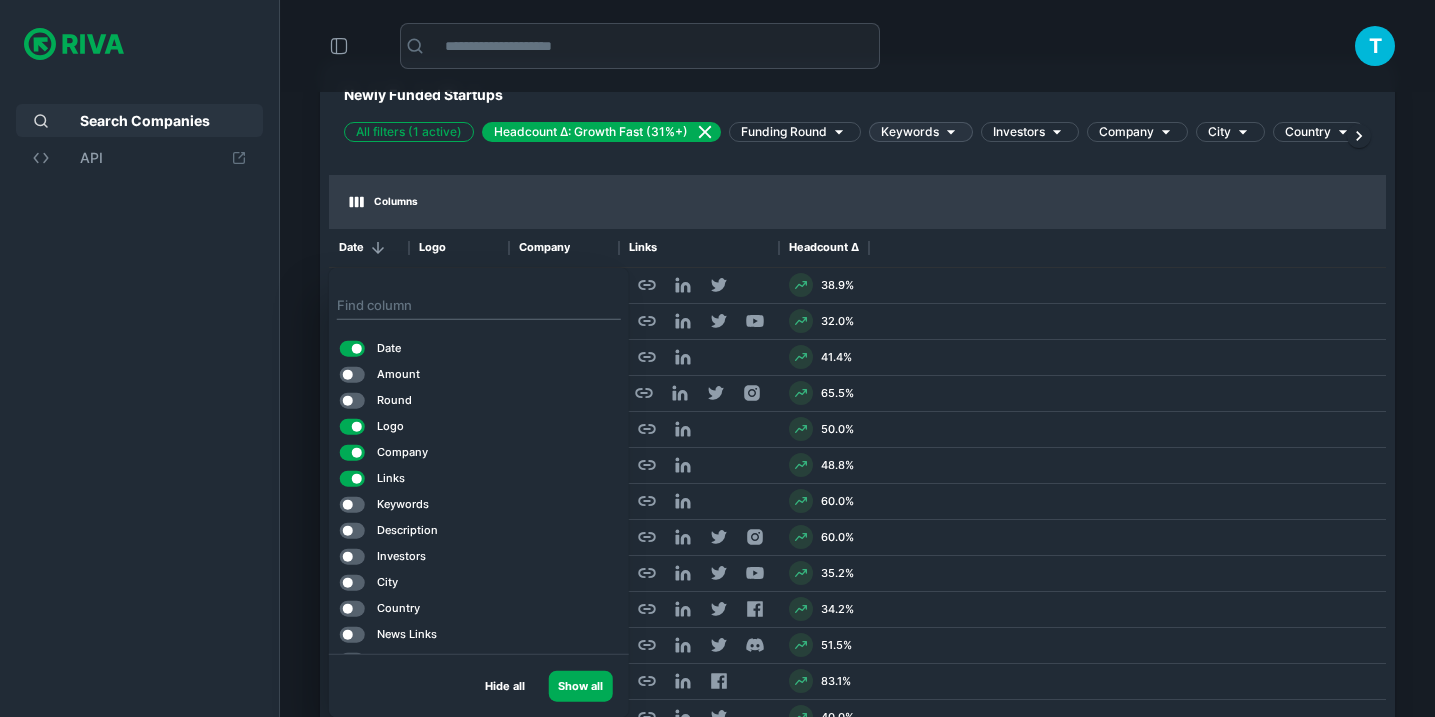 click on "All filters (1 active) Headcount Δ: Growth Fast (31%+) Funding Round Keywords Investors Company City Country Employees" at bounding box center (857, 136) 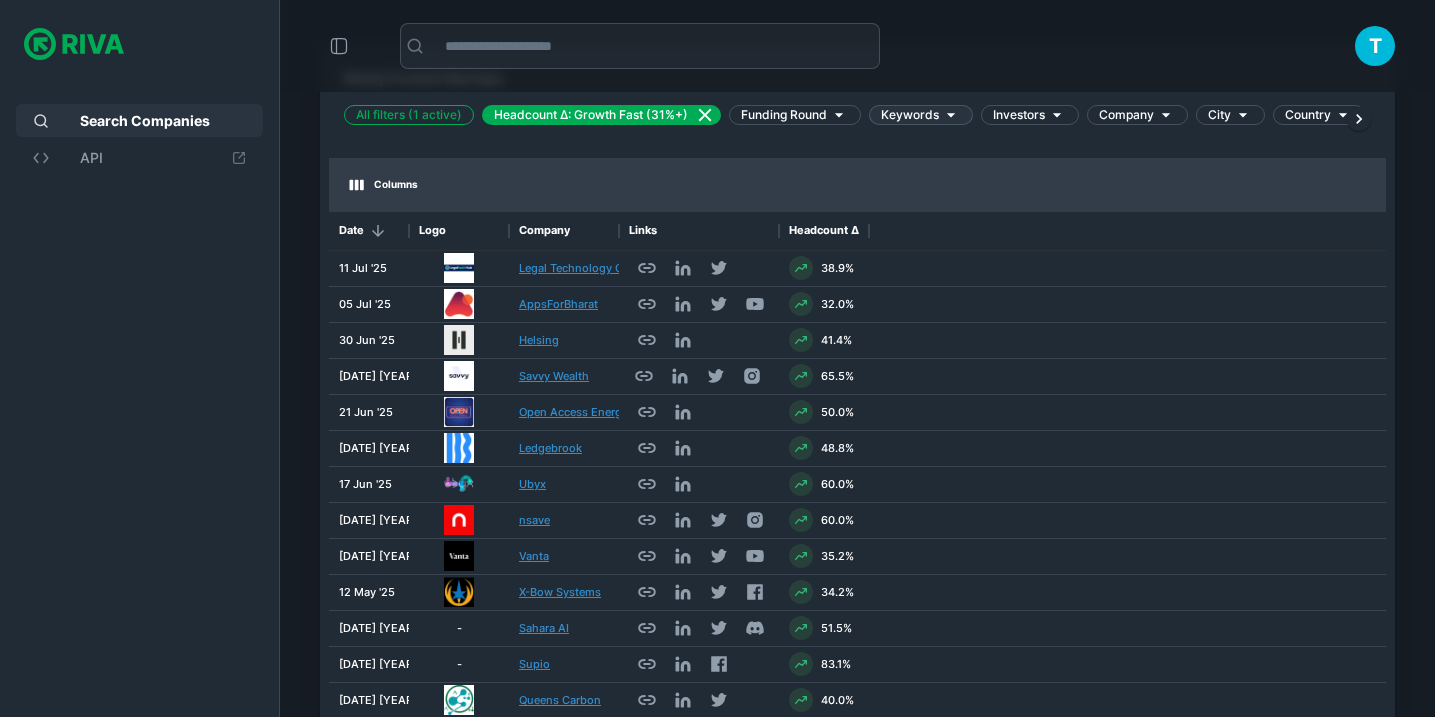 scroll, scrollTop: 70, scrollLeft: 0, axis: vertical 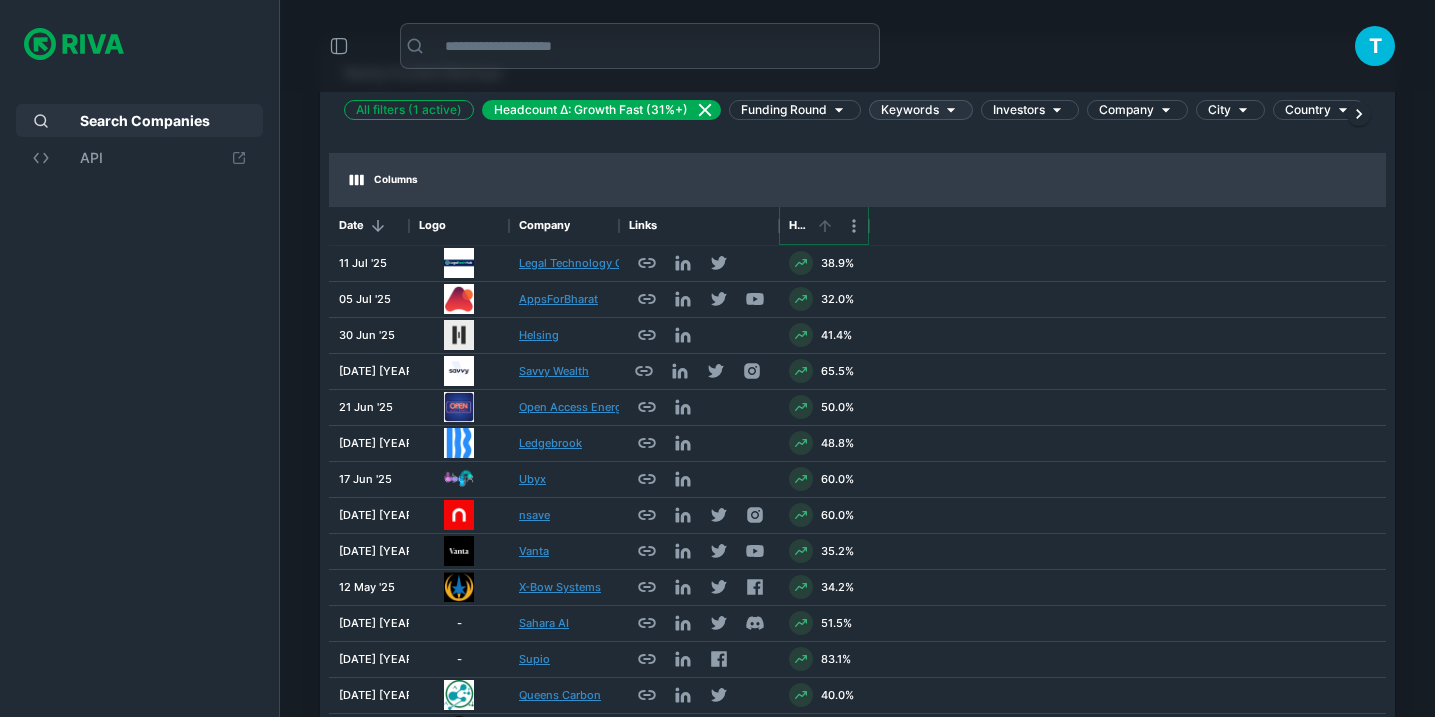 click 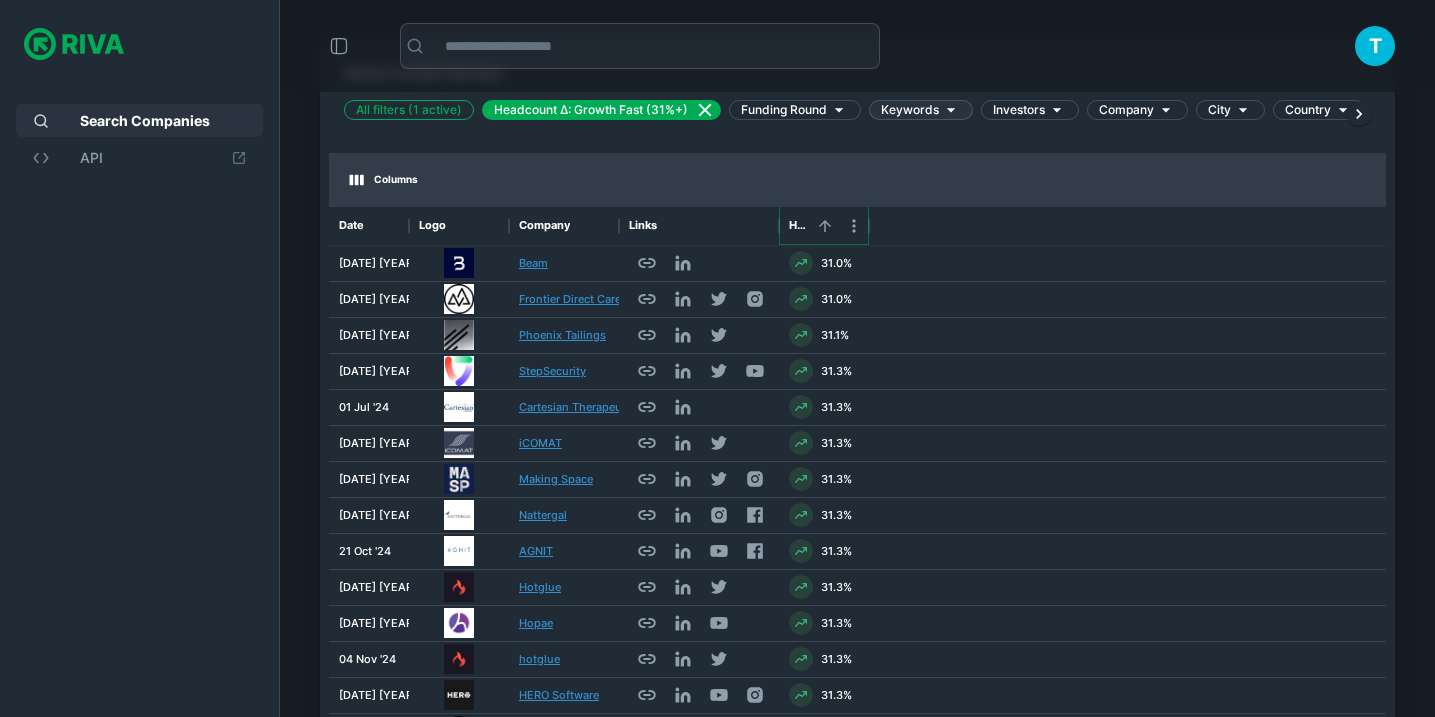 click 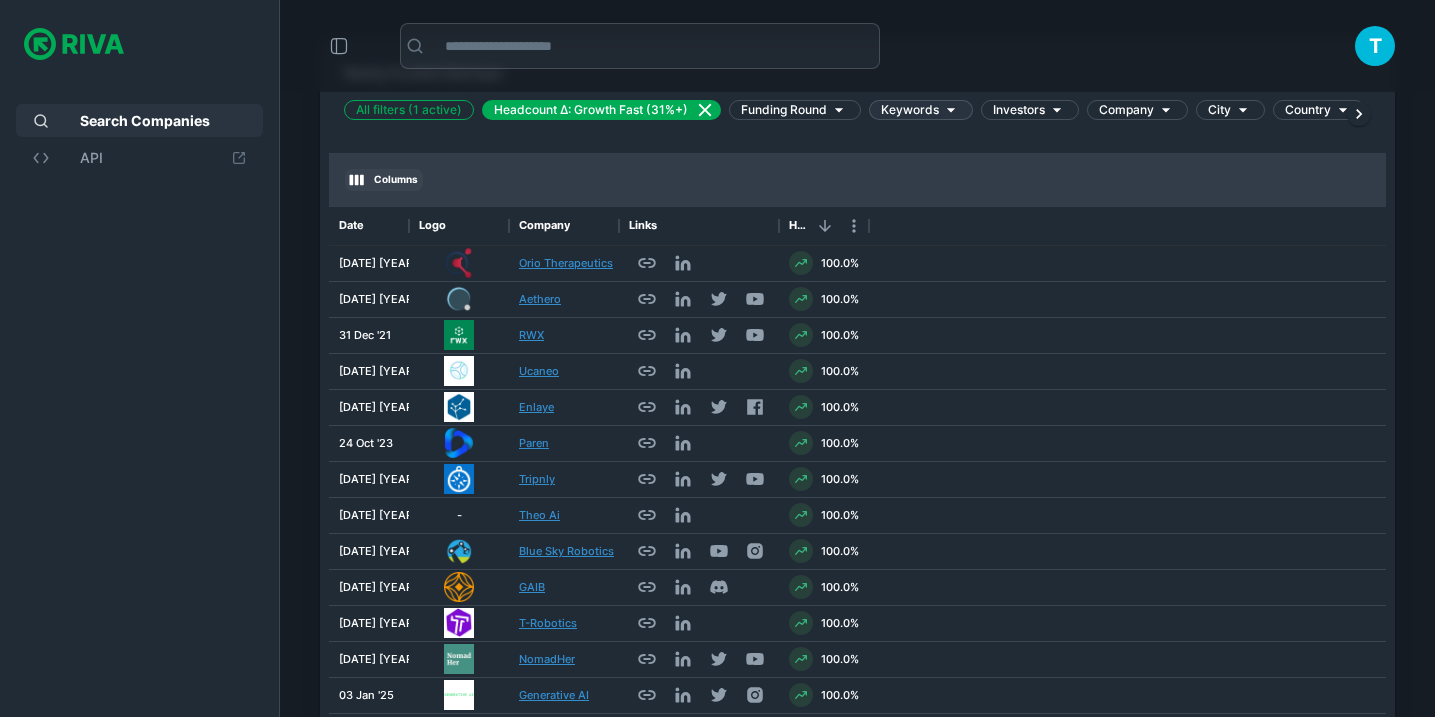 click on "Columns" at bounding box center (384, 180) 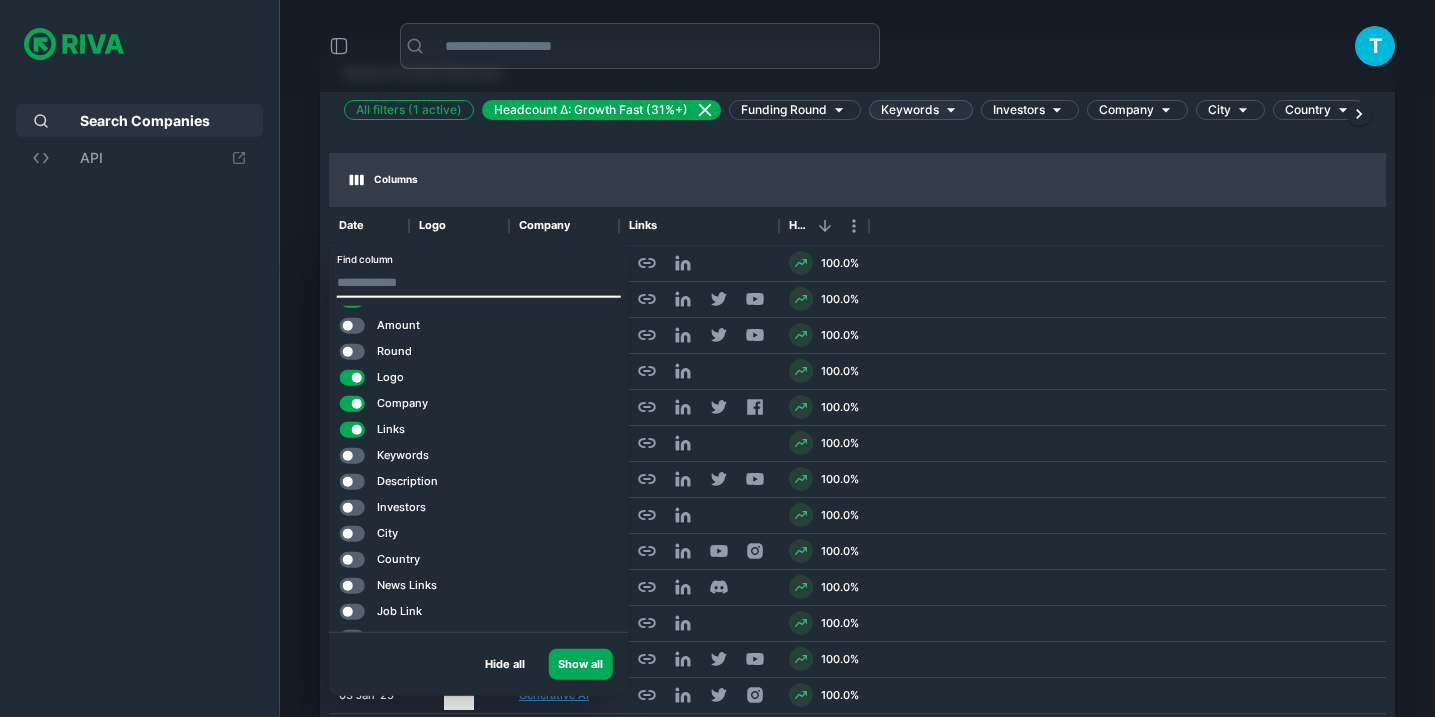 scroll, scrollTop: 105, scrollLeft: 0, axis: vertical 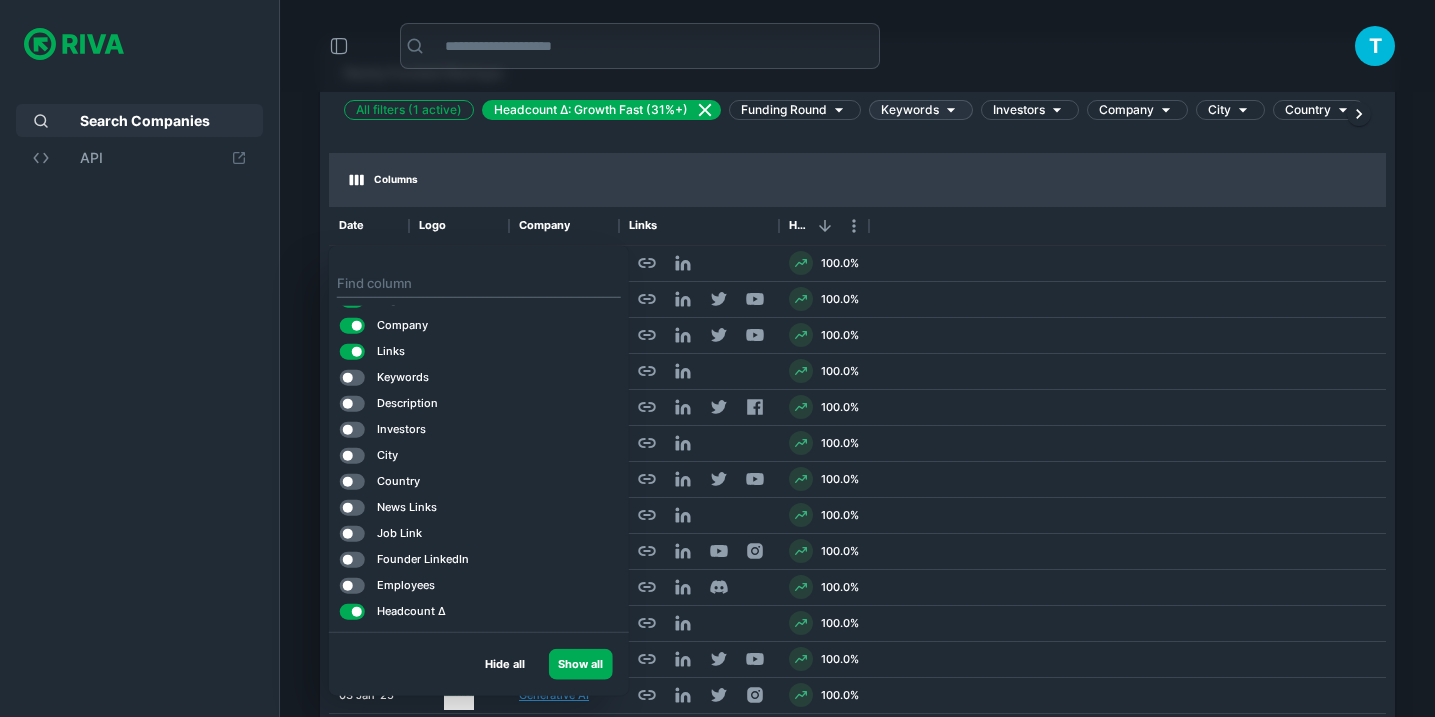click on "Employees" at bounding box center [384, 585] 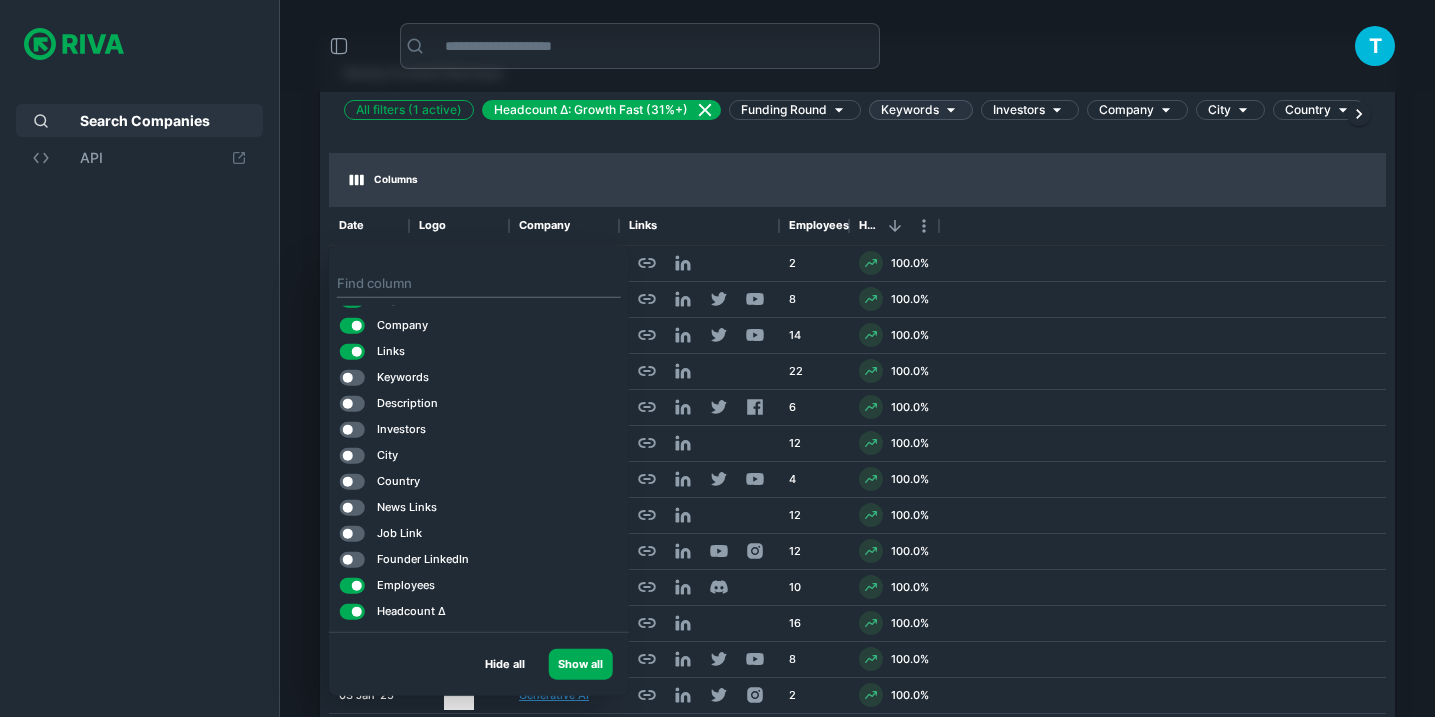 click on "All filters (1 active) Headcount Δ: Growth Fast (31%+) Funding Round Keywords Investors Company City Country Employees" at bounding box center [857, 122] 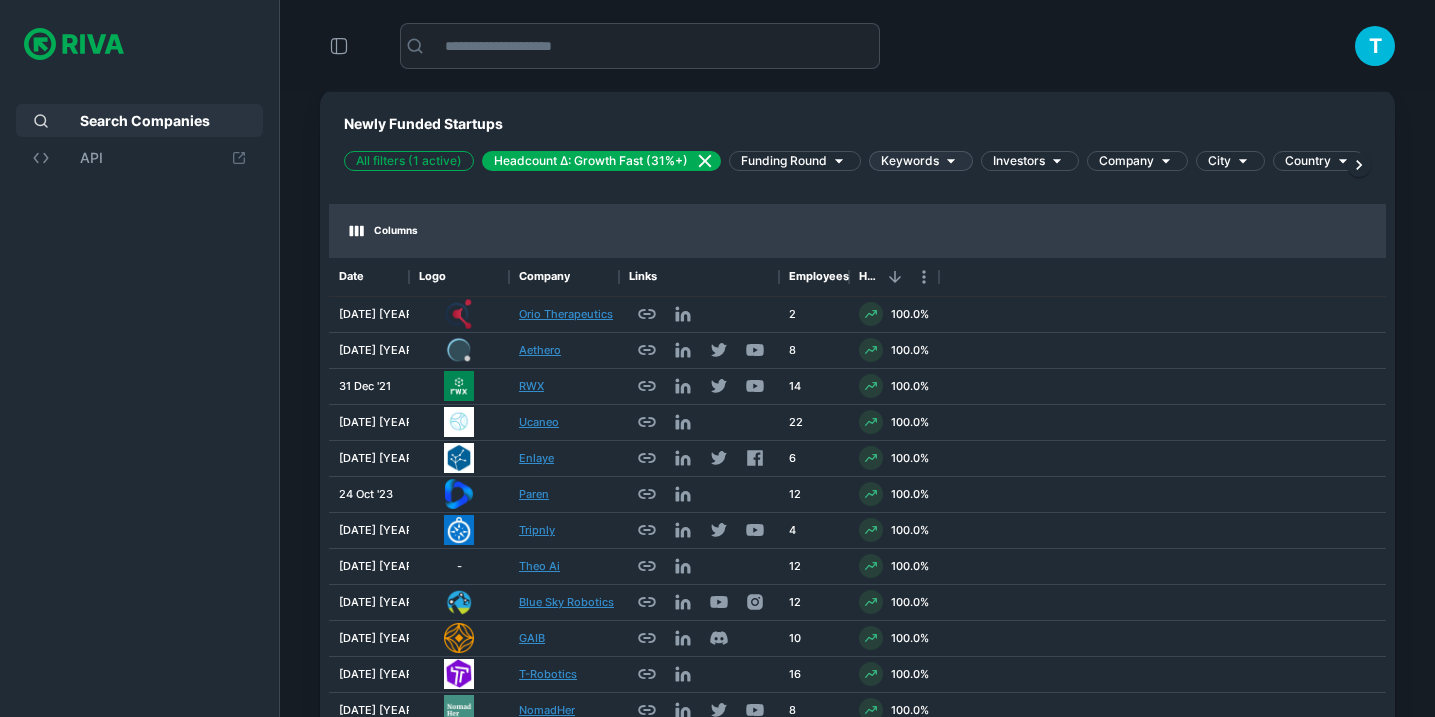 scroll, scrollTop: 0, scrollLeft: 0, axis: both 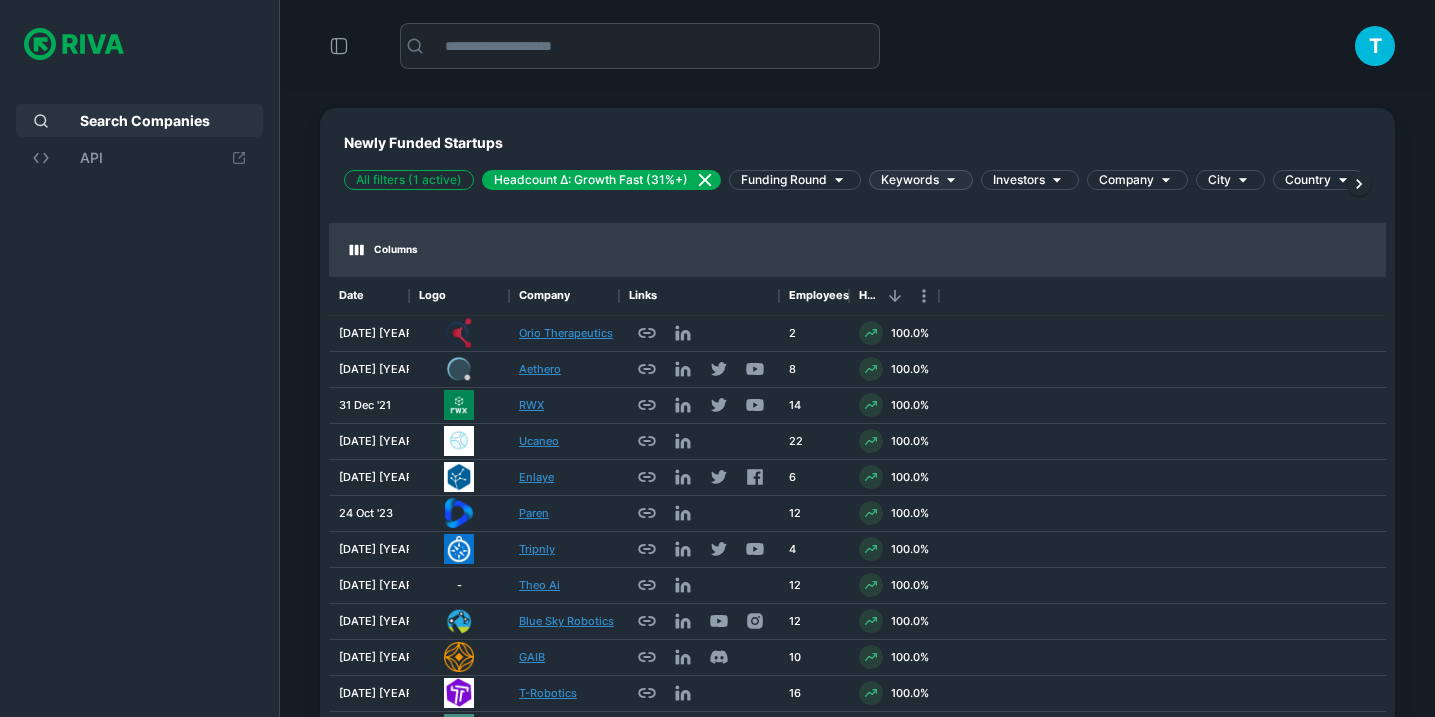 click on "Headcount Δ: Growth Fast (31%+)" at bounding box center (591, 180) 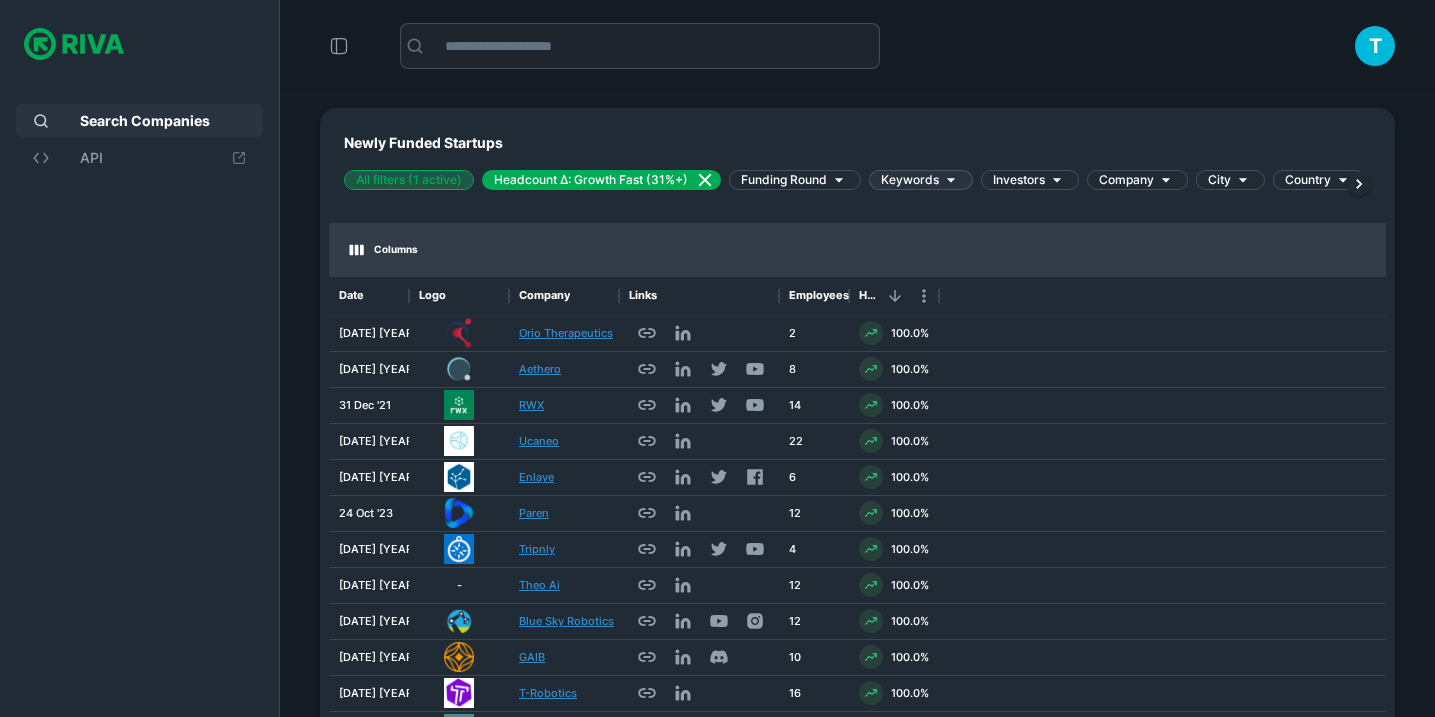 click on "All filters (1 active)" at bounding box center (409, 180) 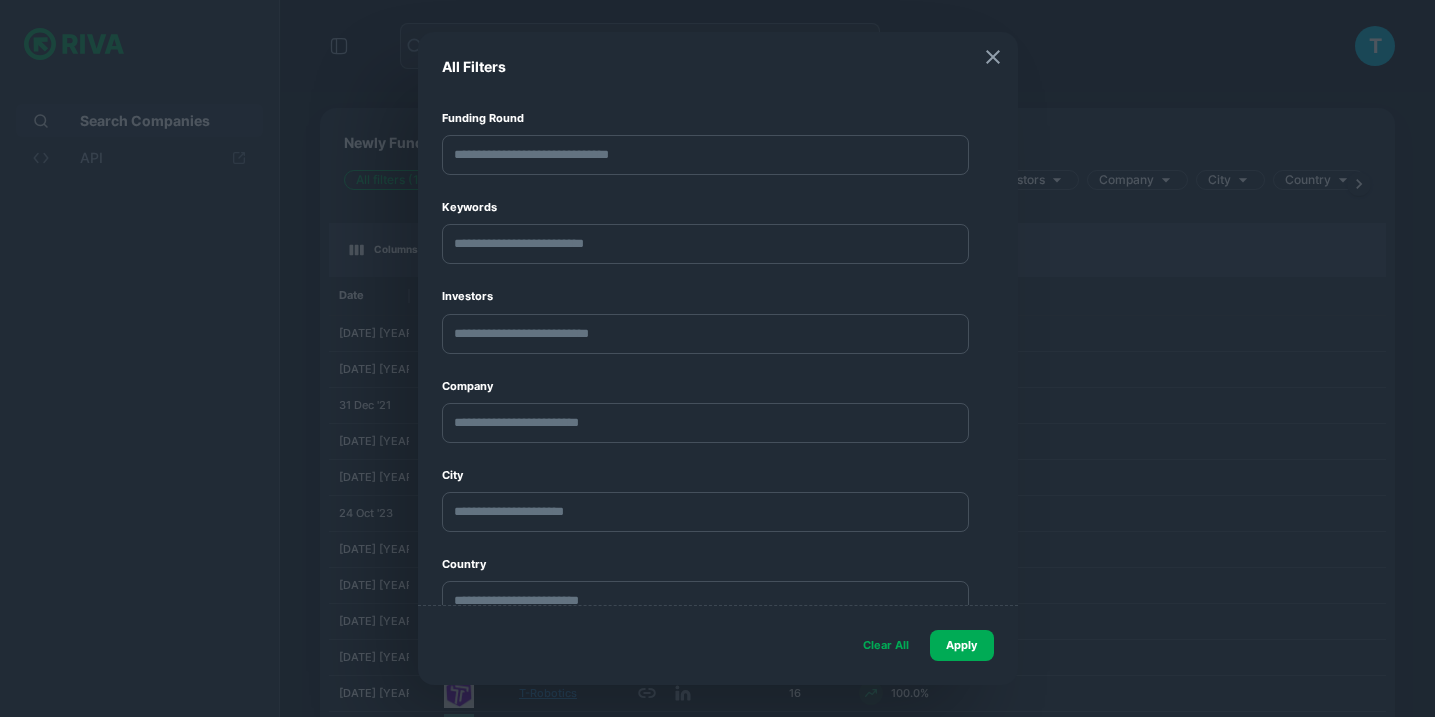 scroll, scrollTop: 201, scrollLeft: 0, axis: vertical 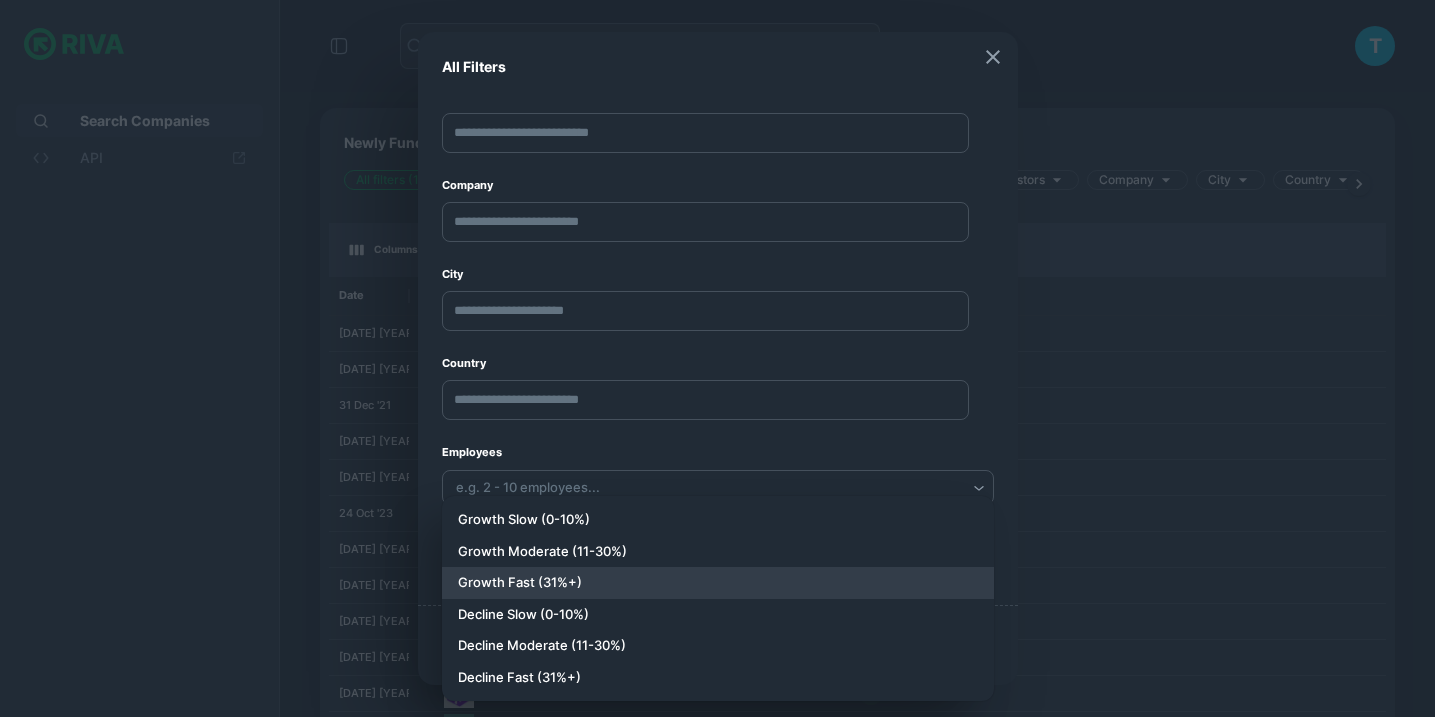 click on "​ T Search Companies API Newly Funded Startups All filters (1 active) Headcount Δ: Growth Fast (31%+) Funding Round Keywords Investors Company City Country Employees Columns Date Logo Company Links Employees Headcount Δ [DATE] [YEAR] Orio Therapeutics 2 100.0% [DATE] [YEAR] Aethero 8 100.0% [DATE] [YEAR] RWX 14 100.0% [DATE] [YEAR] Ucaneo 22 100.0% [DATE] [YEAR] Enlaye 6 100.0% [DATE] [YEAR] Paren 12 100.0% [DATE] [YEAR] Tripnly 4 100.0% [DATE] [YEAR] - Theo Ai 12 100.0% [DATE] [YEAR] Blue Sky Robotics 12 100.0% [DATE] [YEAR] GAIB 10 100.0% [DATE] [YEAR] T-Robotics 16 100.0% [DATE] [YEAR] NomadHer 8 100.0% [DATE] [YEAR] Generative AI 2 100.0% [DATE] [YEAR] - ODIN Diagnostics 8 100.0% [DATE] [YEAR] Sublime Security 134 97.1% 1 - 15 of 499     All Filters Funding Round ​ Keywords ​ Investors ​ Company ​ City ​ Country ​ Employees e.g. 2 - 10 employees... ​ Headcount Δ Growth Fast (31%+) ****** ​ Clear All Apply Growth Slow (0-10%) Growth Moderate (11-30%) Growth Fast (31%+) Decline Slow (0-10%) Decline Moderate (11-30%)" at bounding box center (717, 358) 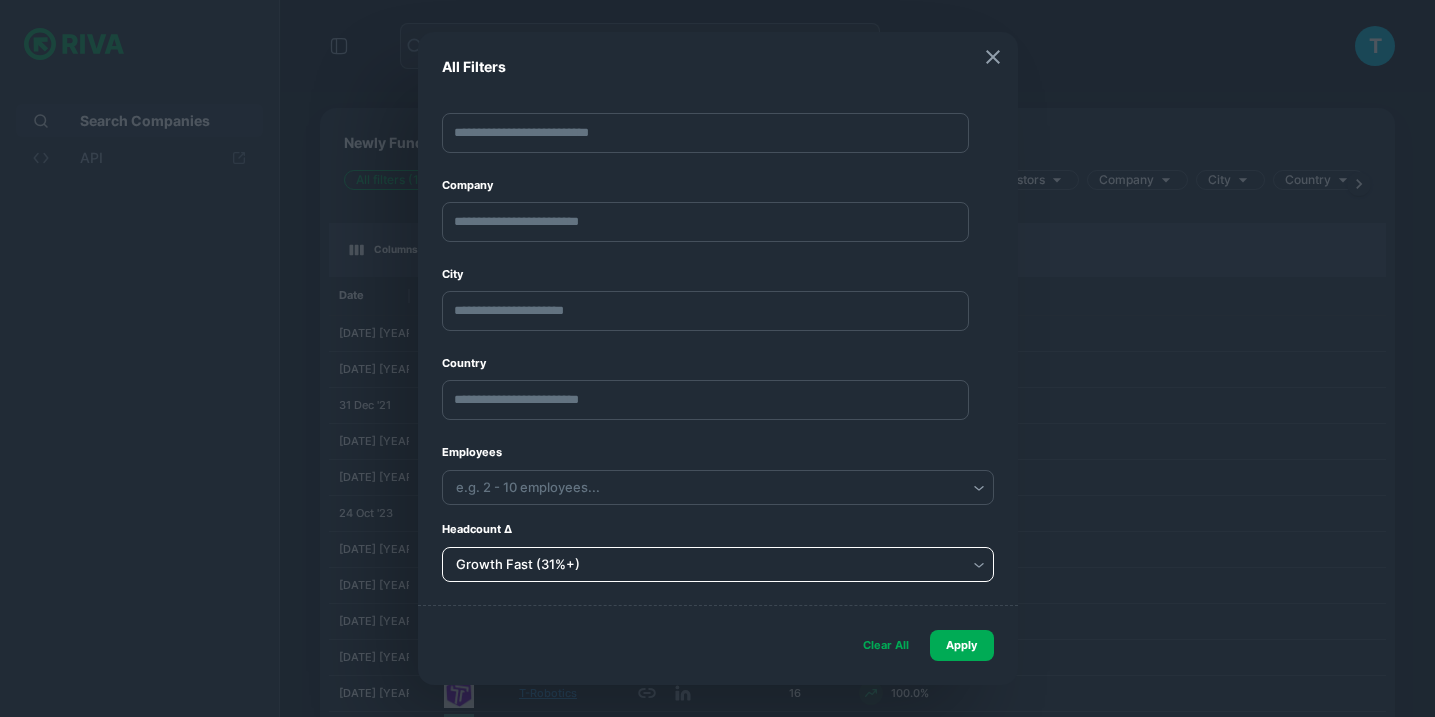 click on "Apply" at bounding box center (962, 645) 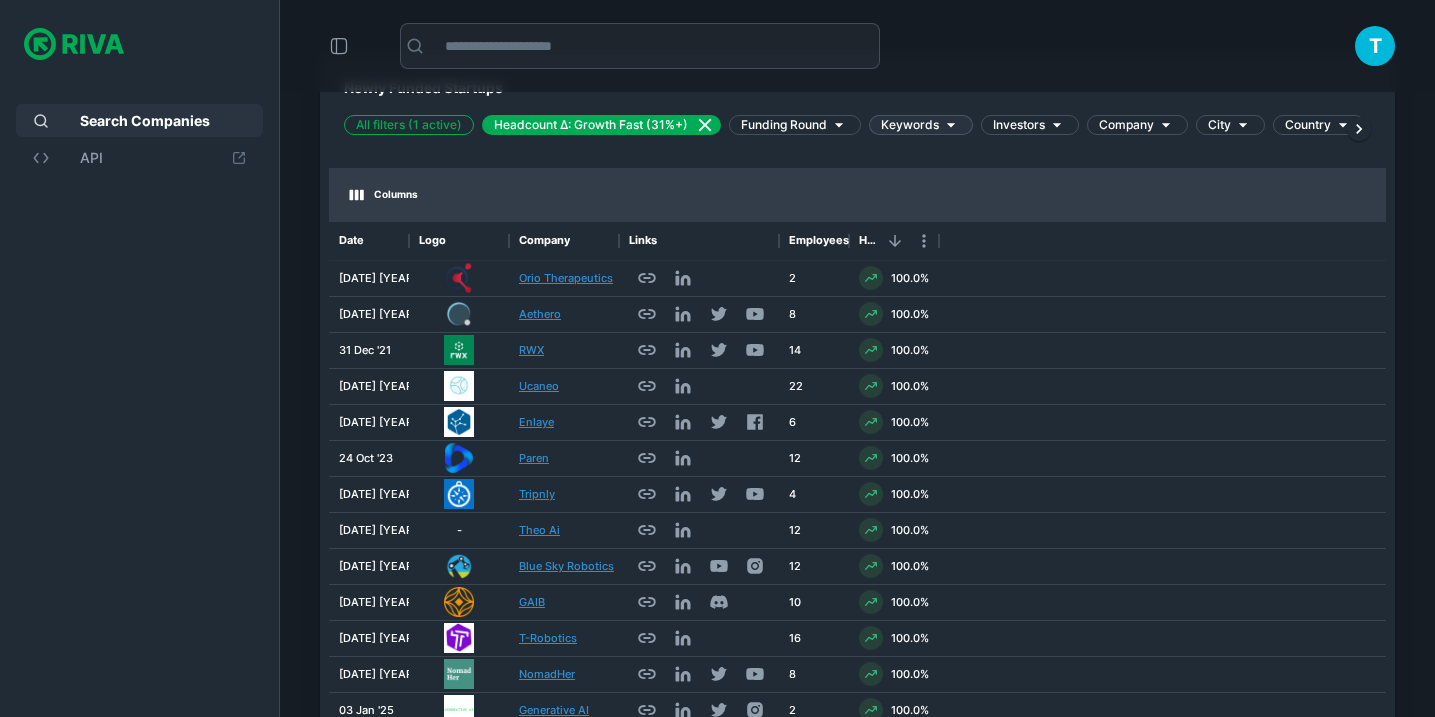 scroll, scrollTop: 0, scrollLeft: 0, axis: both 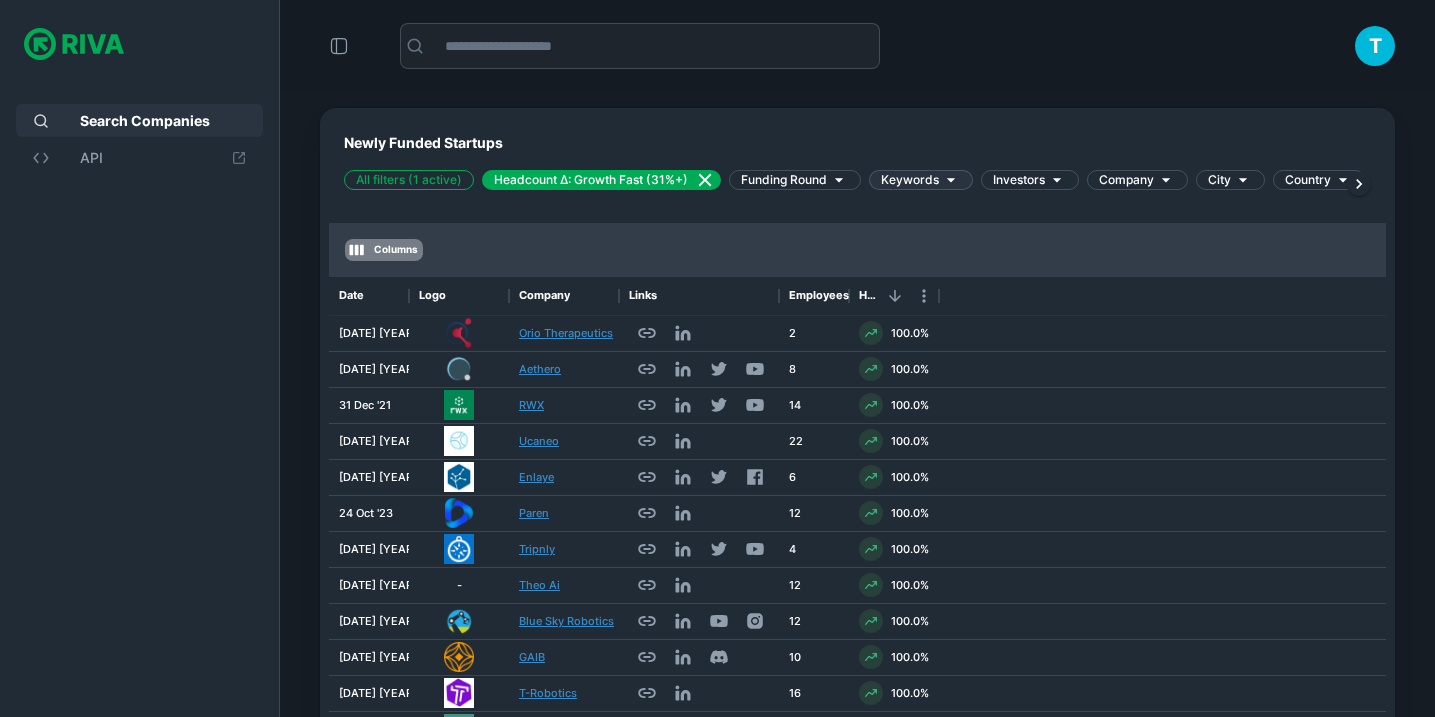 click 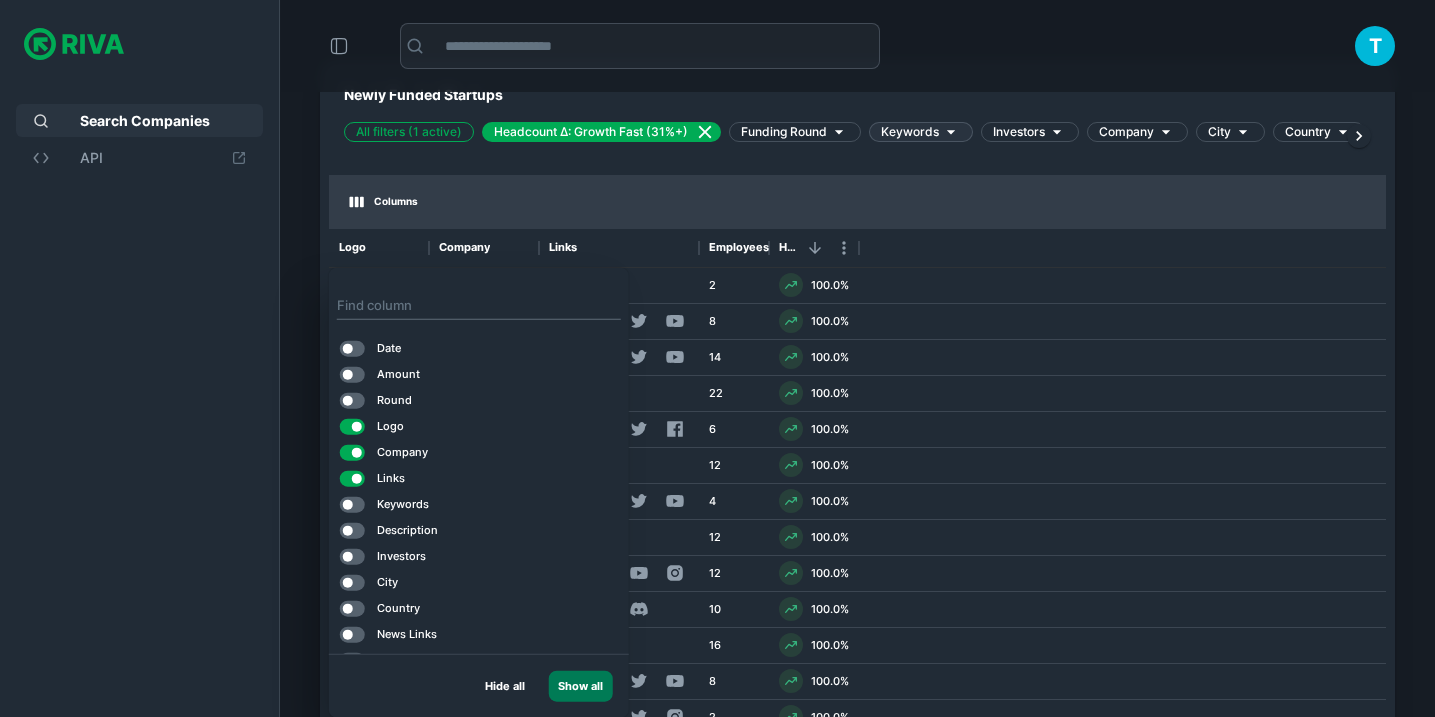 click on "Show all" at bounding box center (581, 686) 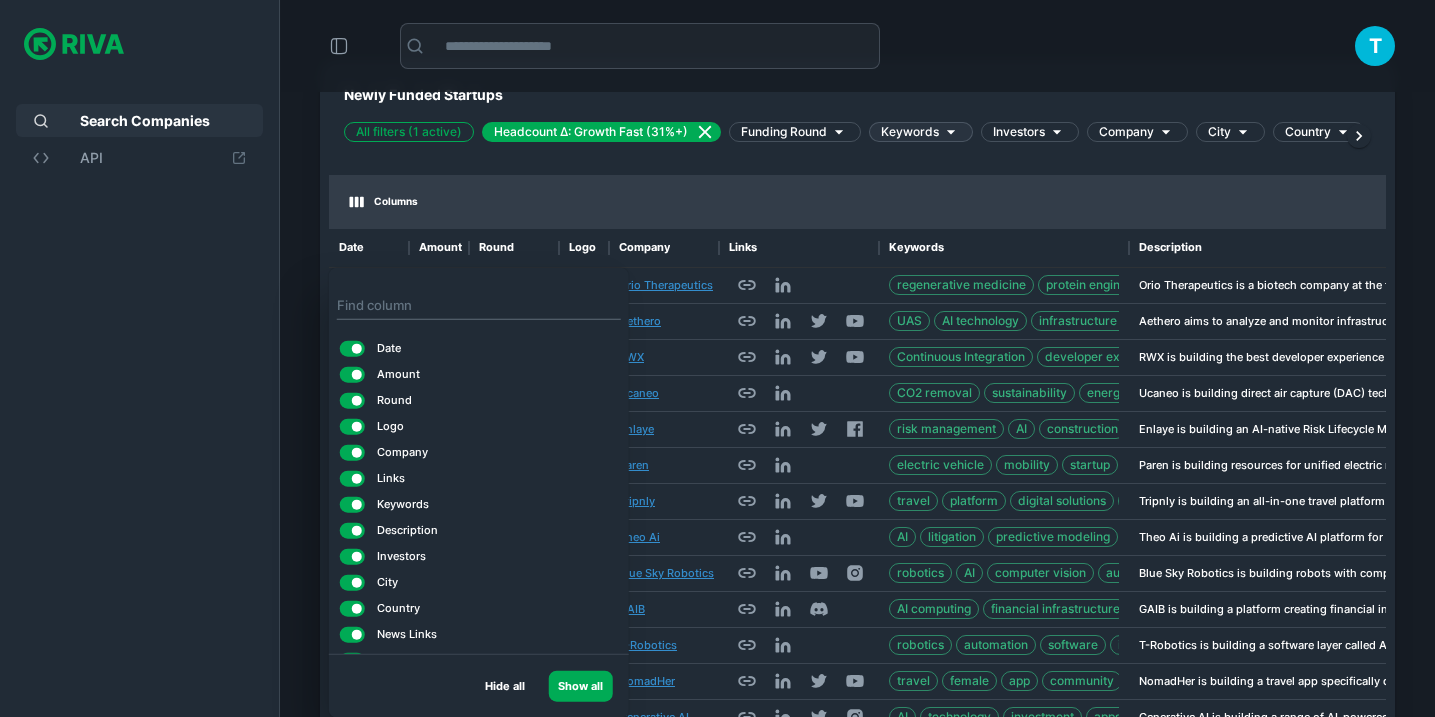 click on "Hide all Show all" at bounding box center [479, 686] 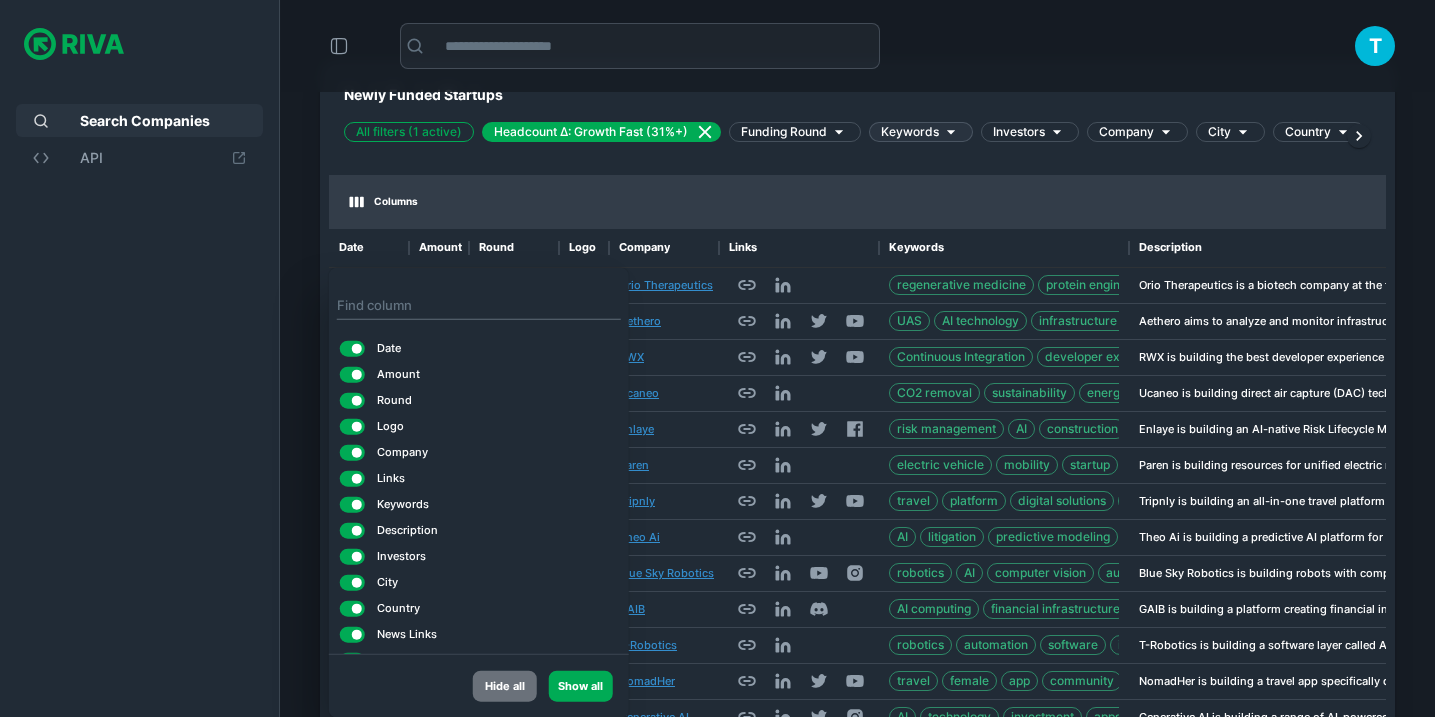 click on "Hide all" at bounding box center [505, 686] 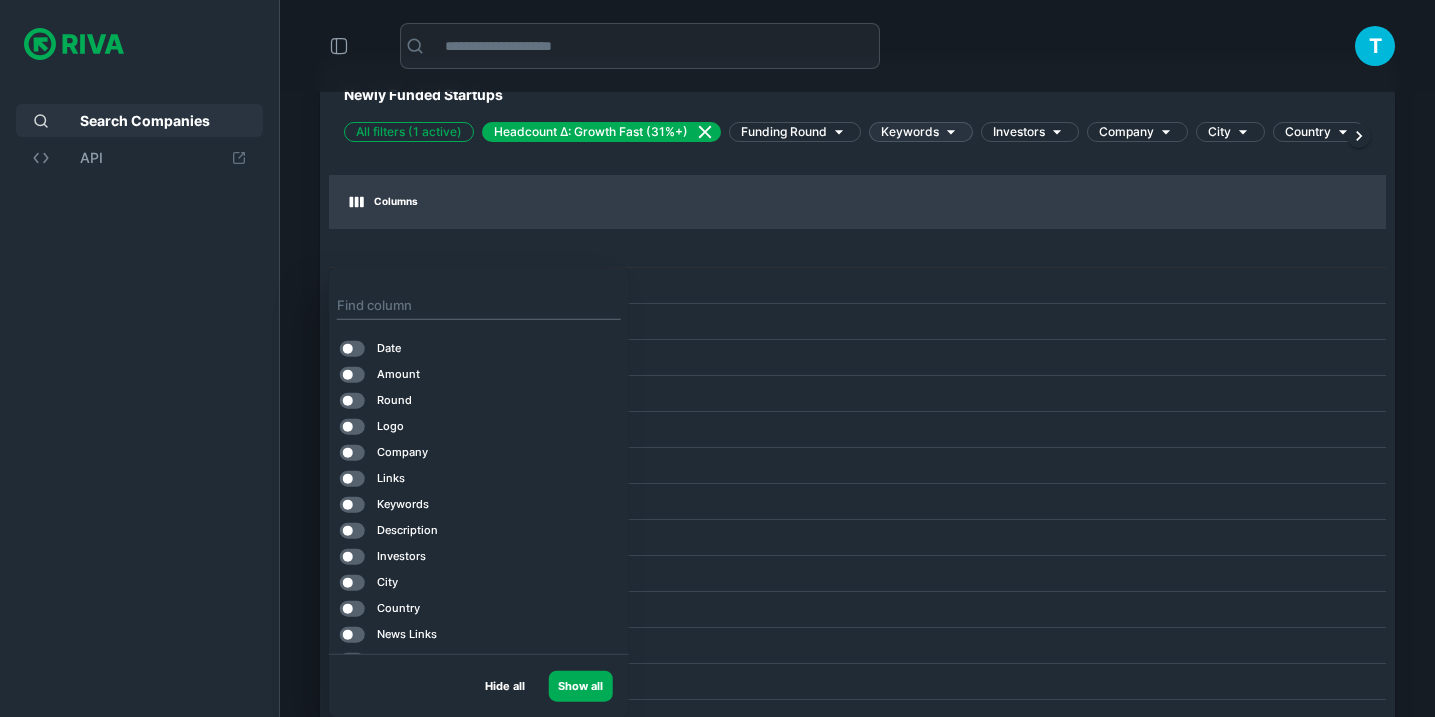 scroll, scrollTop: 105, scrollLeft: 0, axis: vertical 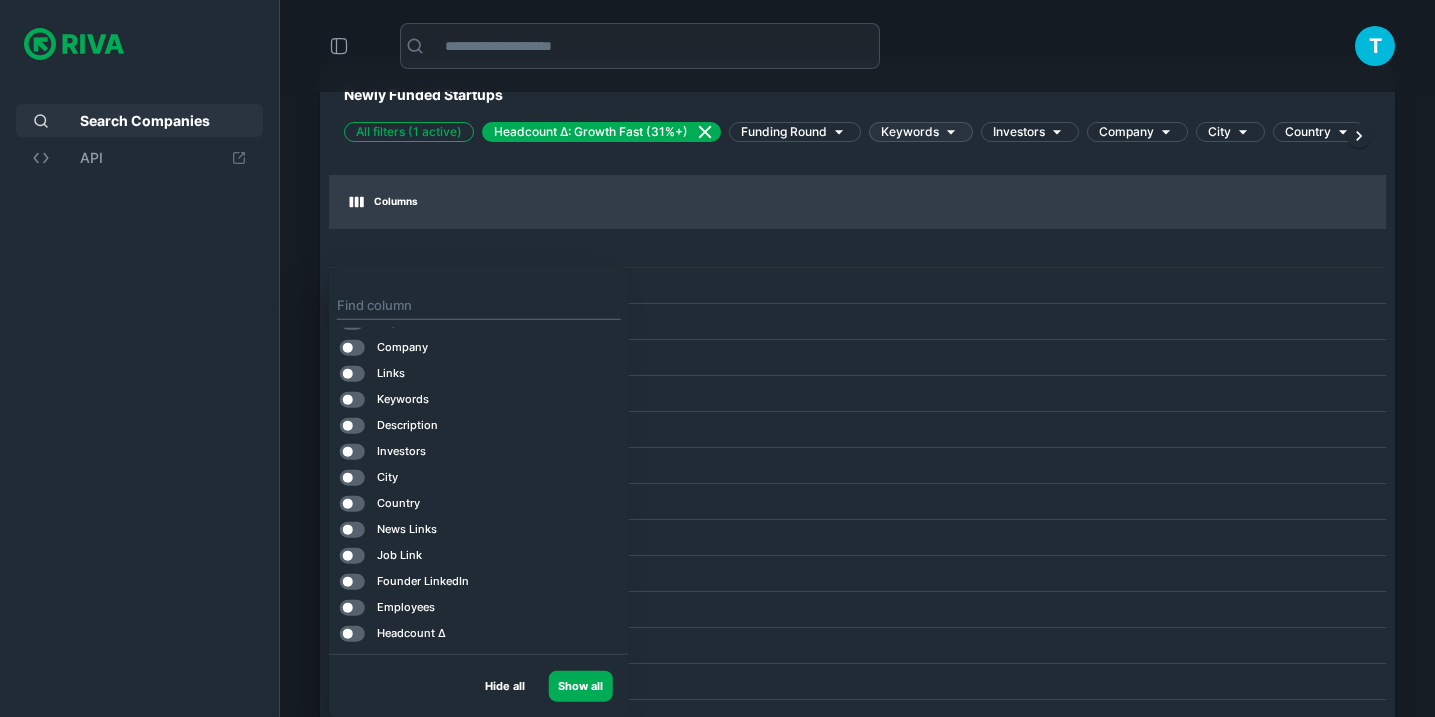 click on "Headcount Δ" at bounding box center (411, 633) 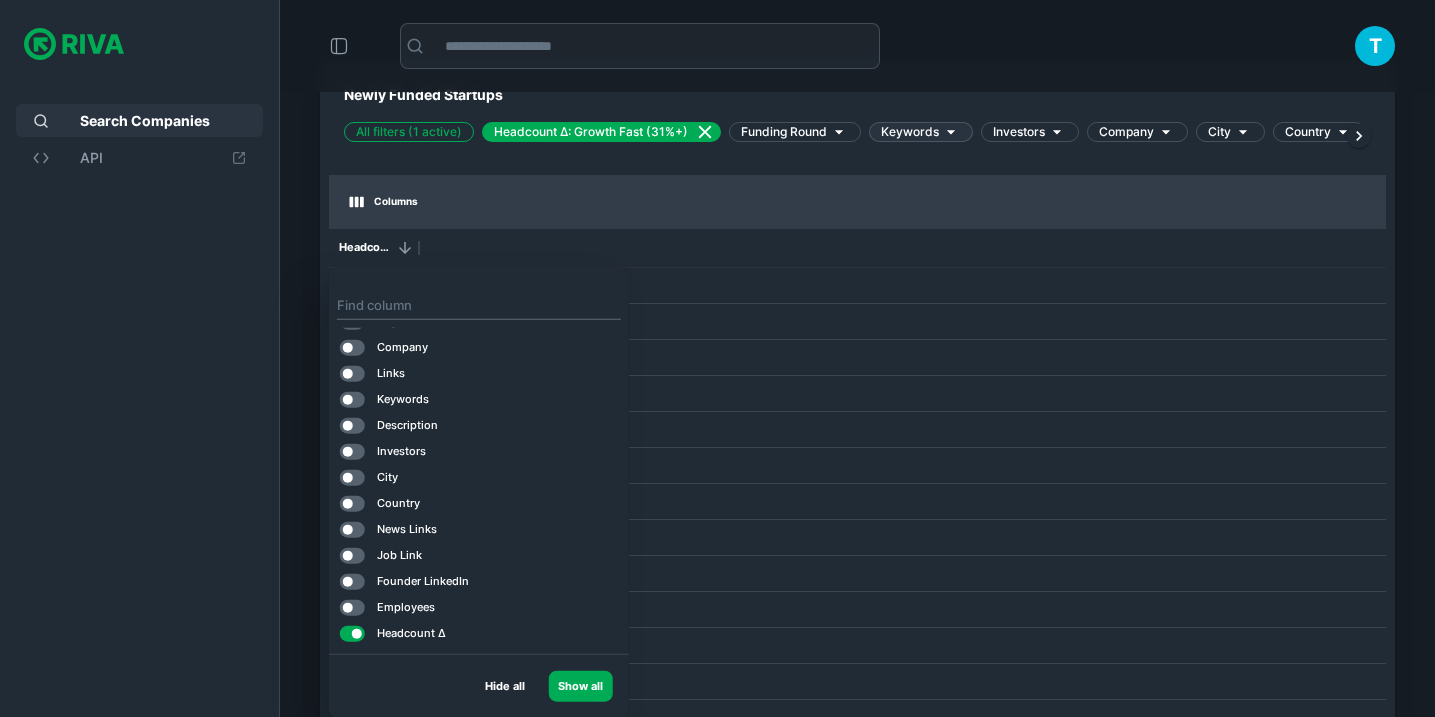 scroll, scrollTop: 0, scrollLeft: 0, axis: both 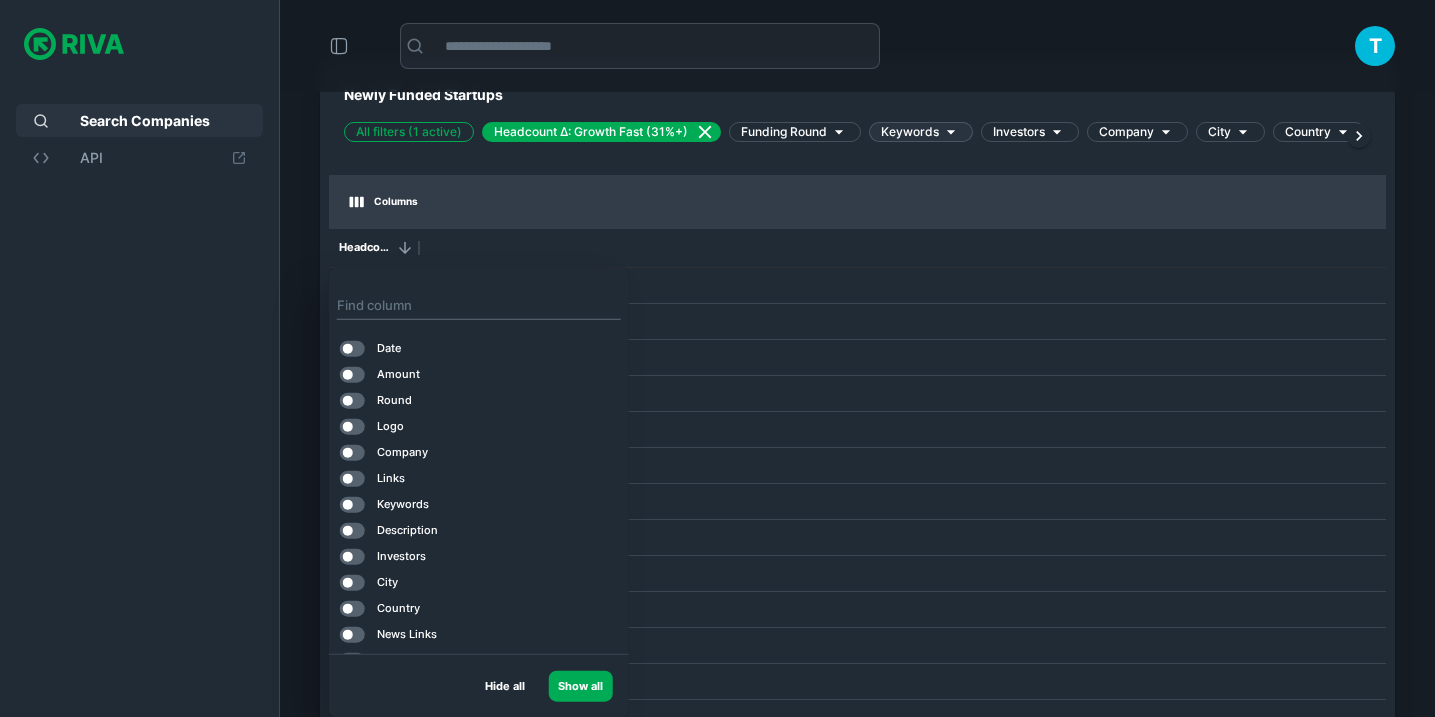 drag, startPoint x: 391, startPoint y: 446, endPoint x: 391, endPoint y: 425, distance: 21 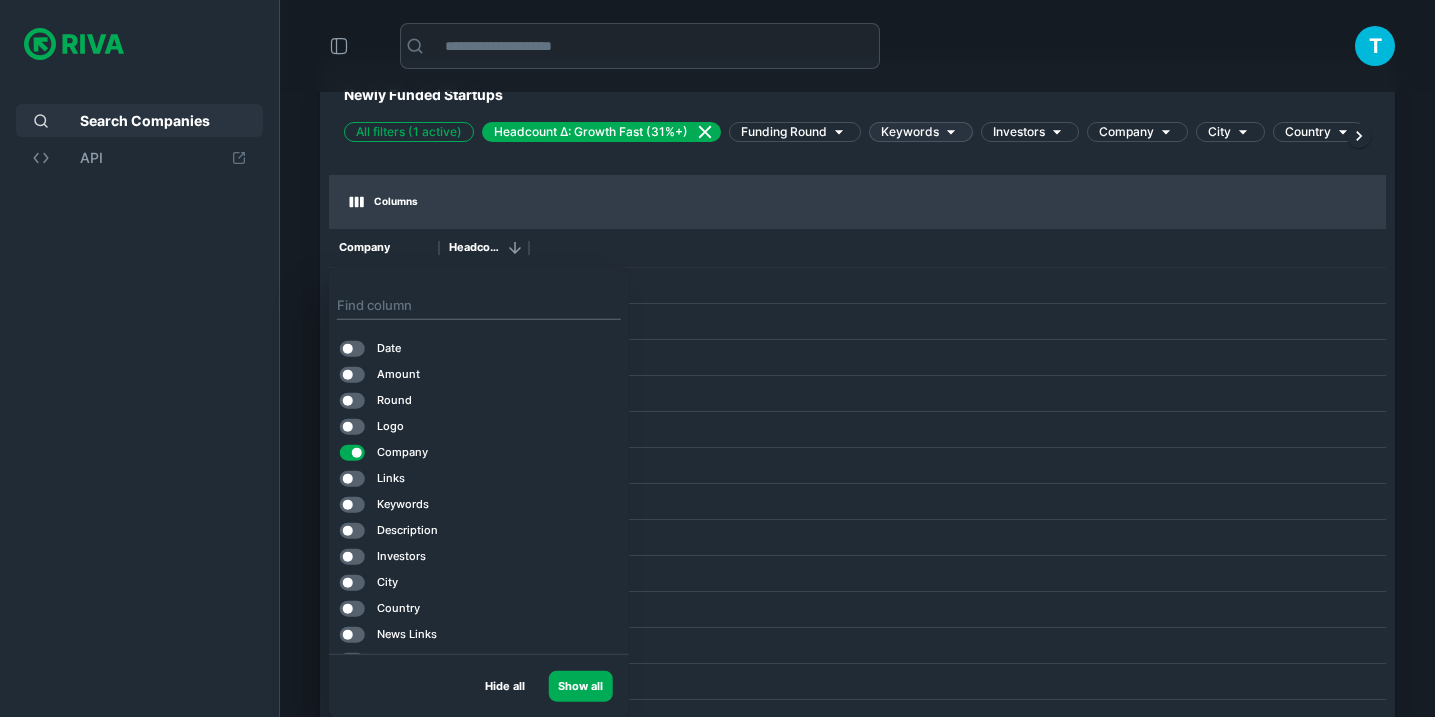 click on "Logo" at bounding box center [390, 426] 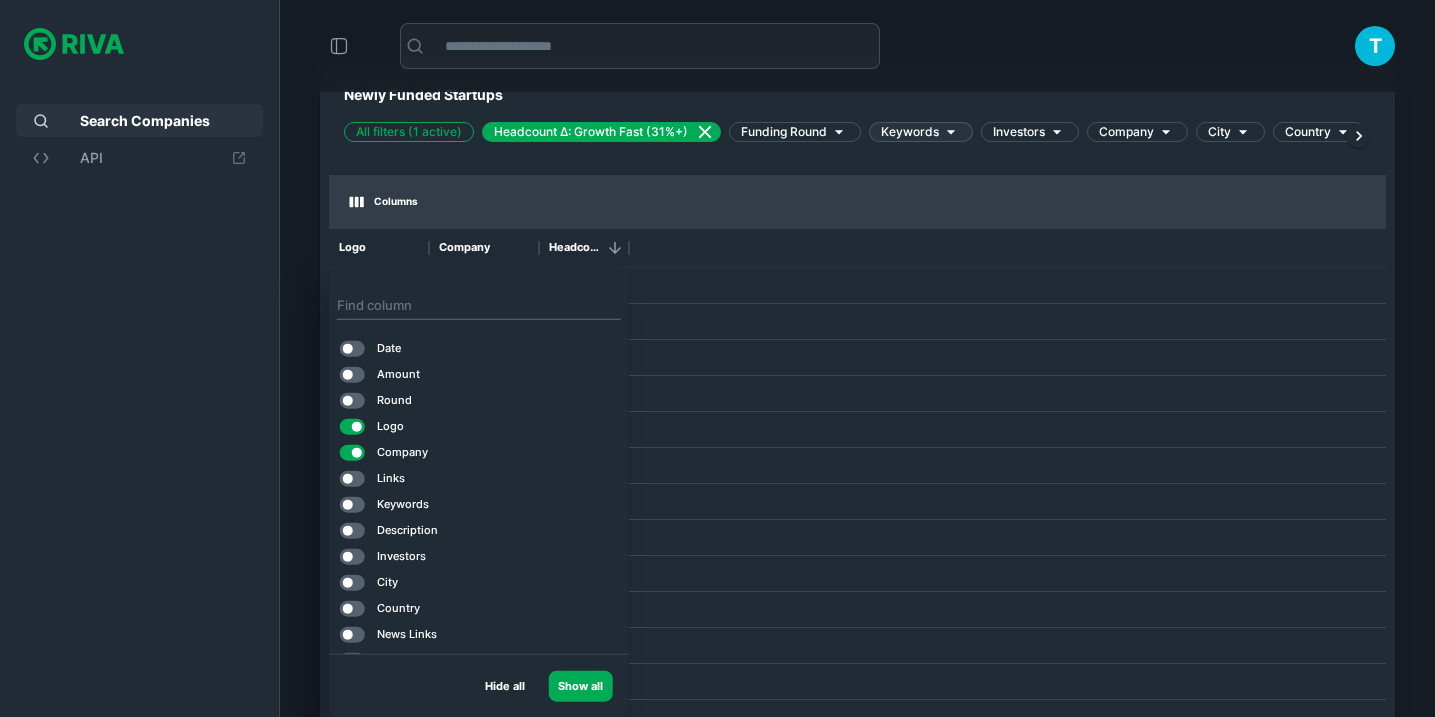 click on "Columns" at bounding box center [857, 202] 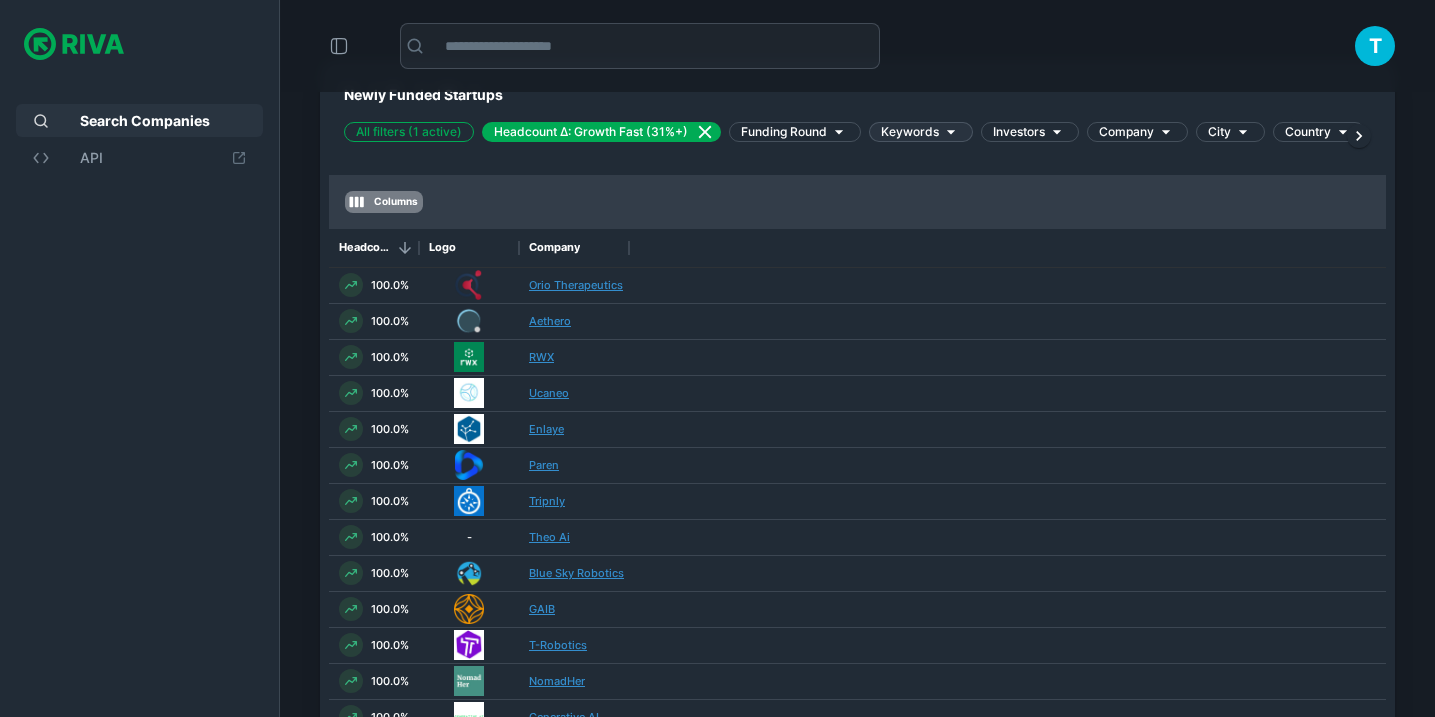 click on "Columns" at bounding box center [384, 202] 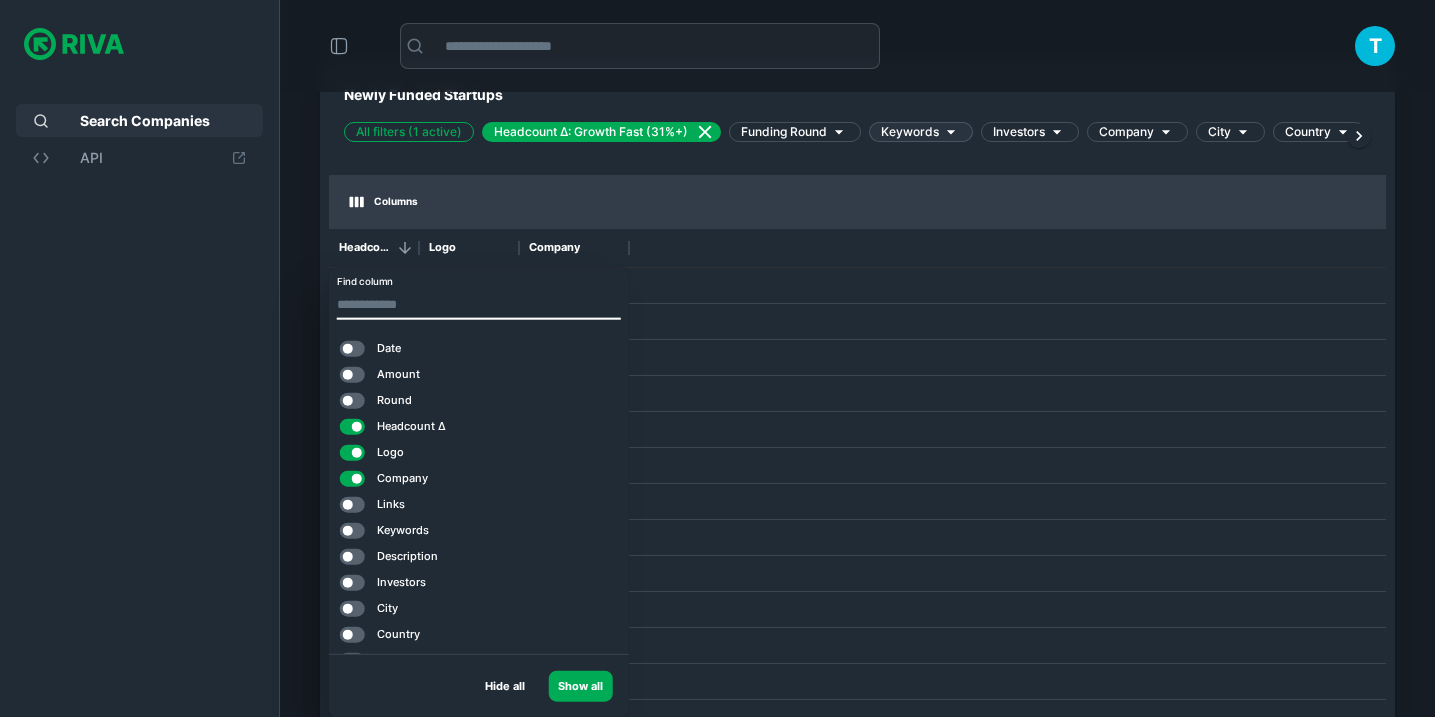 click on "Description" at bounding box center (407, 556) 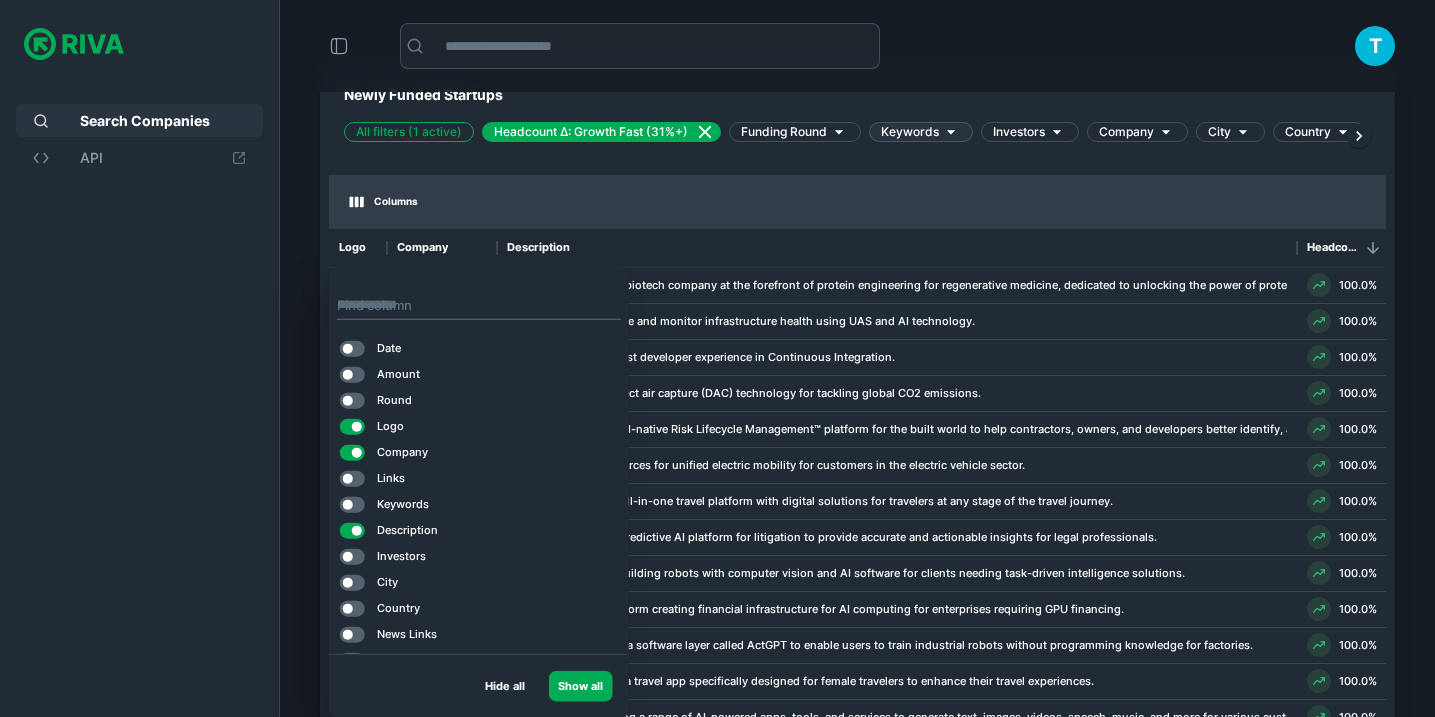 click on "Columns" at bounding box center [857, 202] 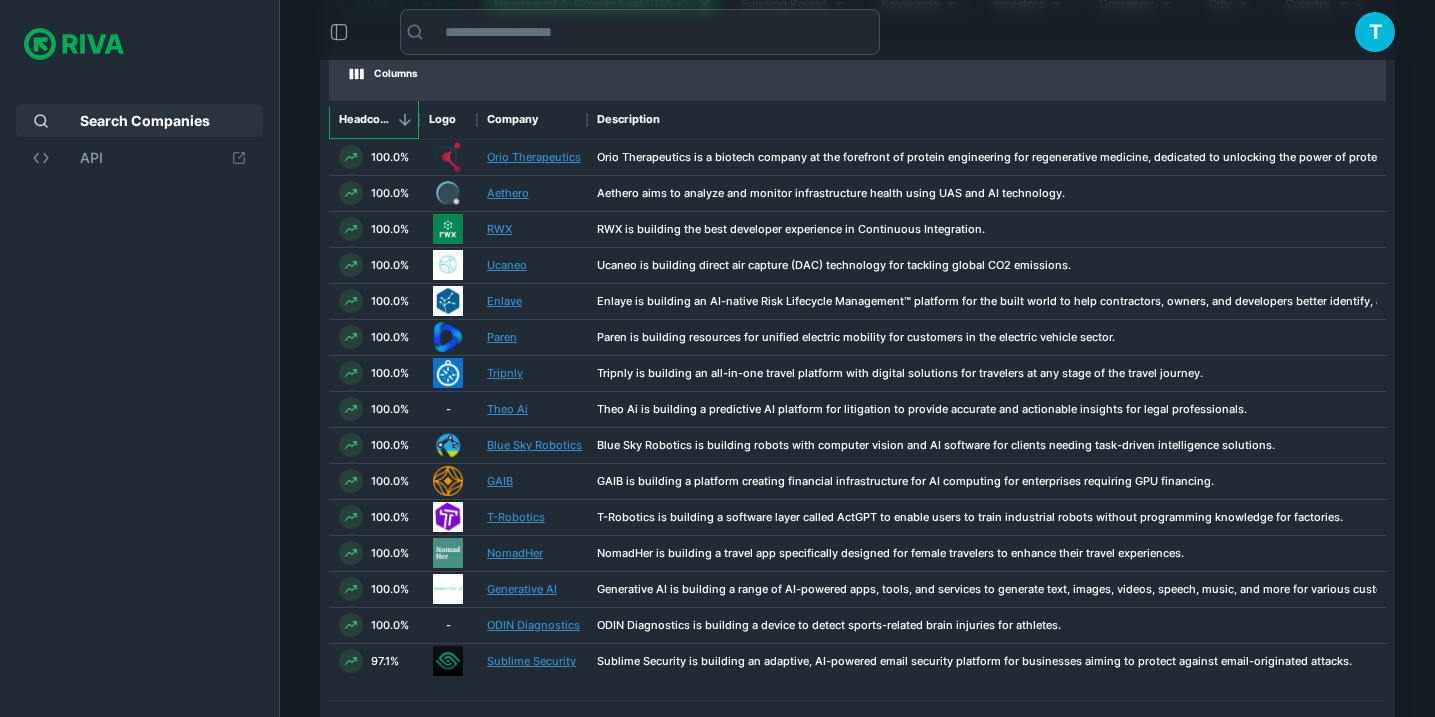 scroll, scrollTop: 179, scrollLeft: 0, axis: vertical 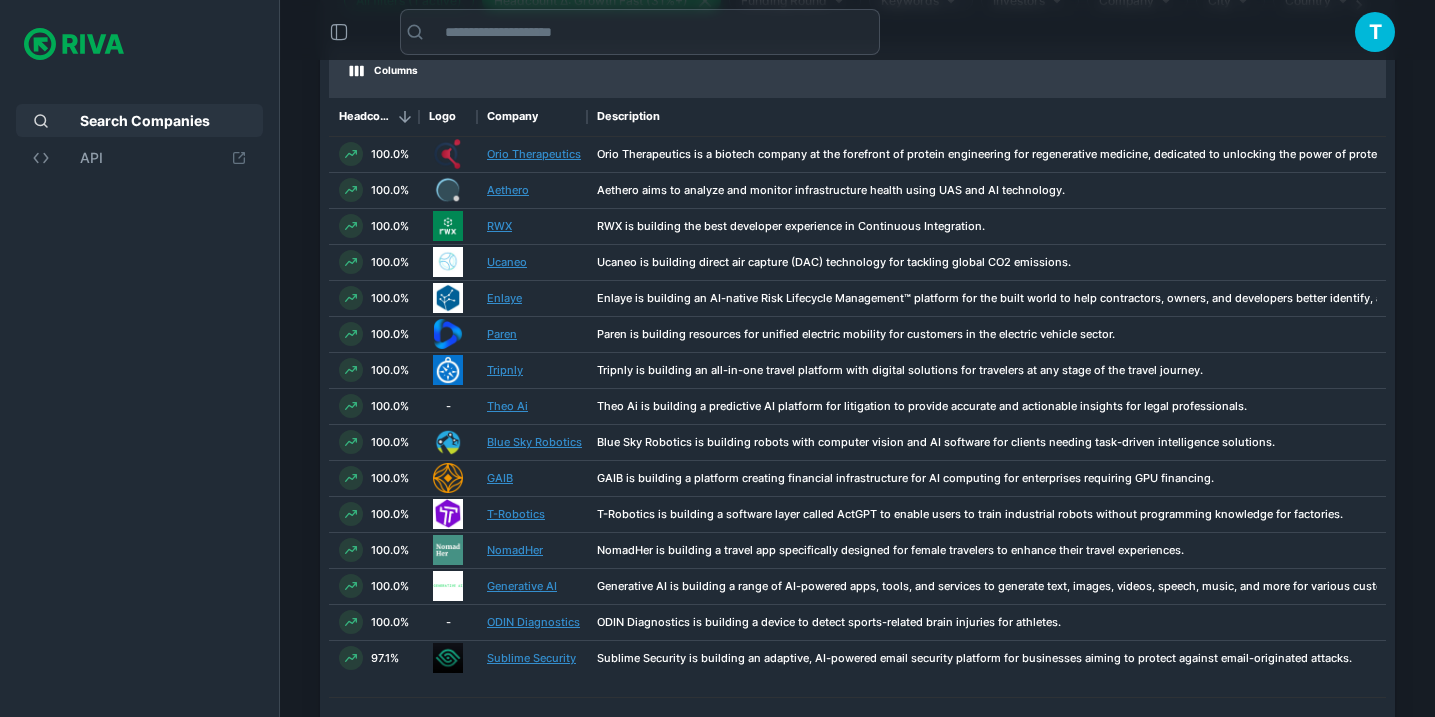 click on "Columns" at bounding box center (857, 71) 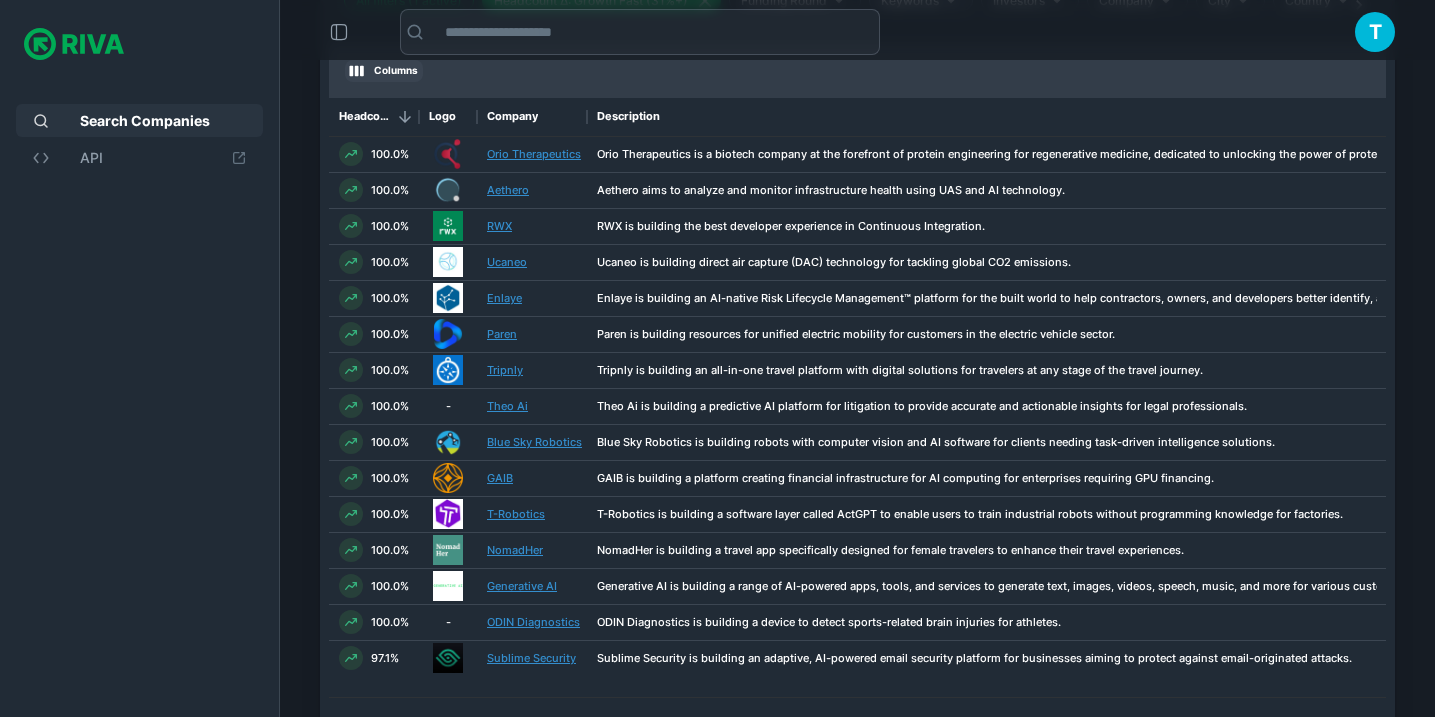 click on "Columns" at bounding box center (384, 71) 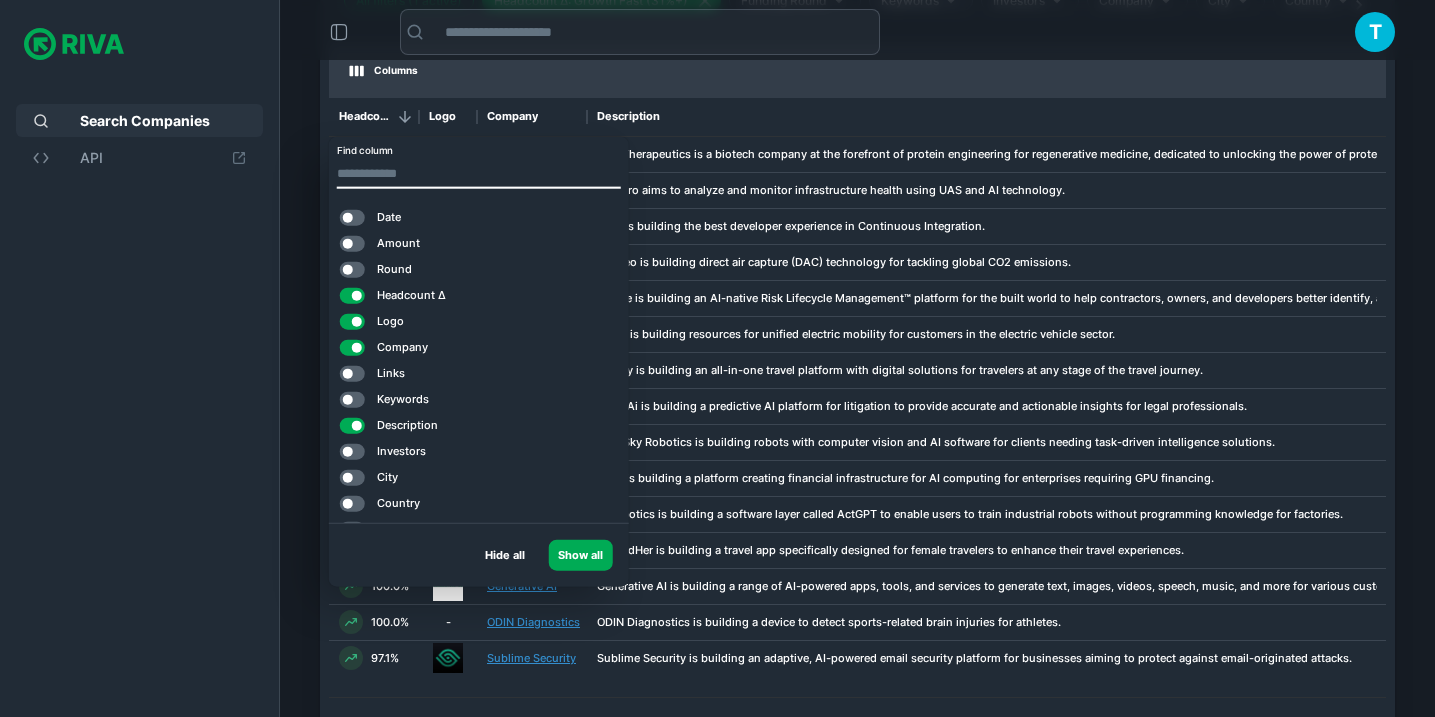 scroll, scrollTop: 105, scrollLeft: 0, axis: vertical 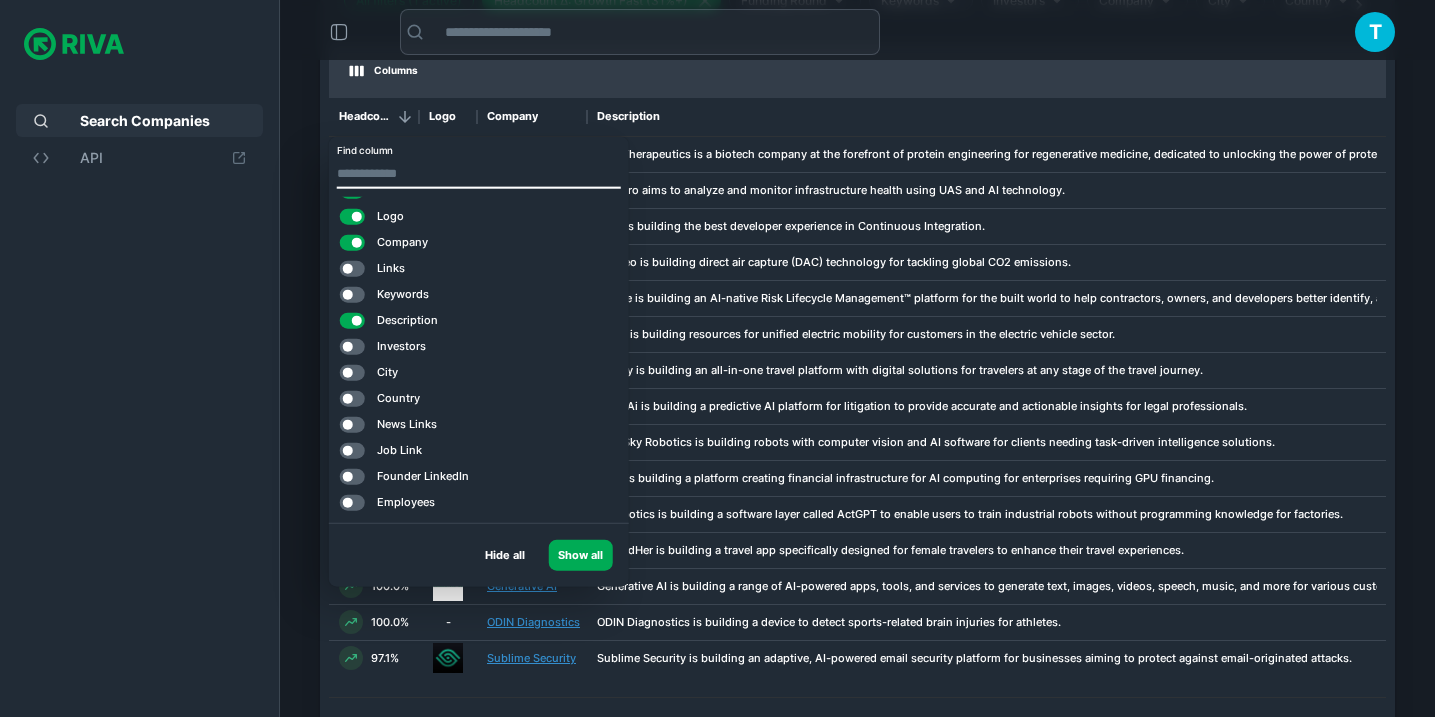 click on "Employees" at bounding box center [406, 502] 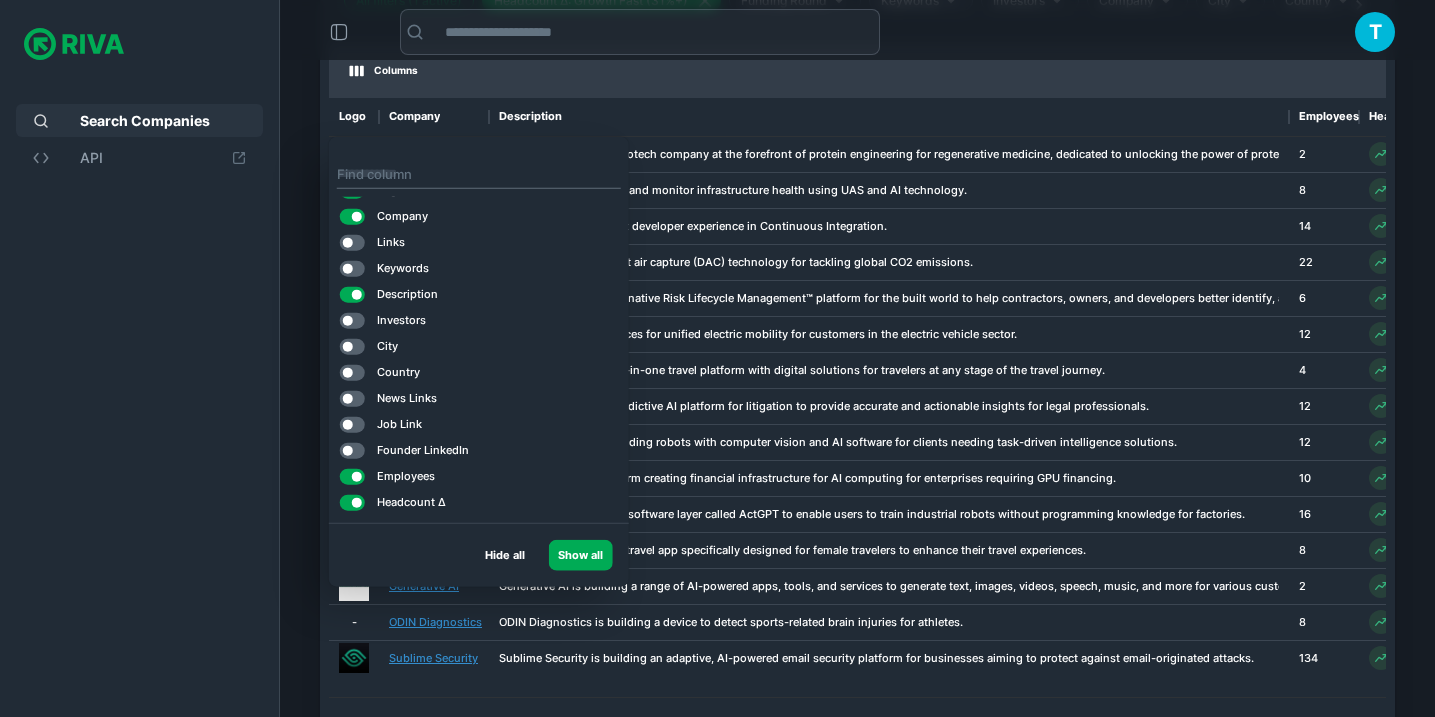 scroll, scrollTop: 79, scrollLeft: 0, axis: vertical 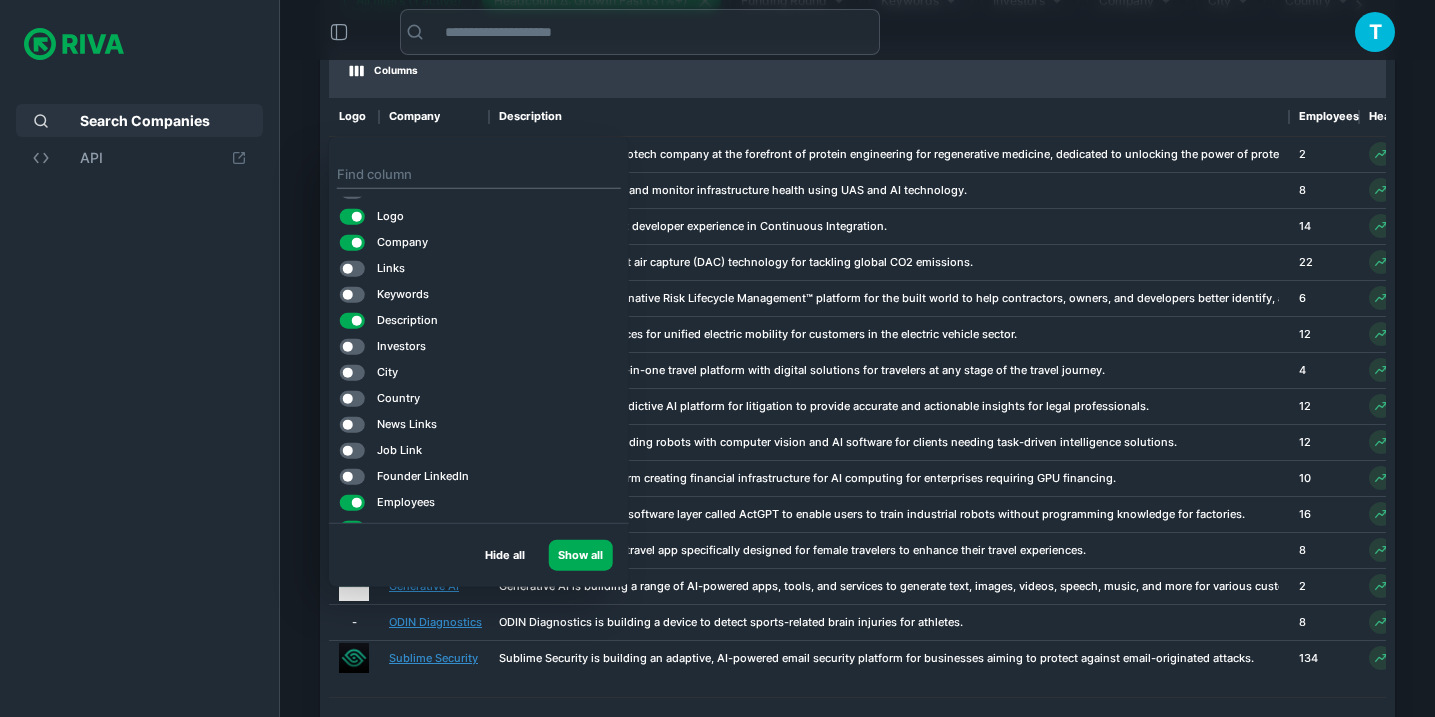 click on "Columns" at bounding box center (857, 71) 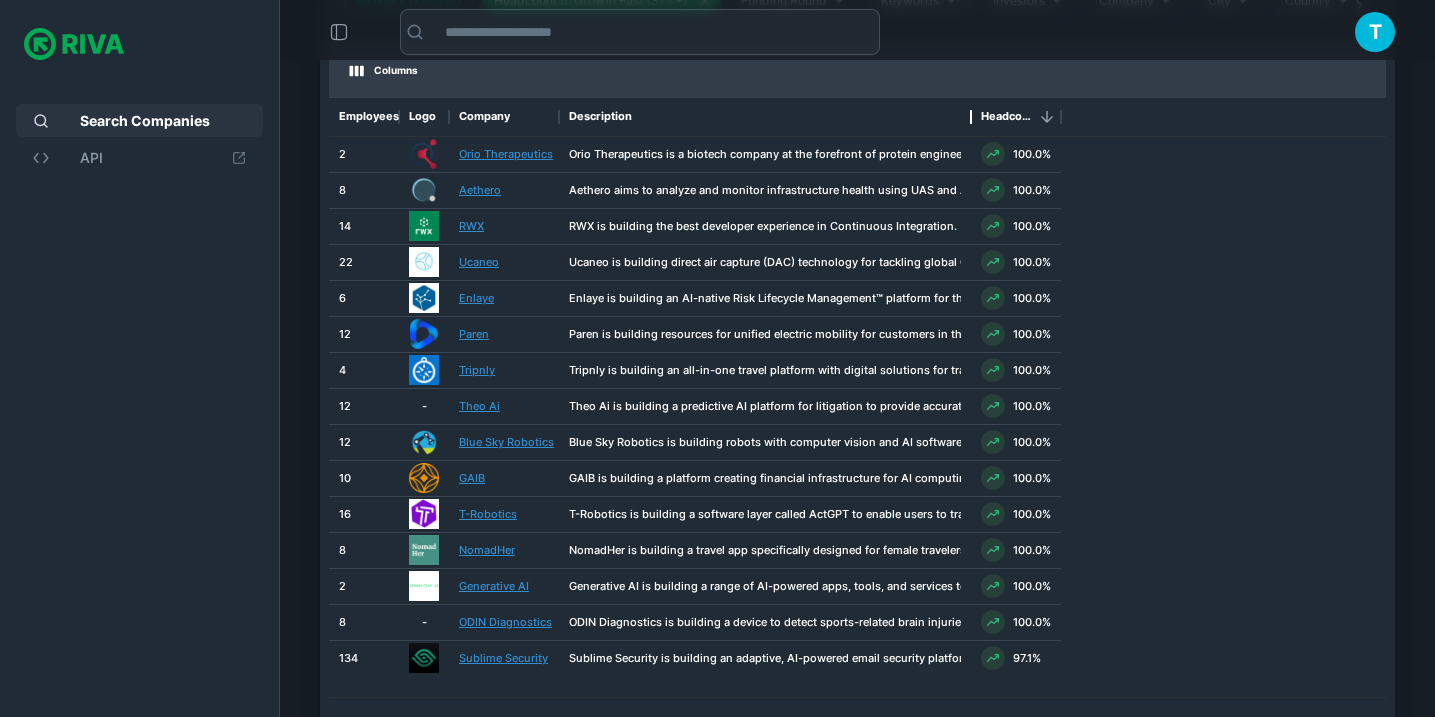 drag, startPoint x: 1369, startPoint y: 122, endPoint x: 981, endPoint y: 190, distance: 393.9137 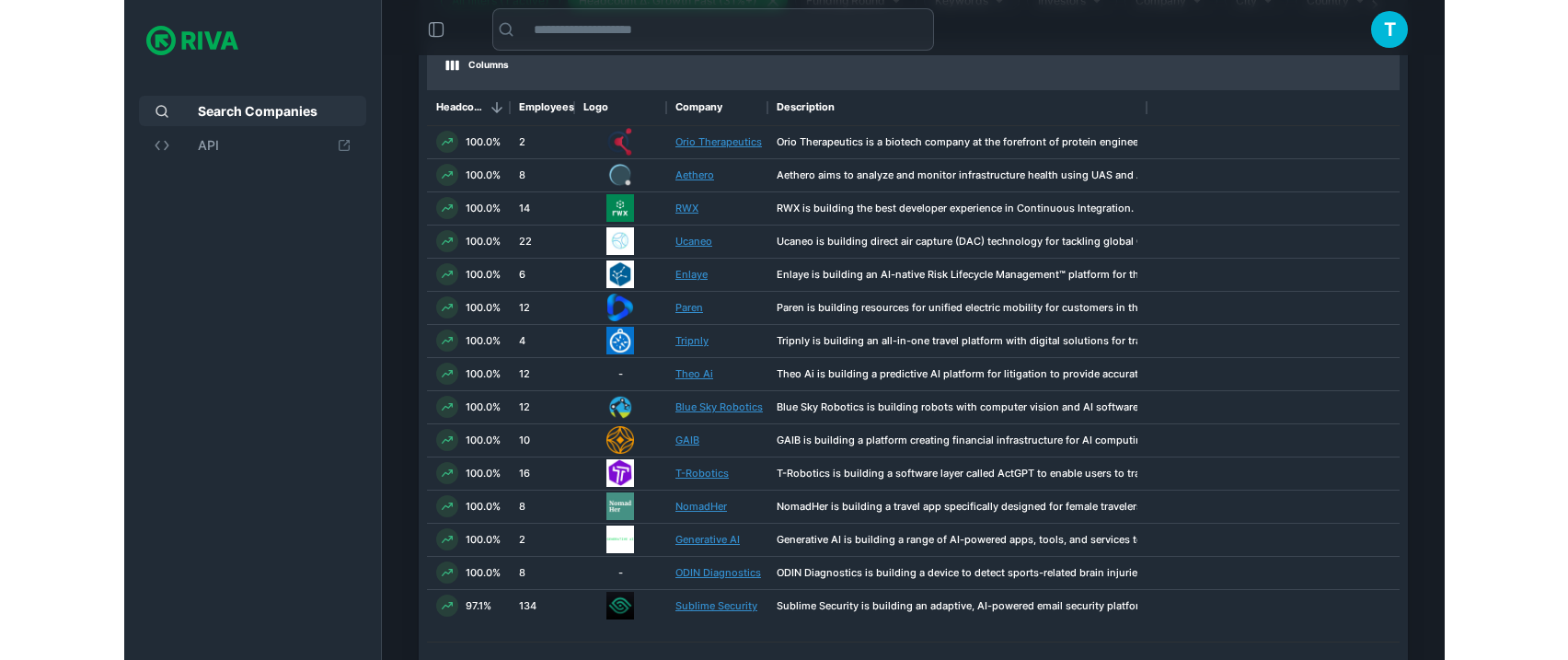 scroll, scrollTop: 206, scrollLeft: 0, axis: vertical 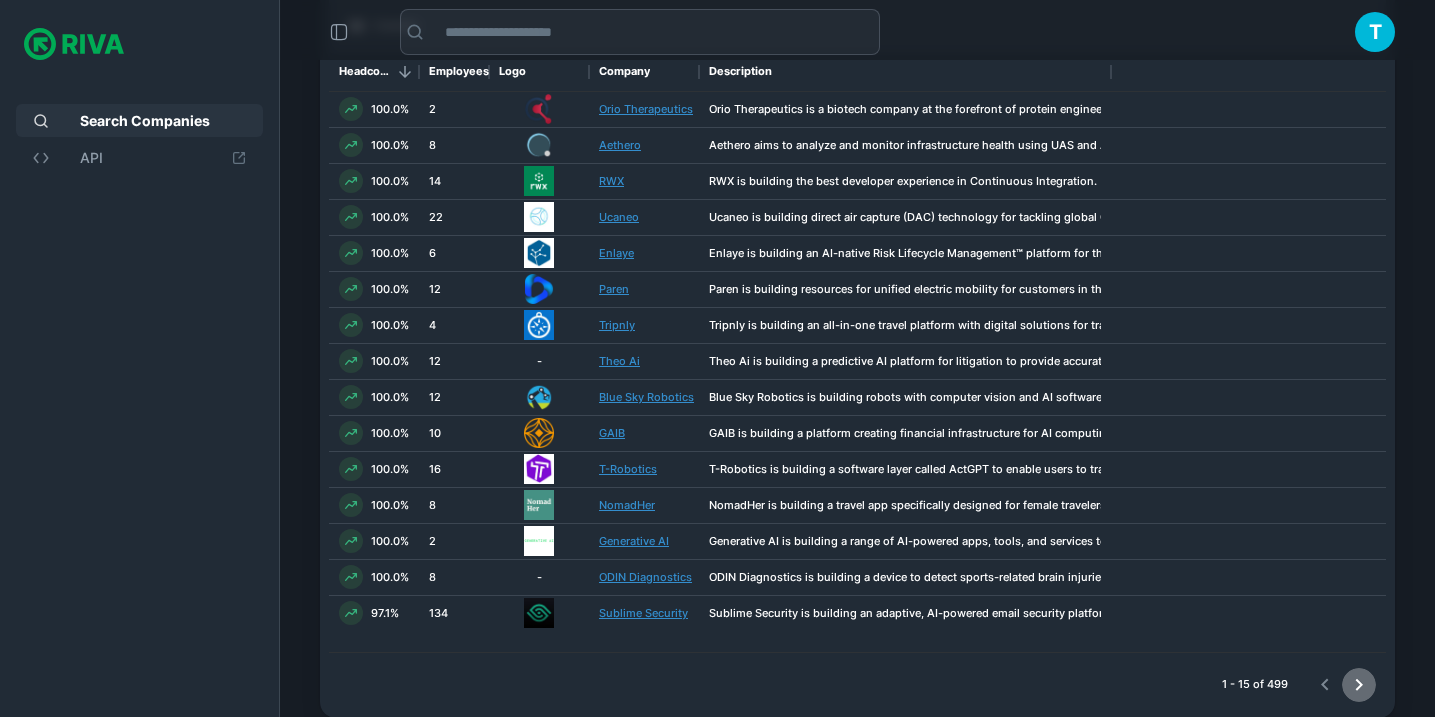 click 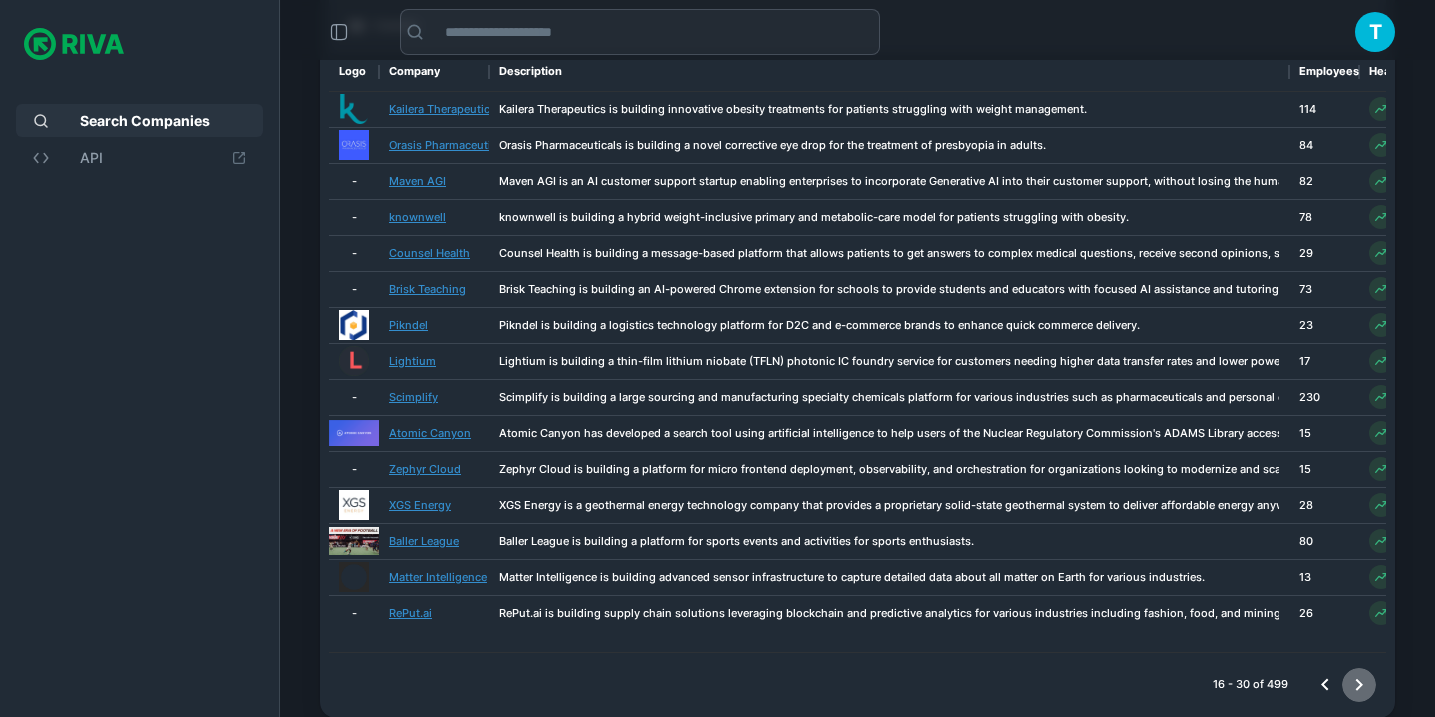 click 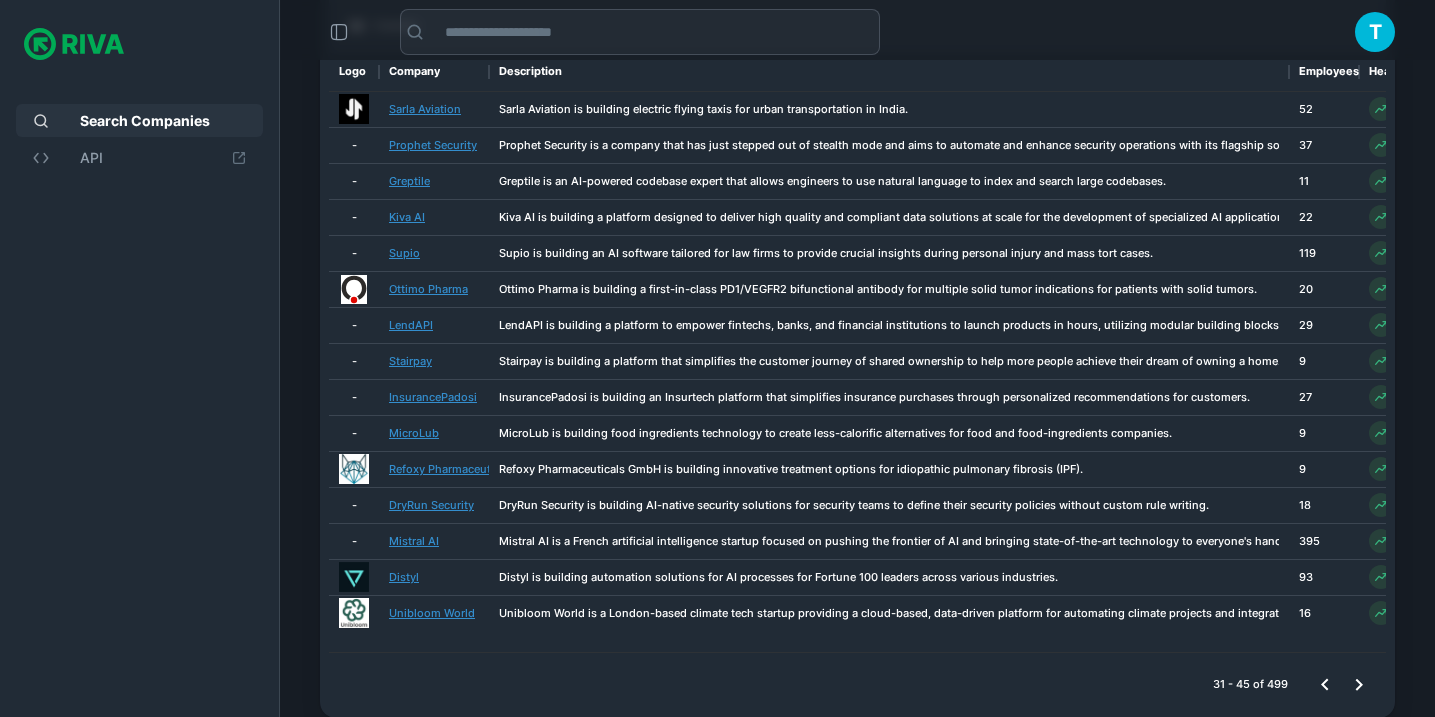 drag, startPoint x: 1428, startPoint y: 500, endPoint x: 1504, endPoint y: 500, distance: 76 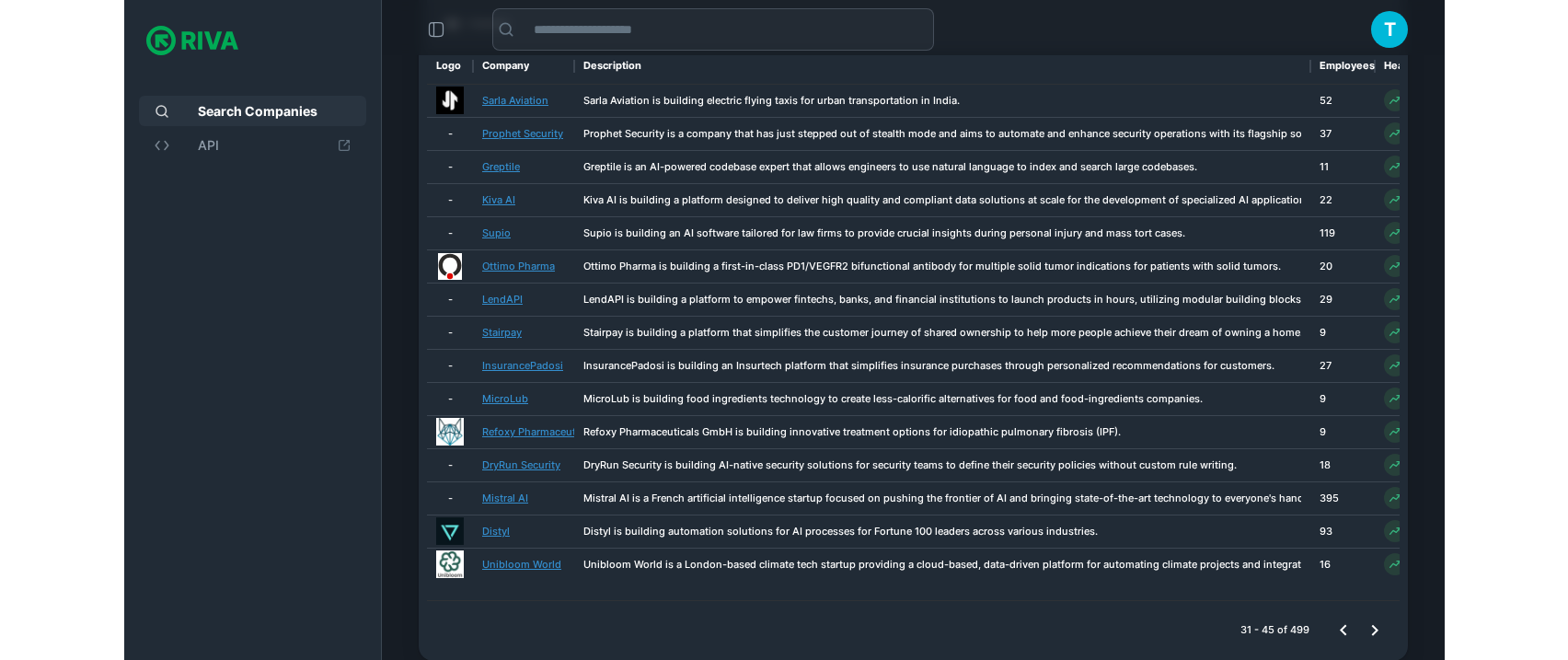 scroll, scrollTop: 1, scrollLeft: 1, axis: both 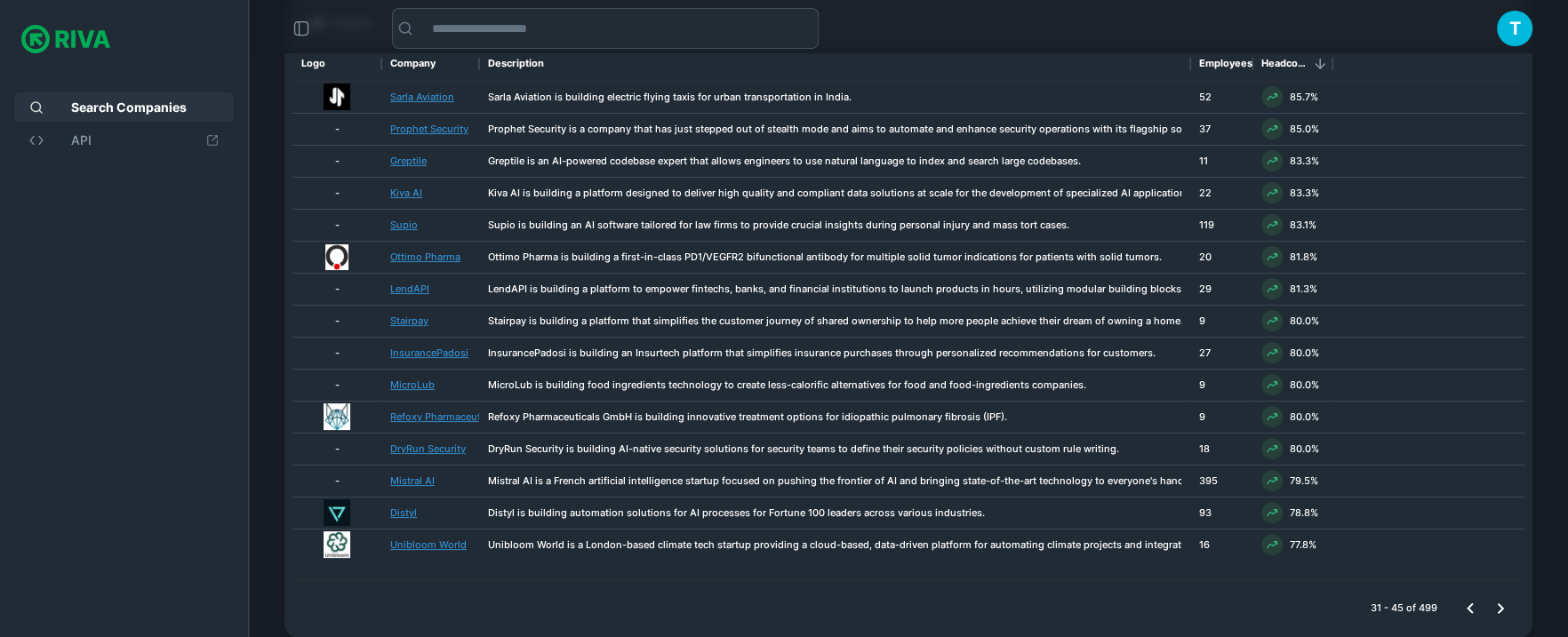 click 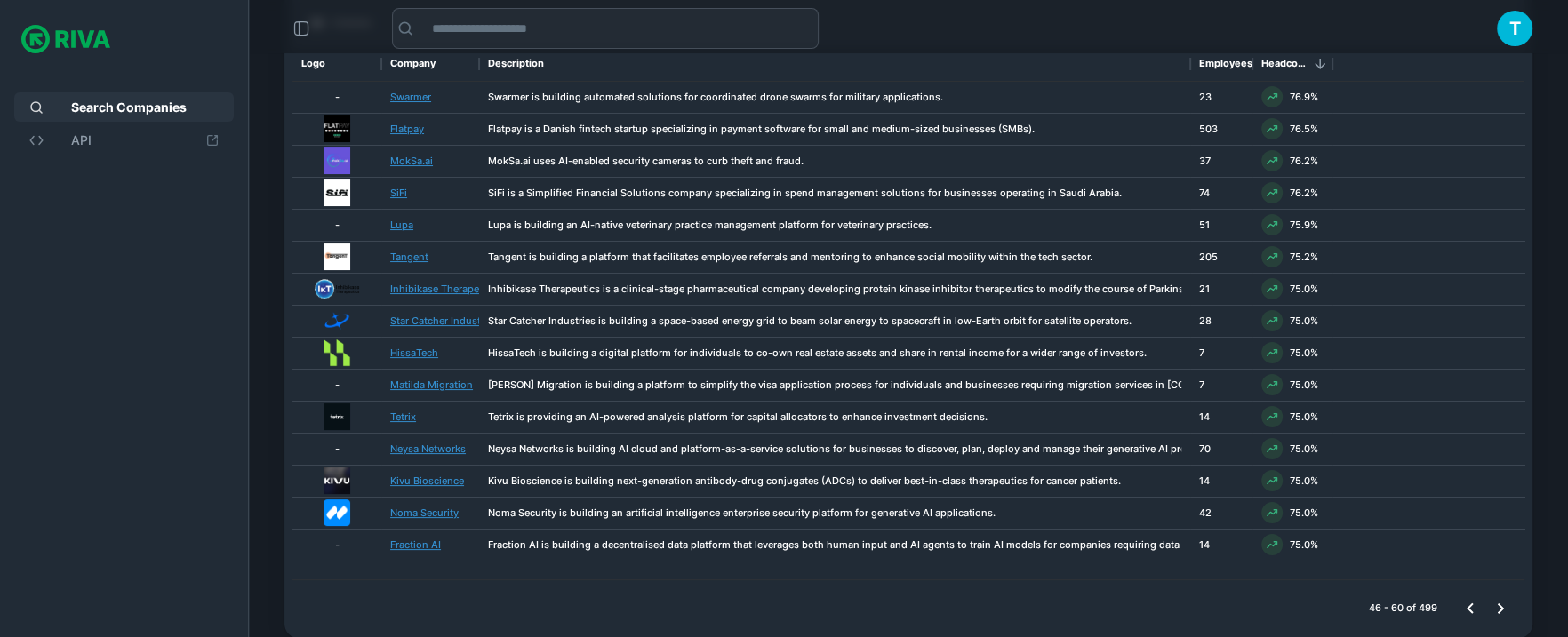 click 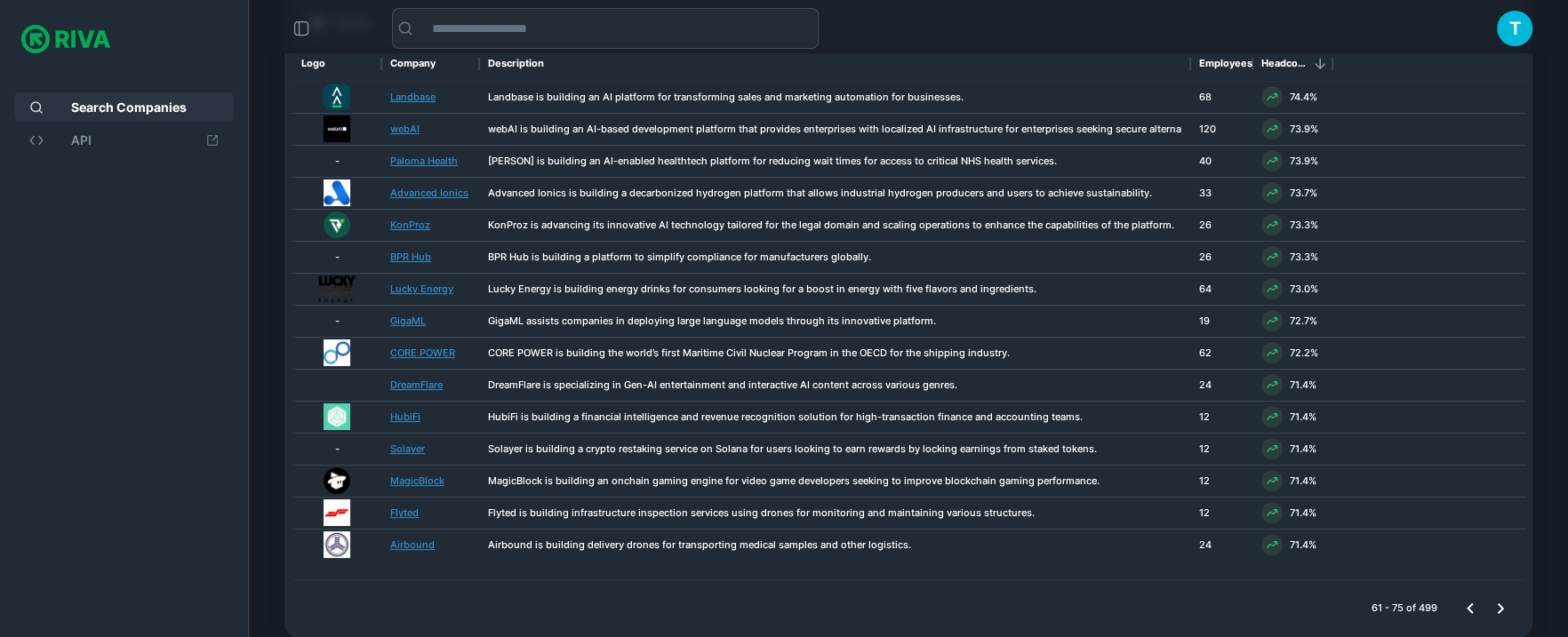 click 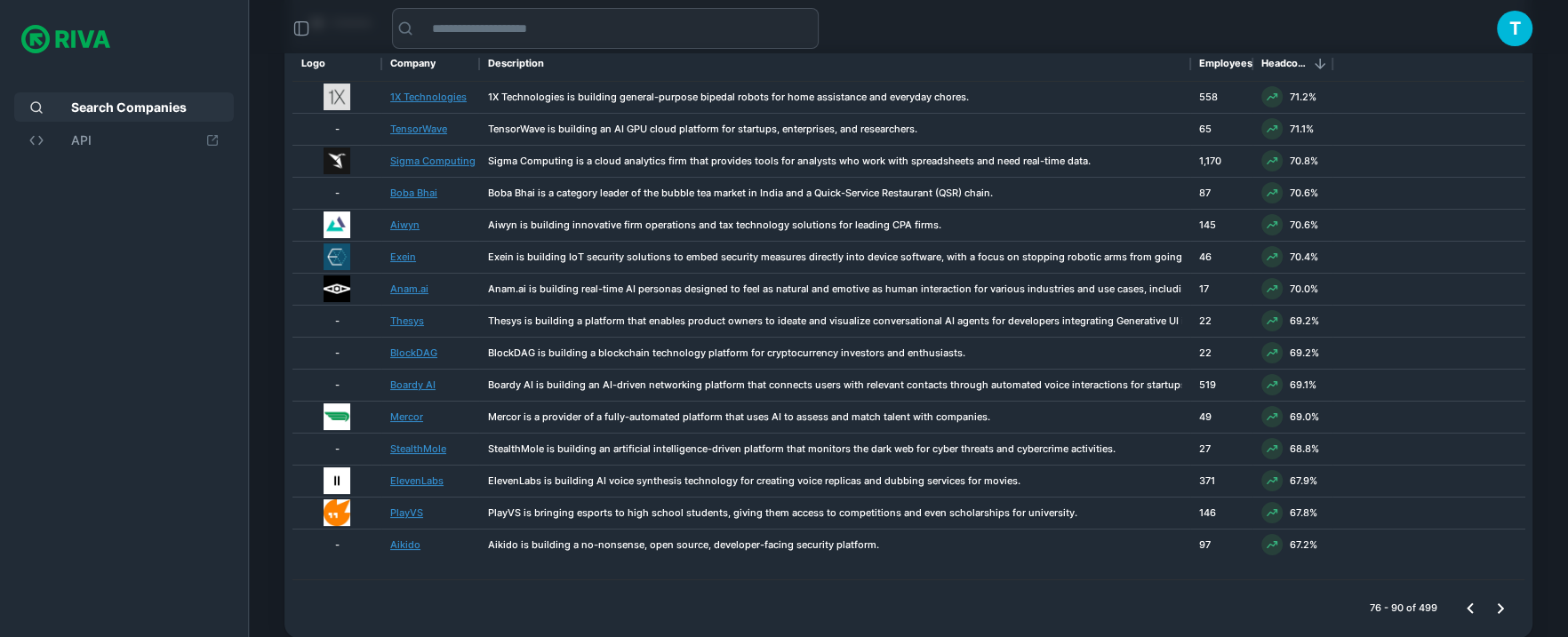 click 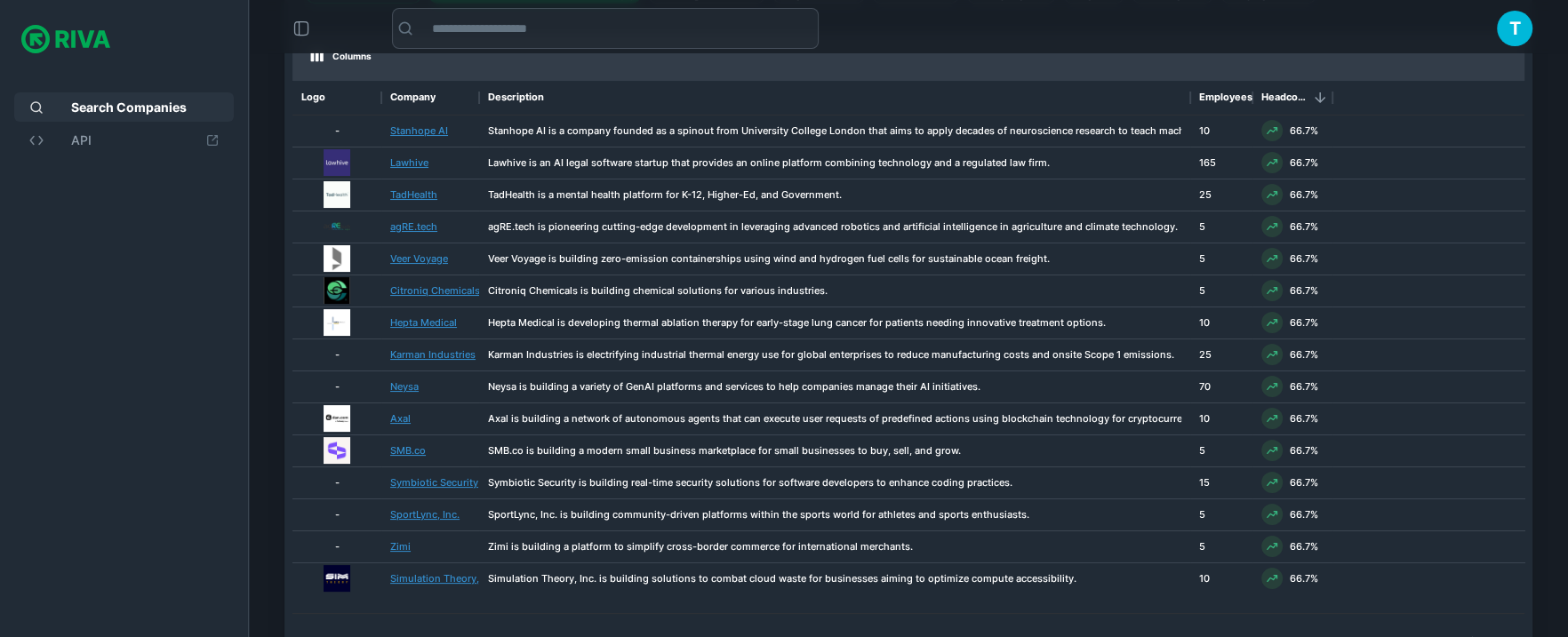 scroll, scrollTop: 190, scrollLeft: 0, axis: vertical 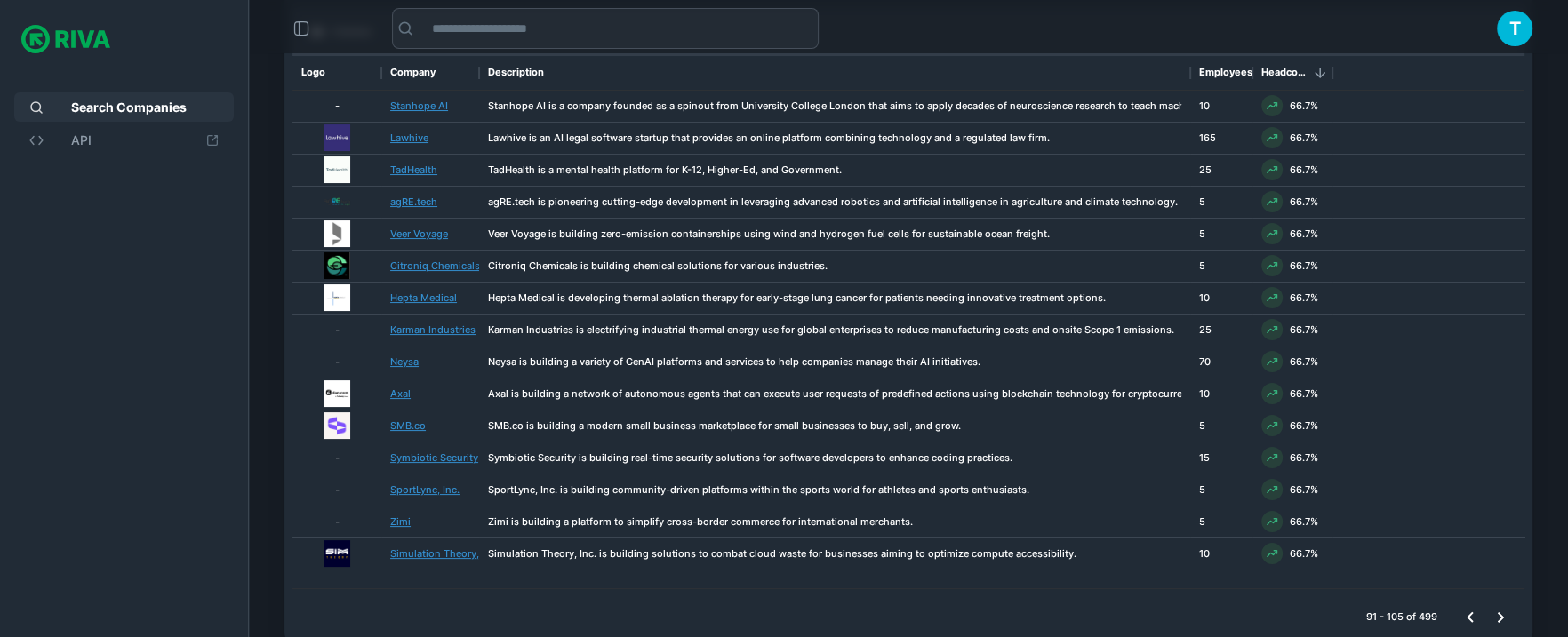 click 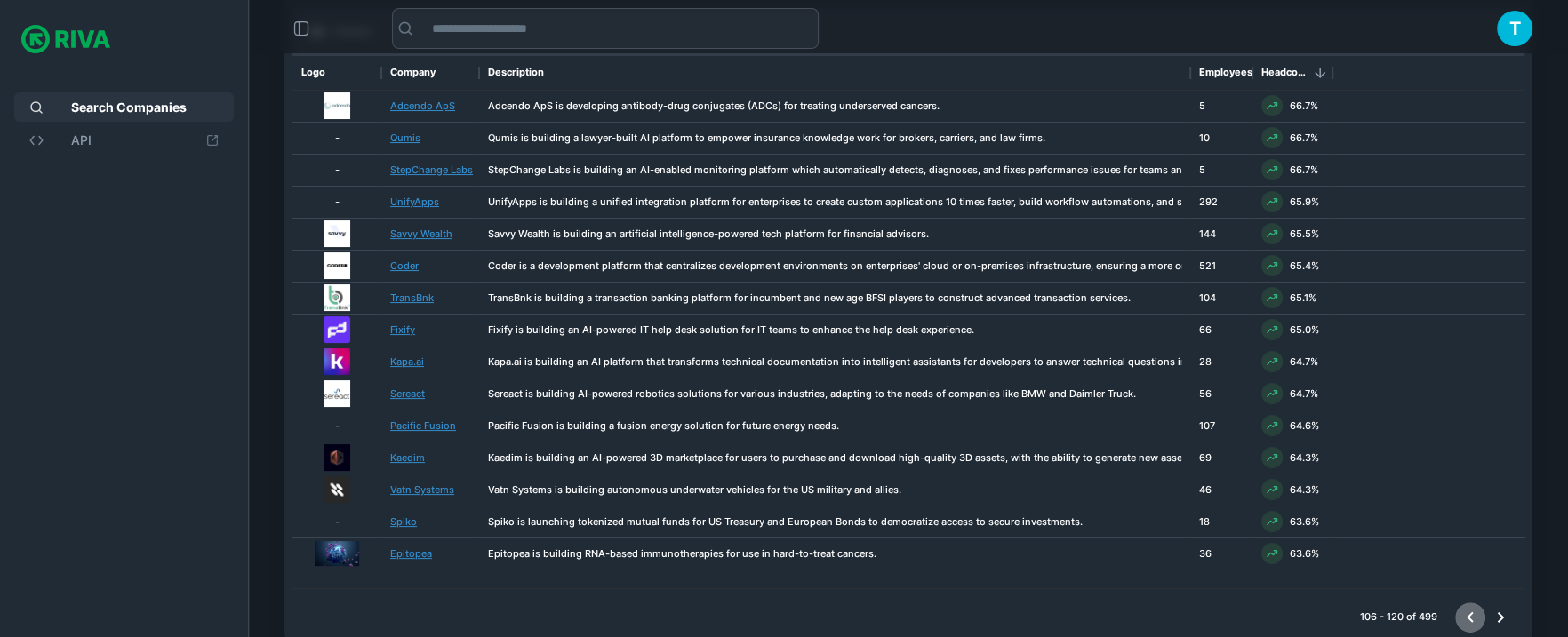 click 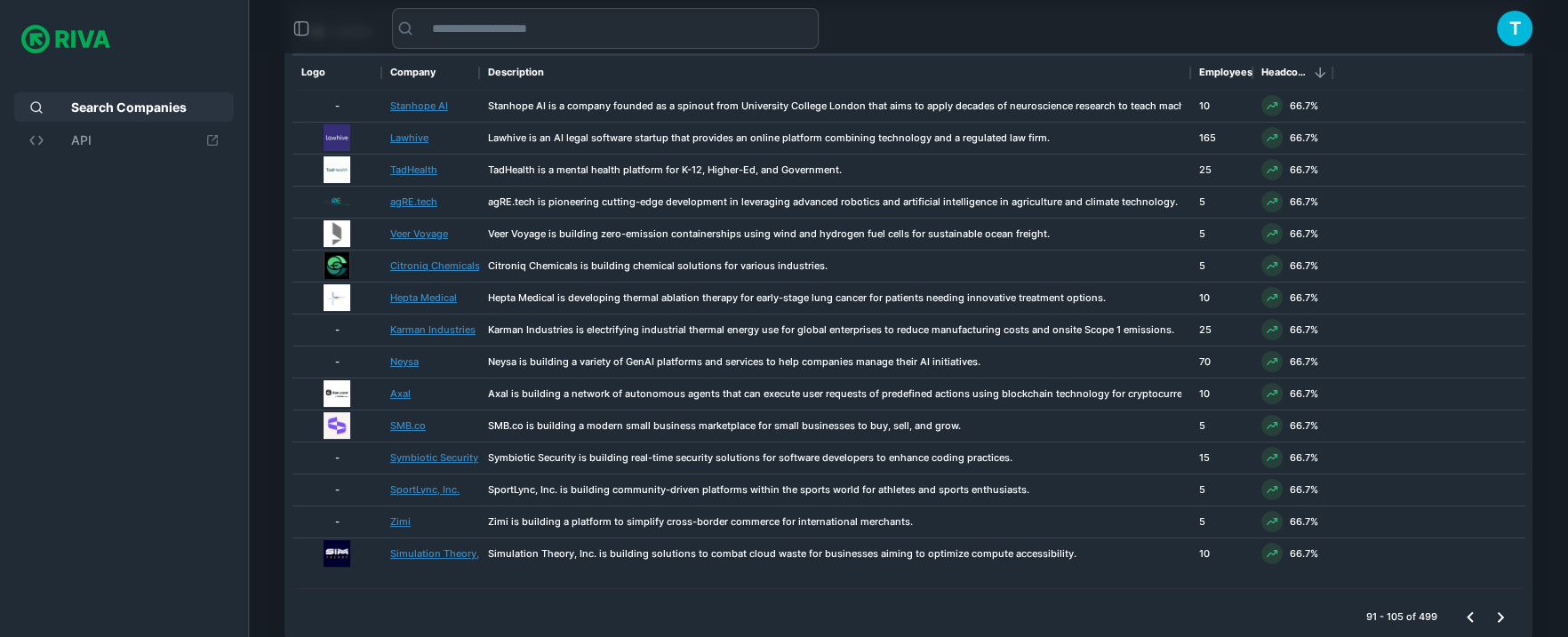 scroll, scrollTop: 0, scrollLeft: 0, axis: both 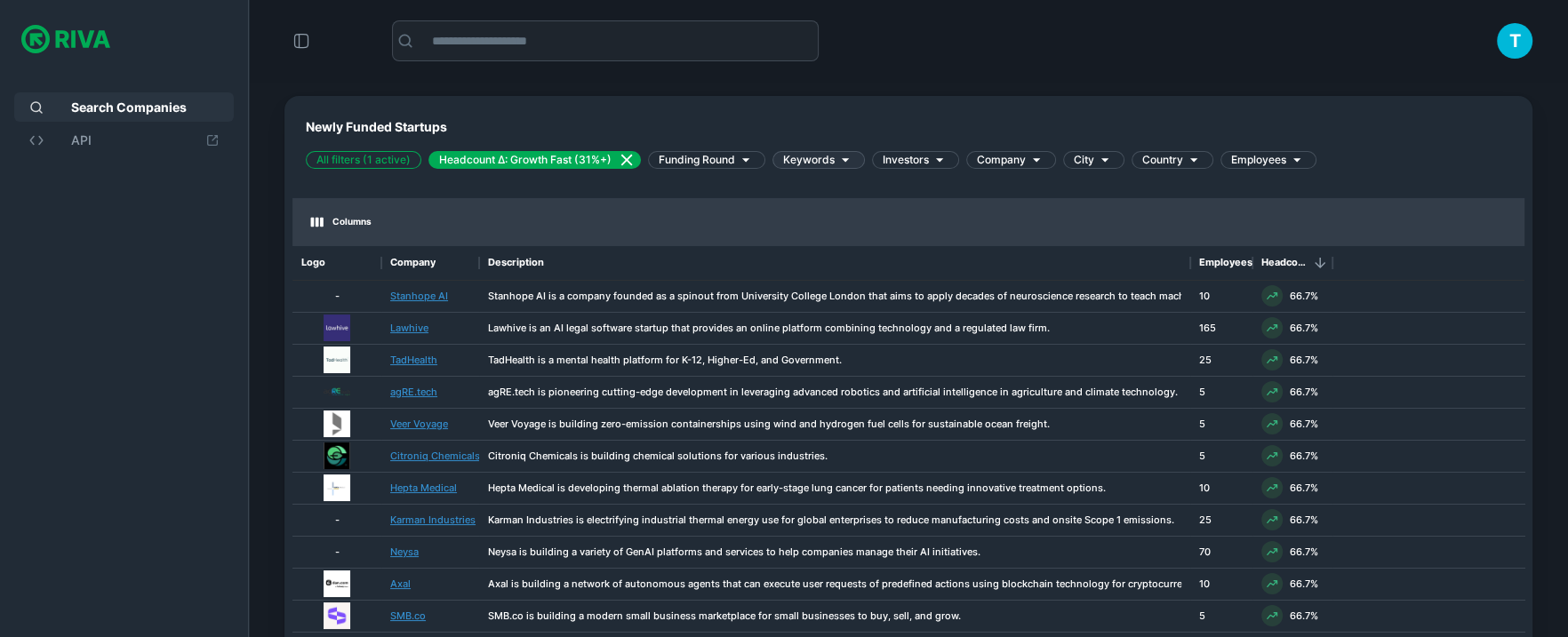 click 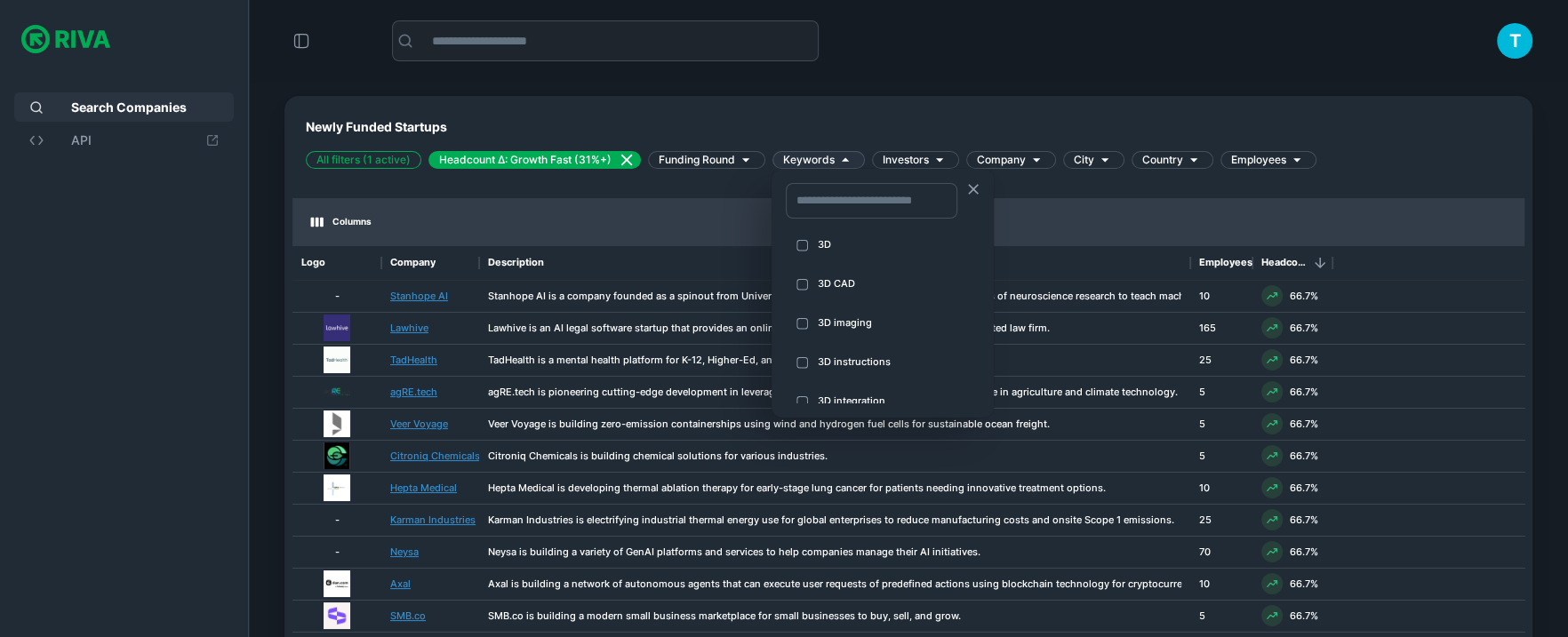 click at bounding box center [784, 318] 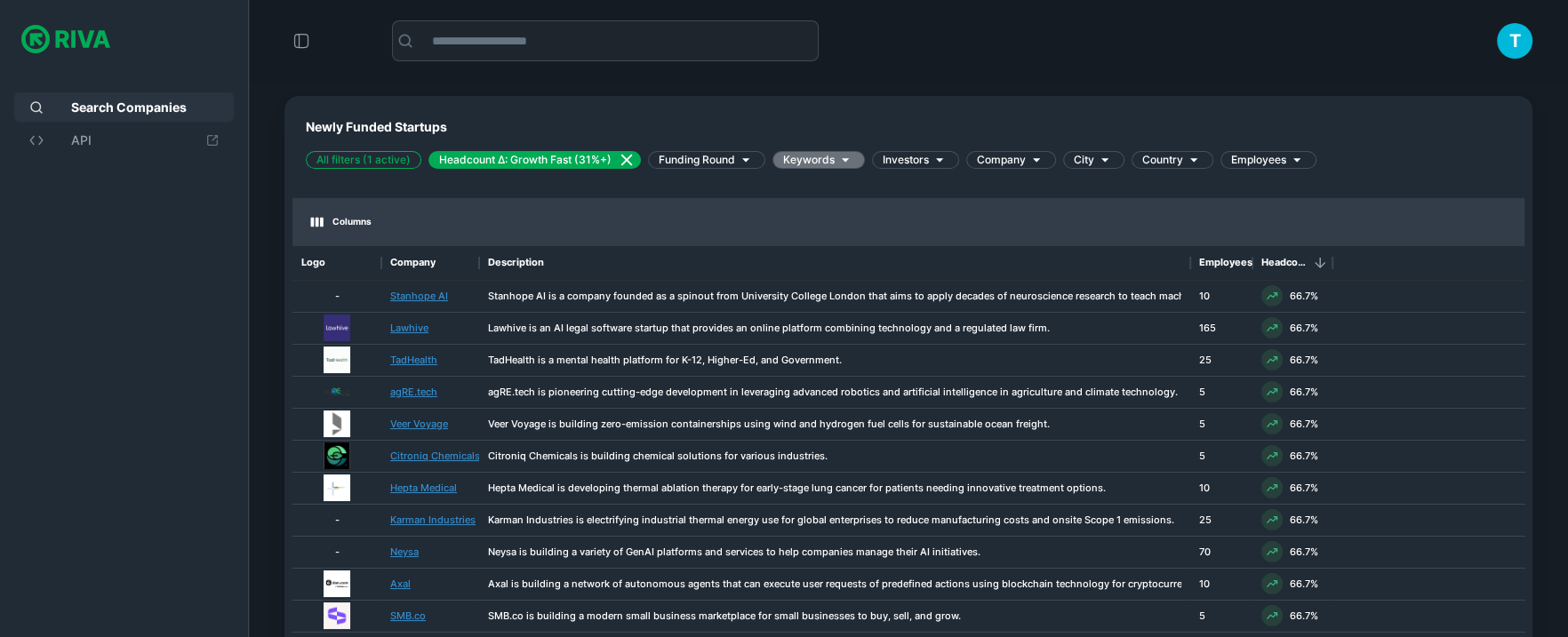 click 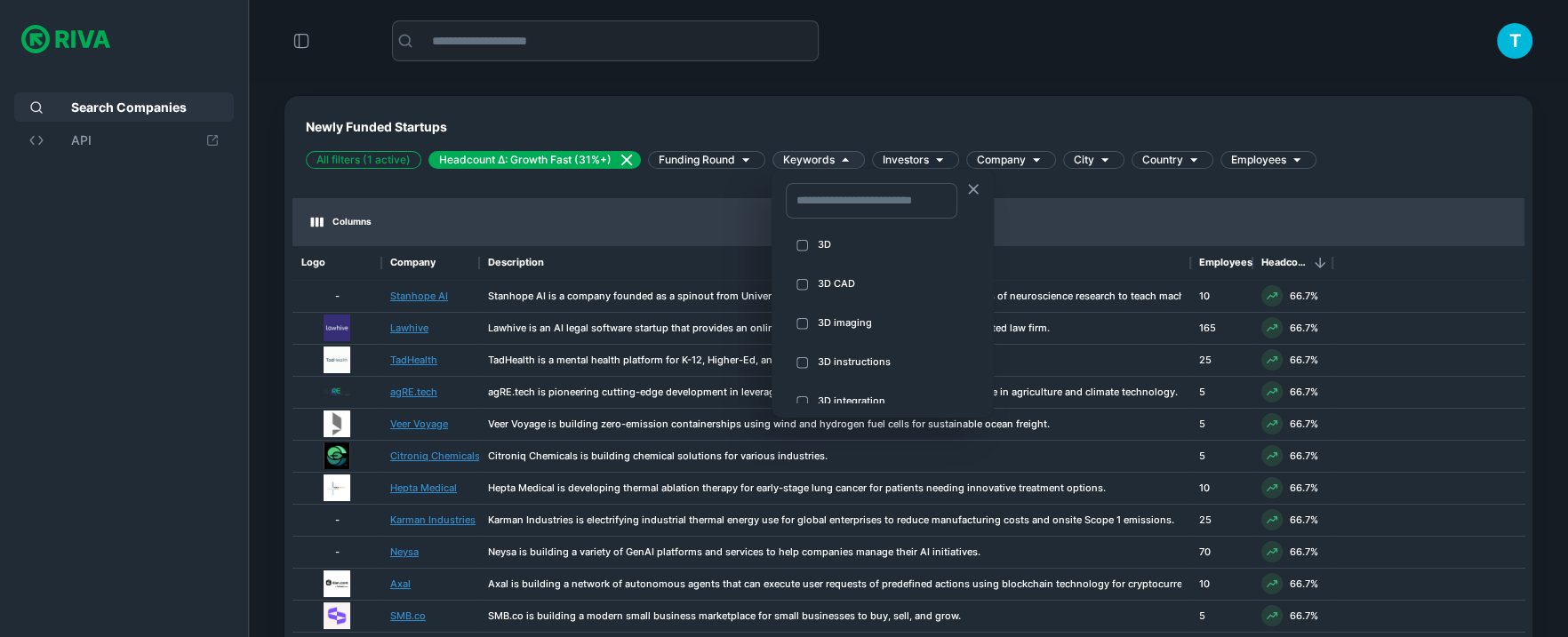 click on "​ 3D 3D CAD 3D imaging 3D instructions 3D integration 3D model creation 3D printing 3D scaffolds 3D technology 3D tours 3D websites 3d printing 5G 911 AAA-SHAPE Pivotal Trial ADAS ADC cancer drugs ADCs AGI AGI race AI AI Agent AI Innovation AI accelerators AI advertising AI agent AI agents AI analytics AI apps AI architecture AI assistant AI automation AI avatars AI avatars  AI capabilities AI chip AI chip maker AI chips AI cloud AI co-pilot AI computation AI content creation AI contract software AI counseling AI customer support AI data centers AI decisioning AI development AI diagnostic AI dialing" at bounding box center [883, 293] 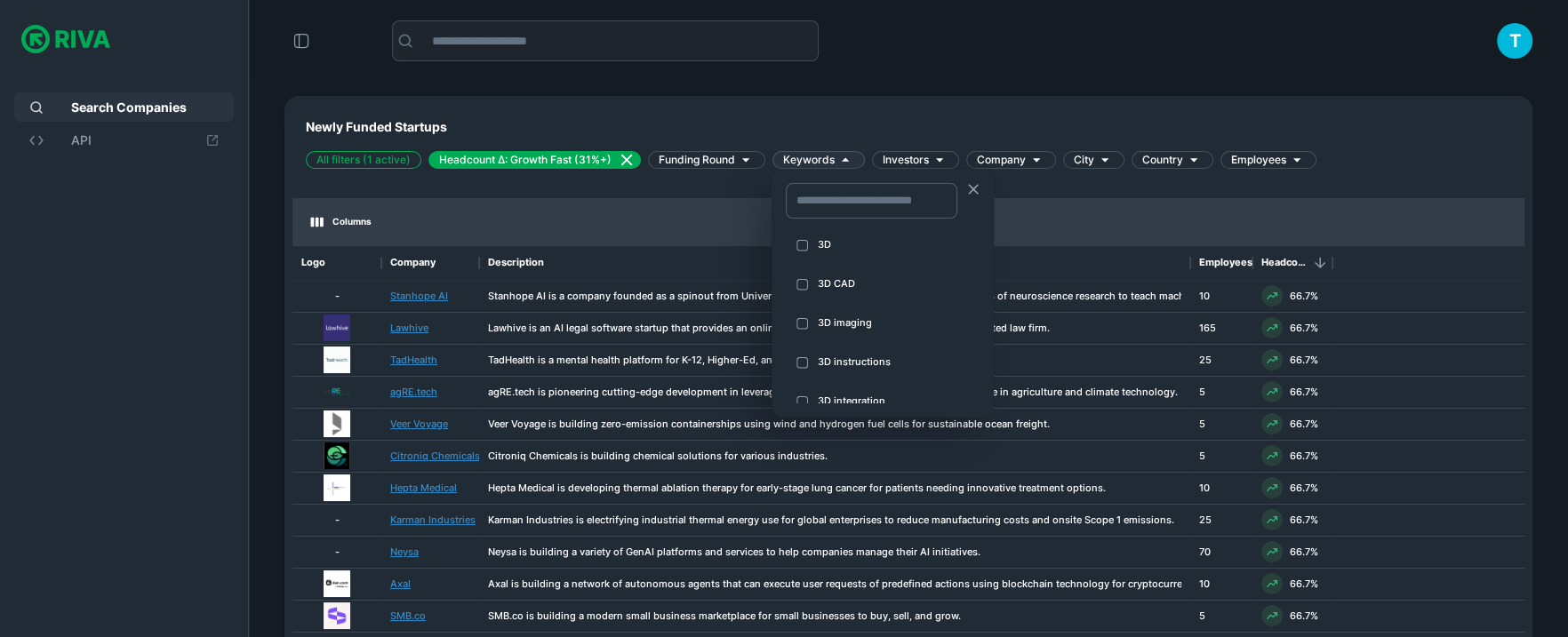 click on "​" at bounding box center (871, 201) 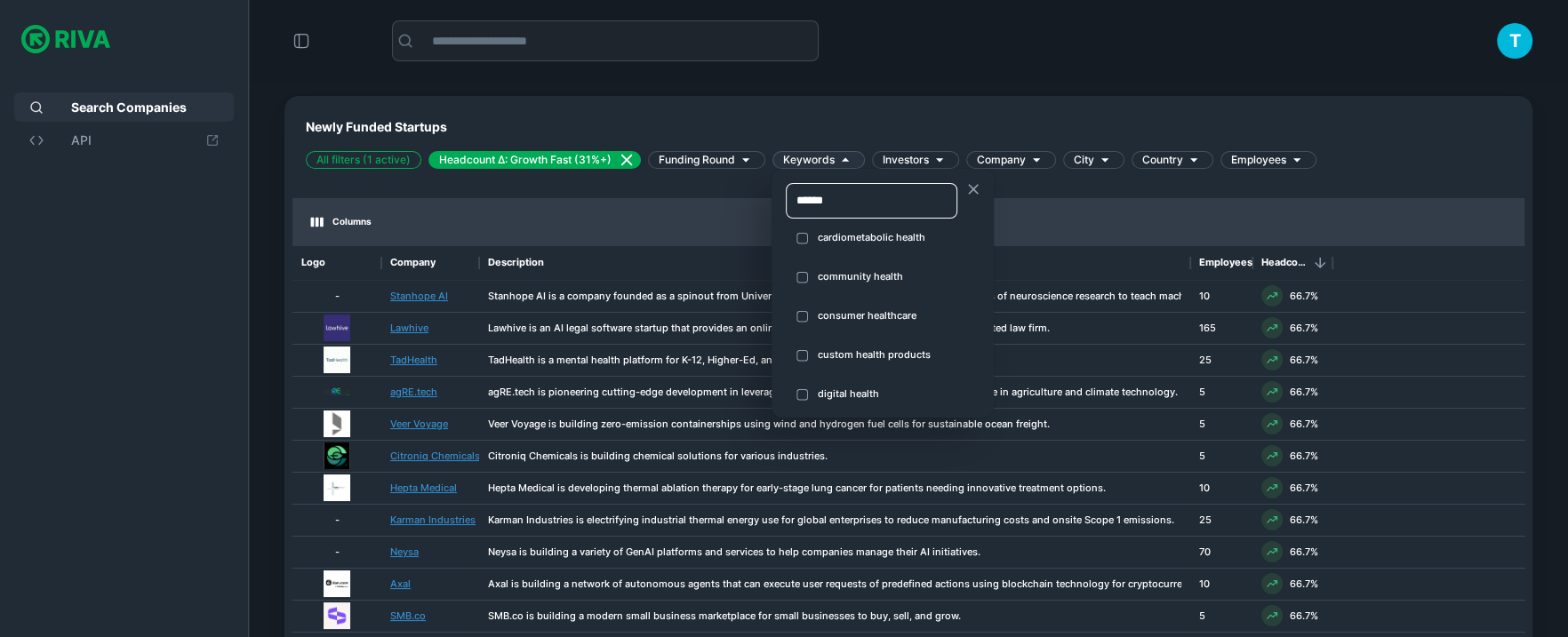 scroll, scrollTop: 103, scrollLeft: 0, axis: vertical 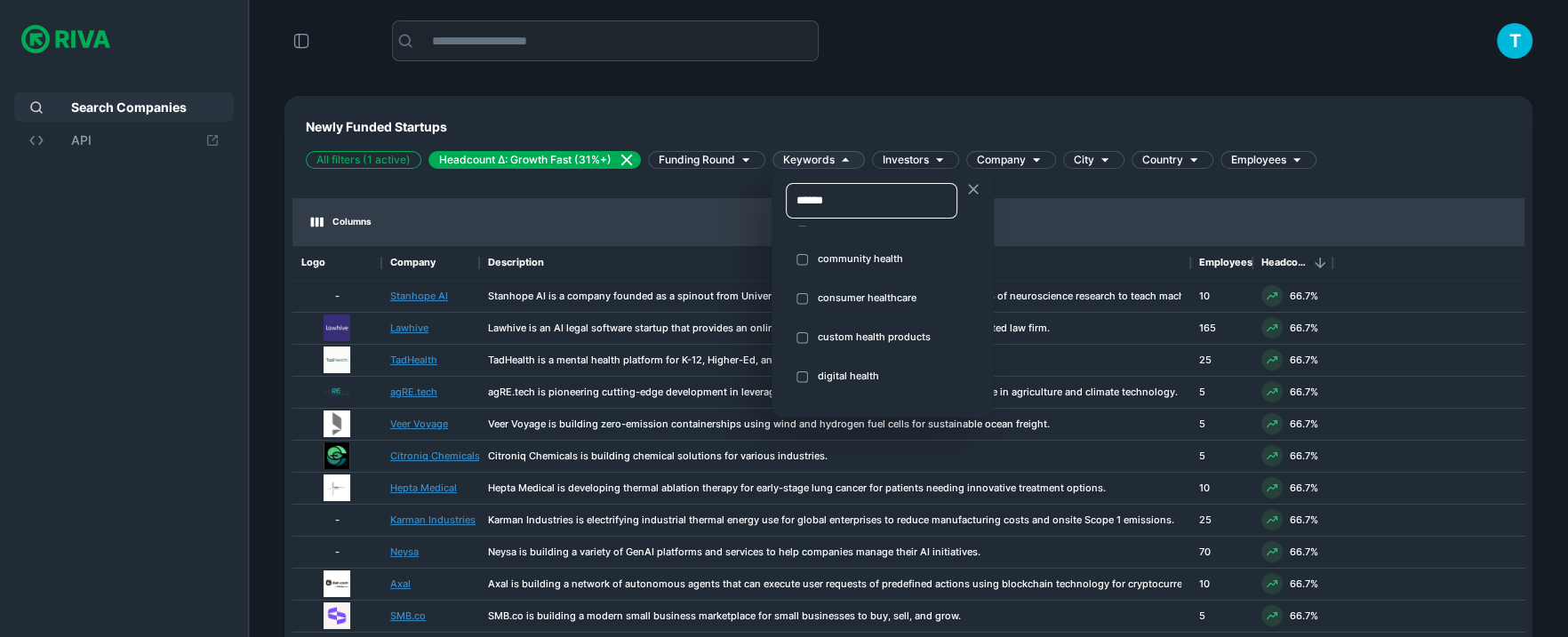 type on "******" 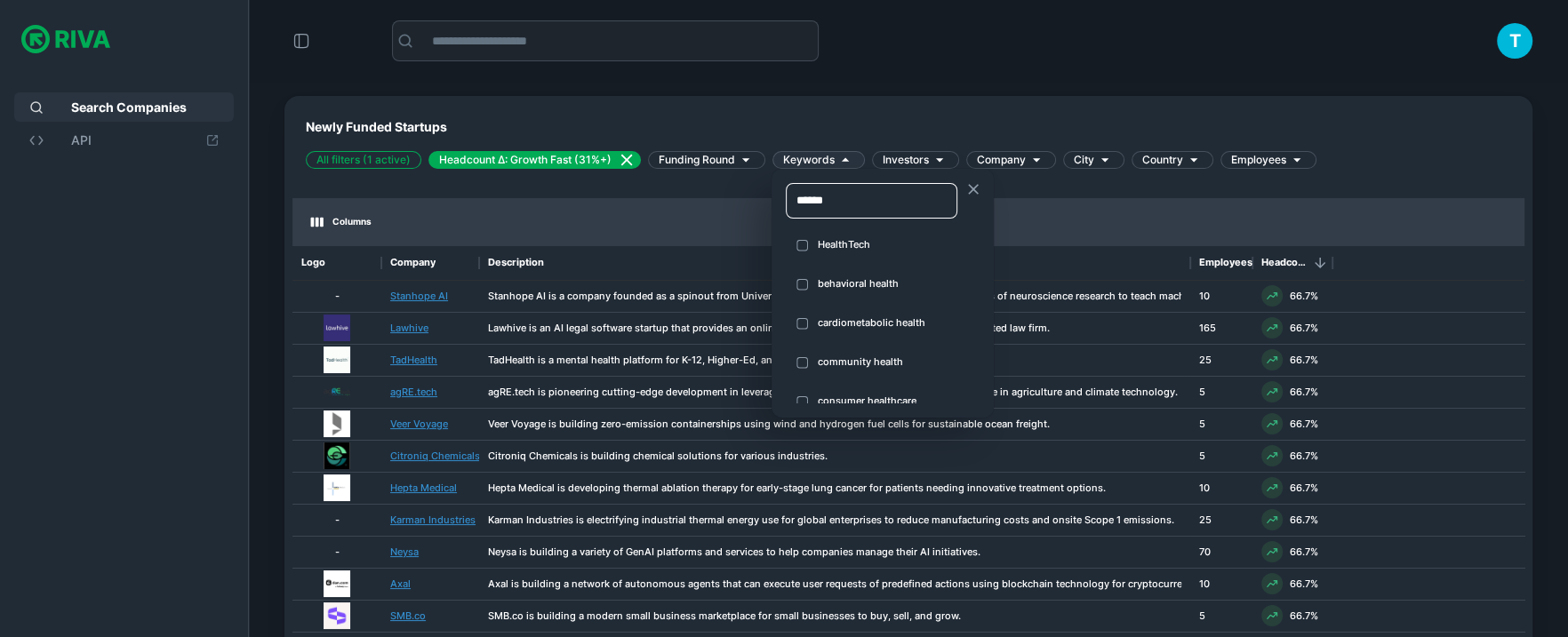 type 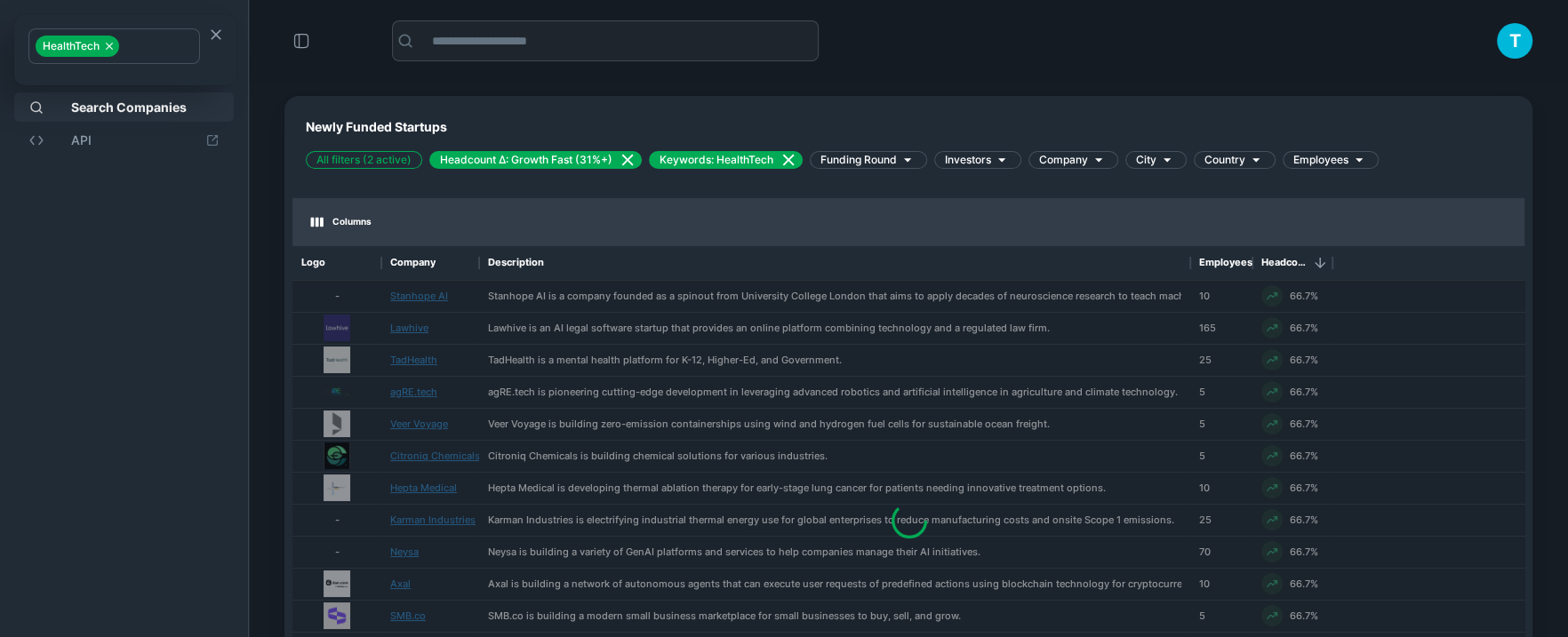 click at bounding box center [784, 318] 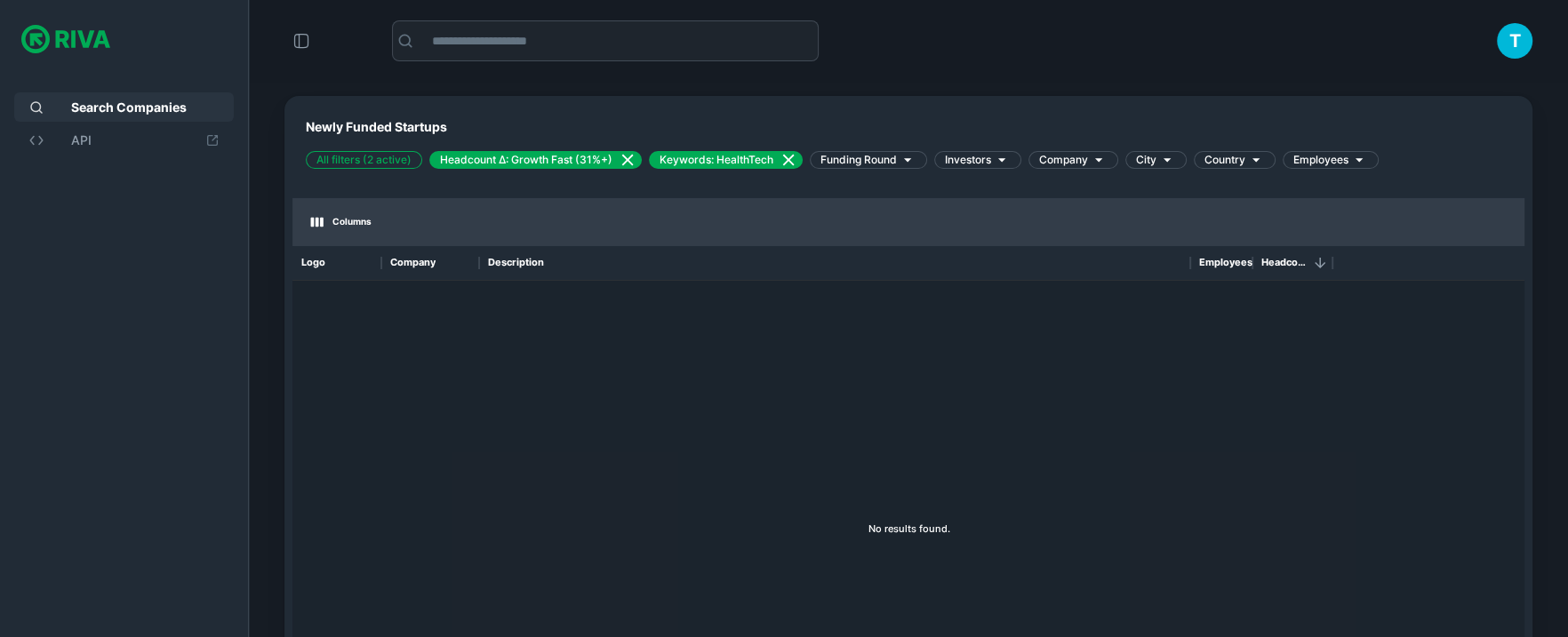 click on "Keywords: HealthTech" at bounding box center (716, 160) 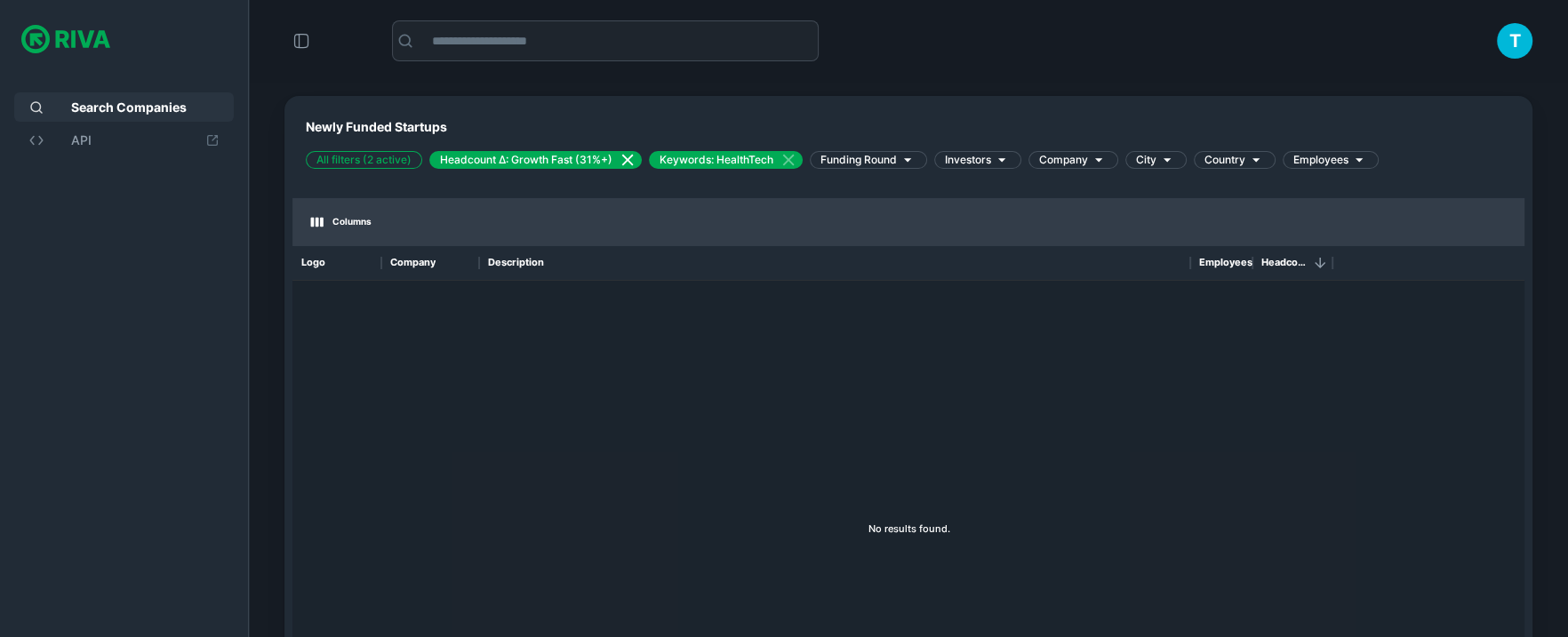 click 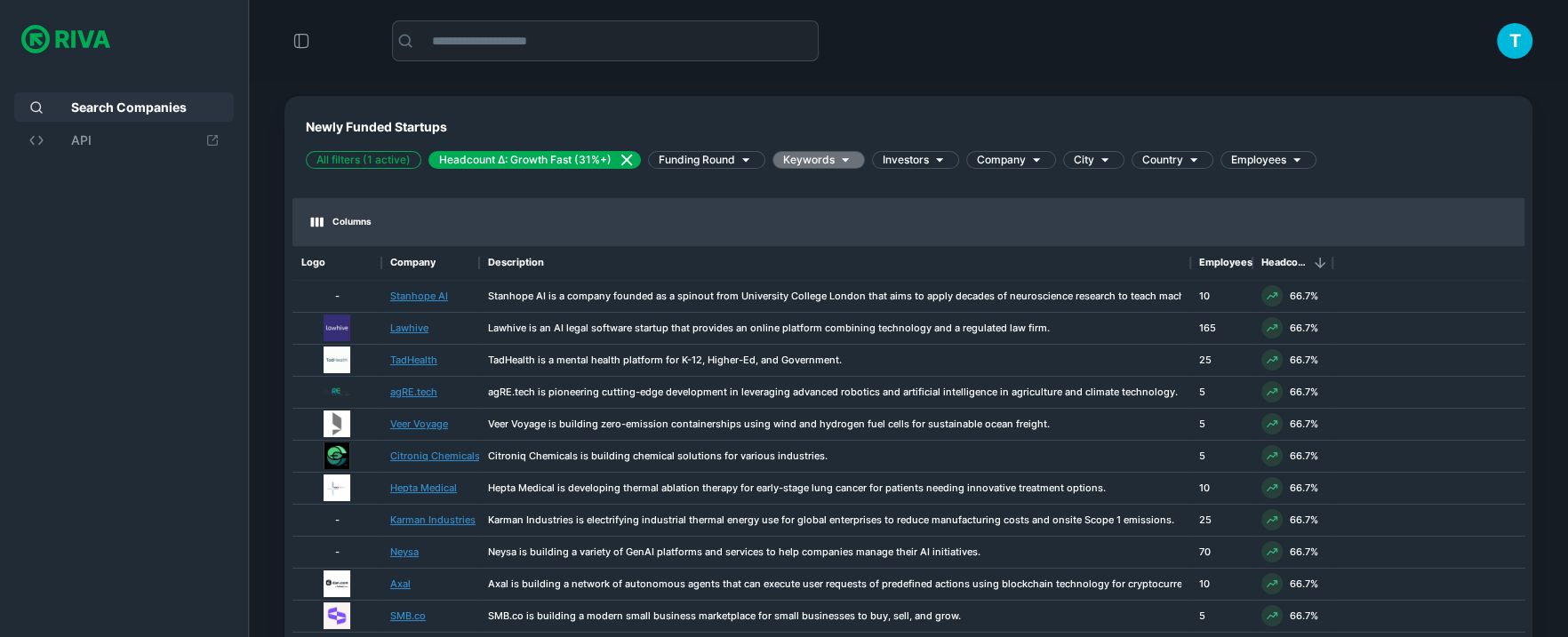 click on "Keywords" at bounding box center [819, 160] 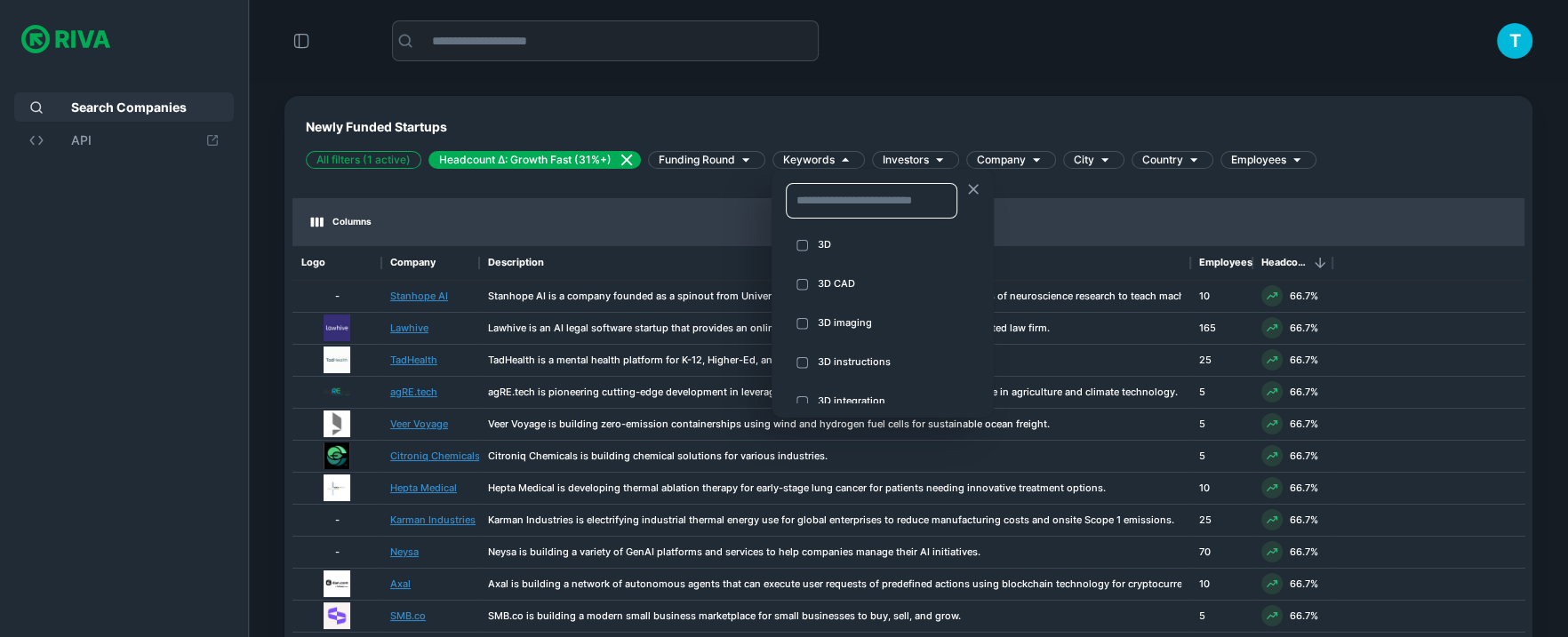click at bounding box center [871, 201] 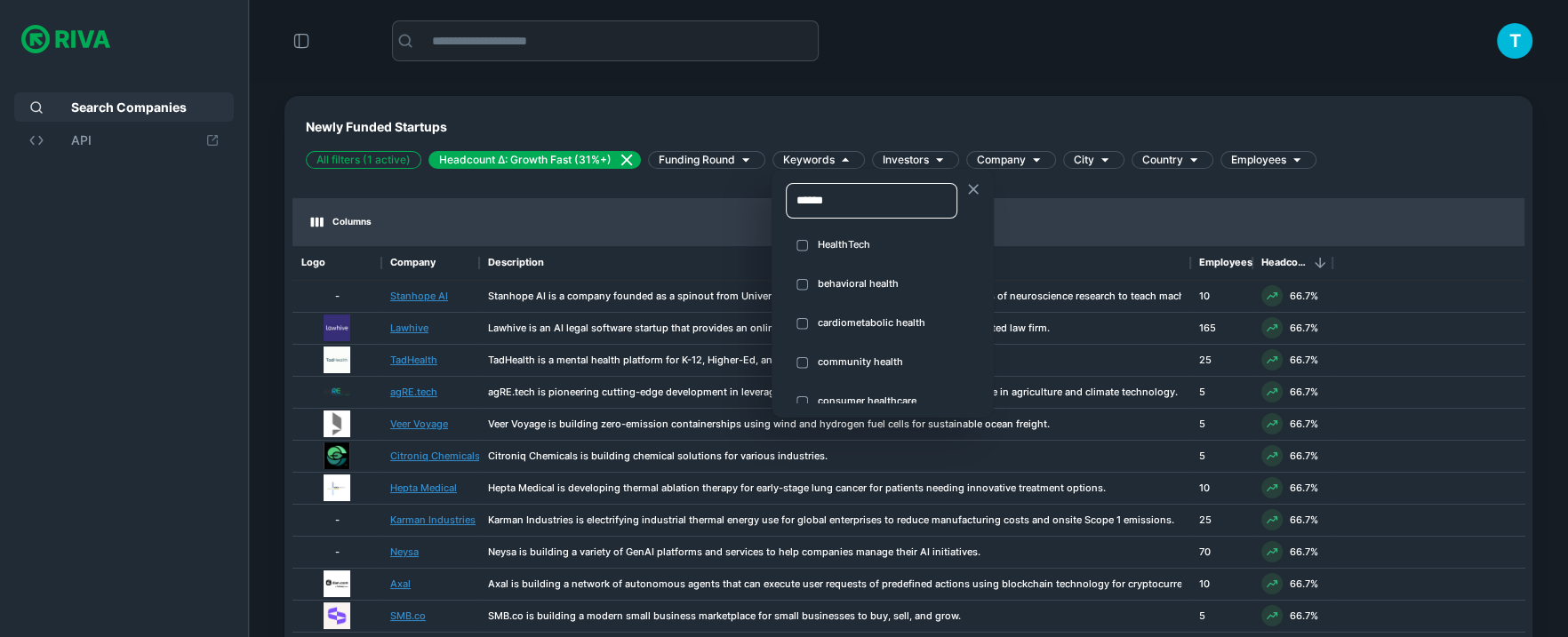 type on "******" 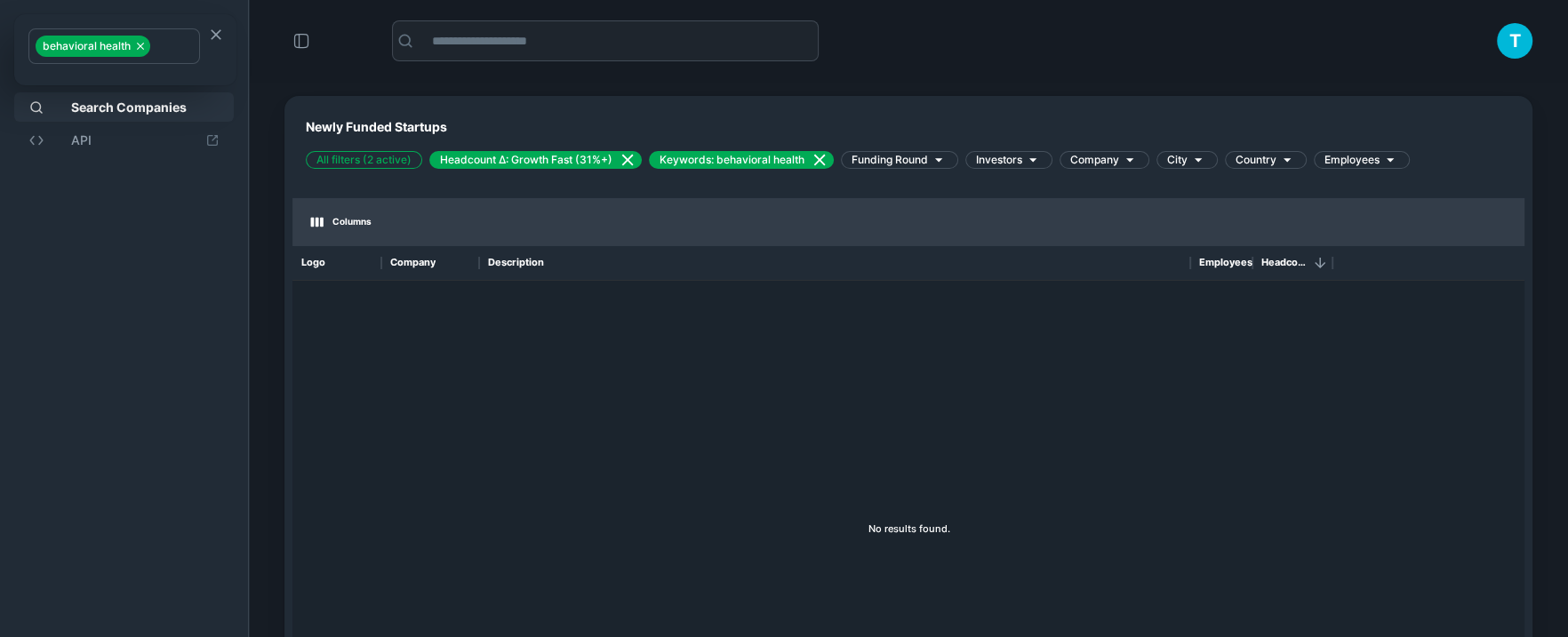 click at bounding box center [784, 318] 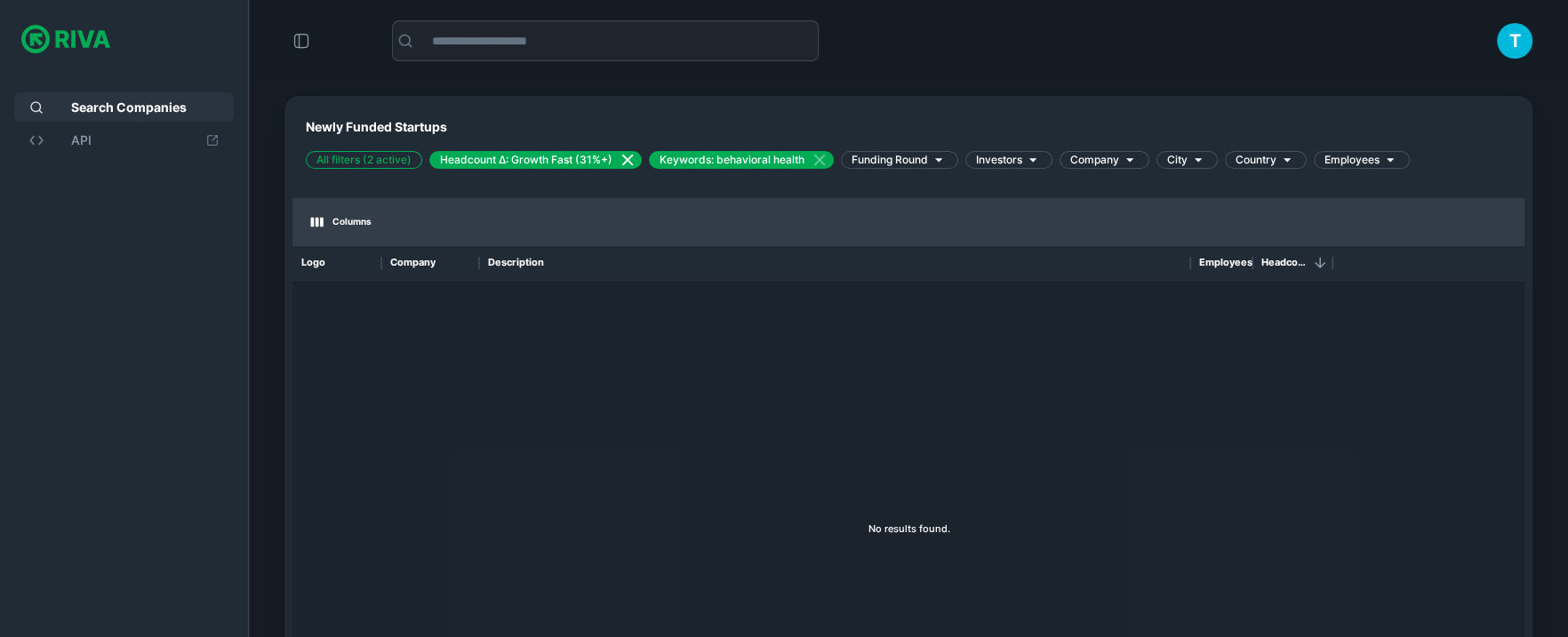click 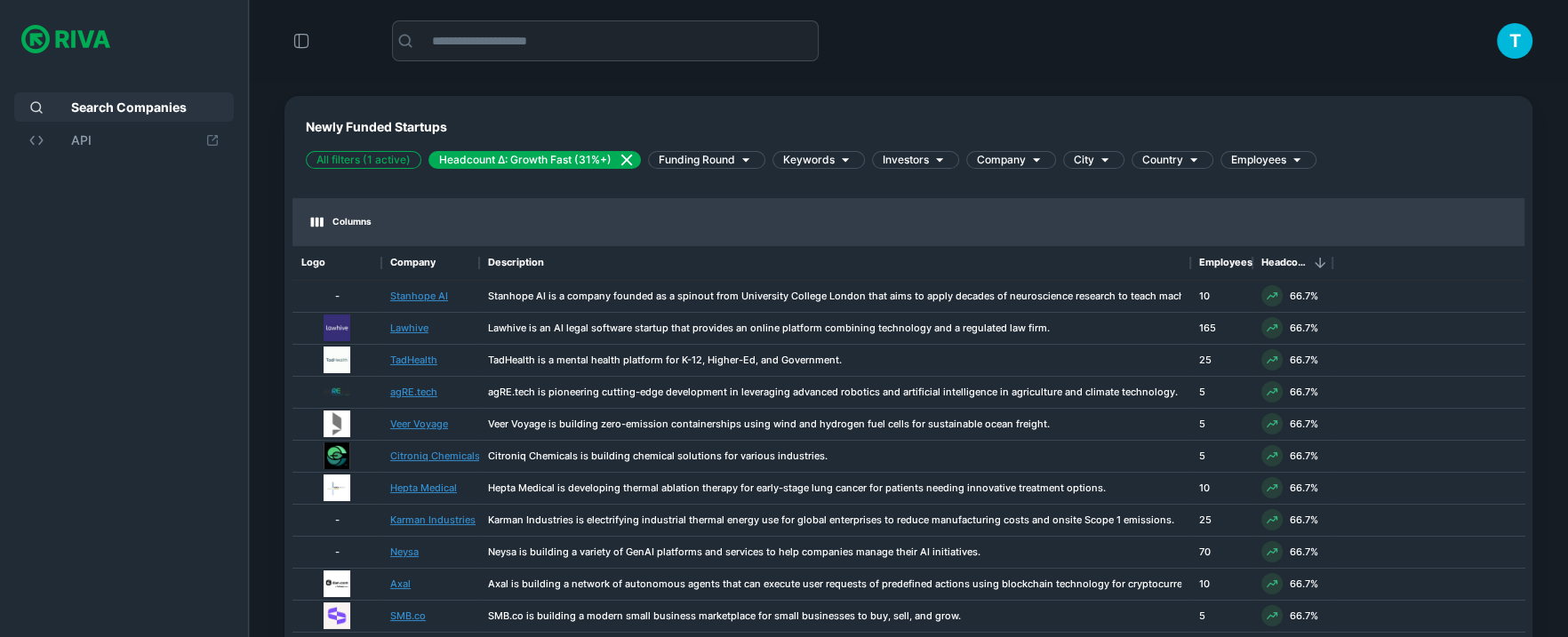 scroll, scrollTop: 174, scrollLeft: 0, axis: vertical 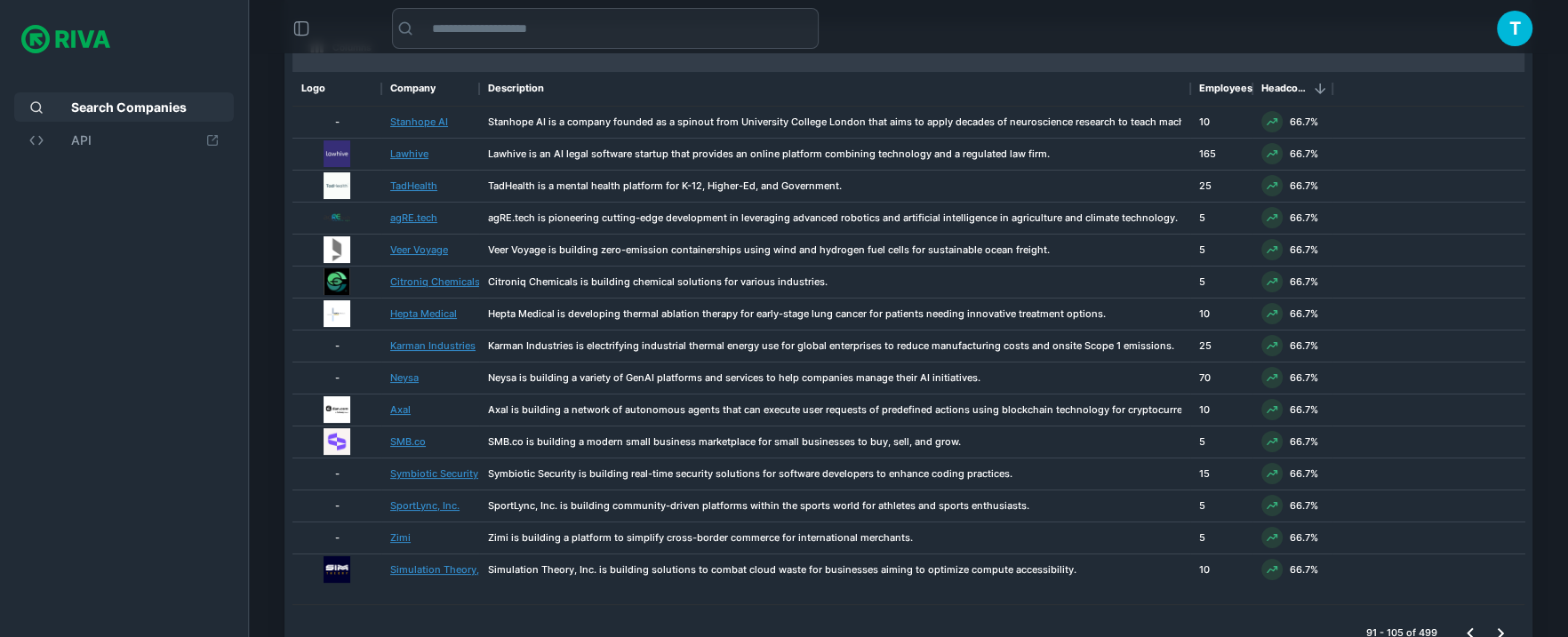 click 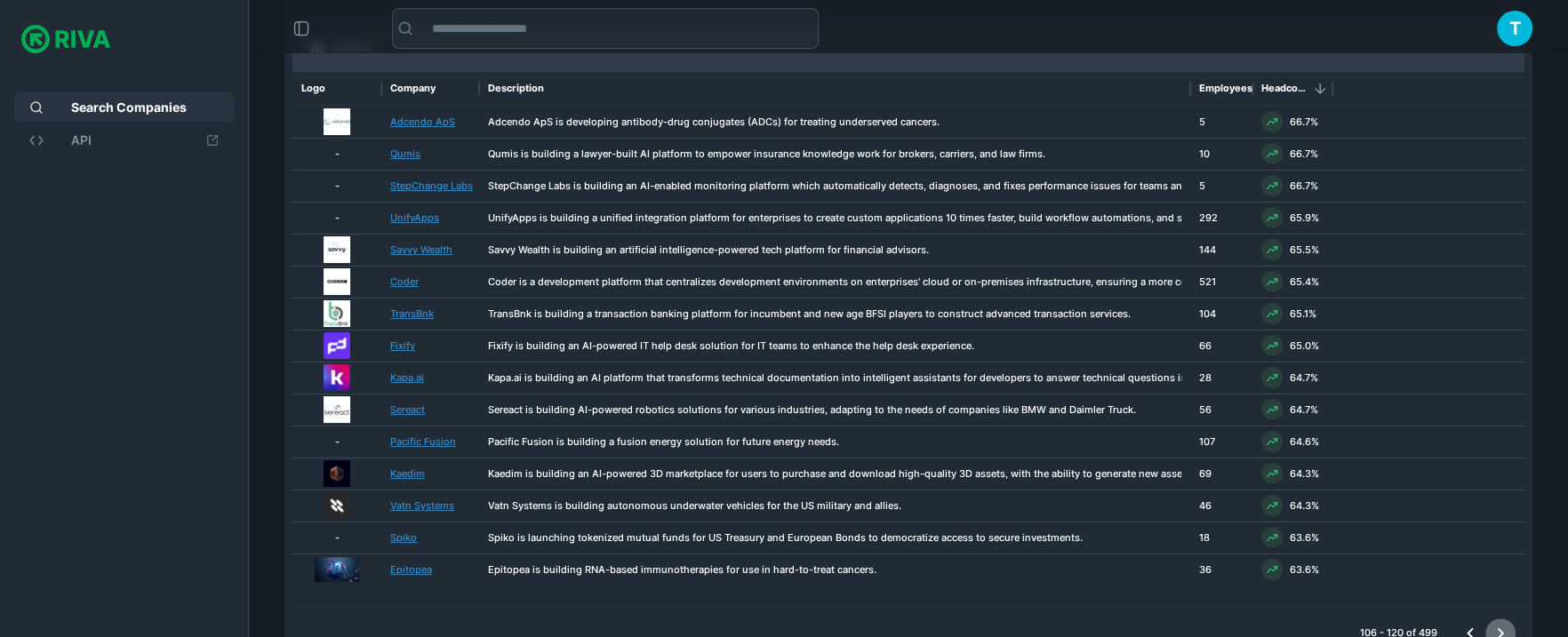 click 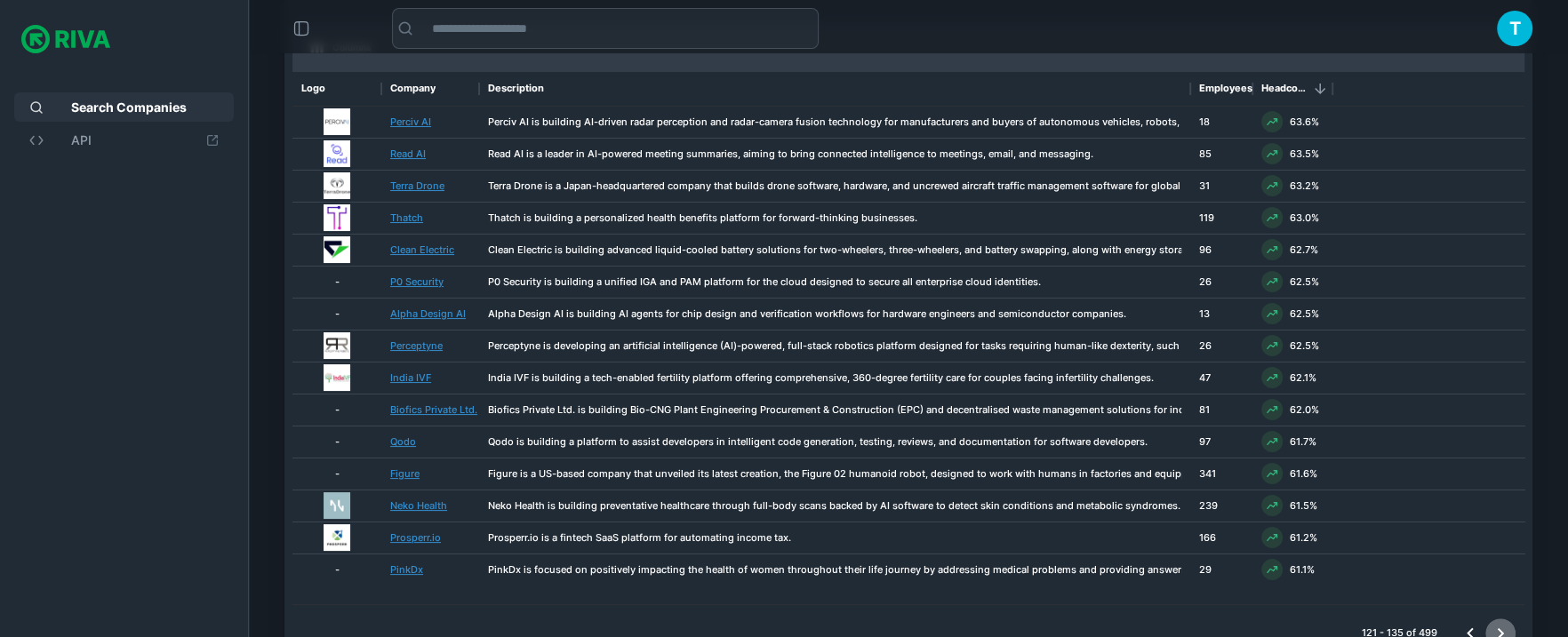 click 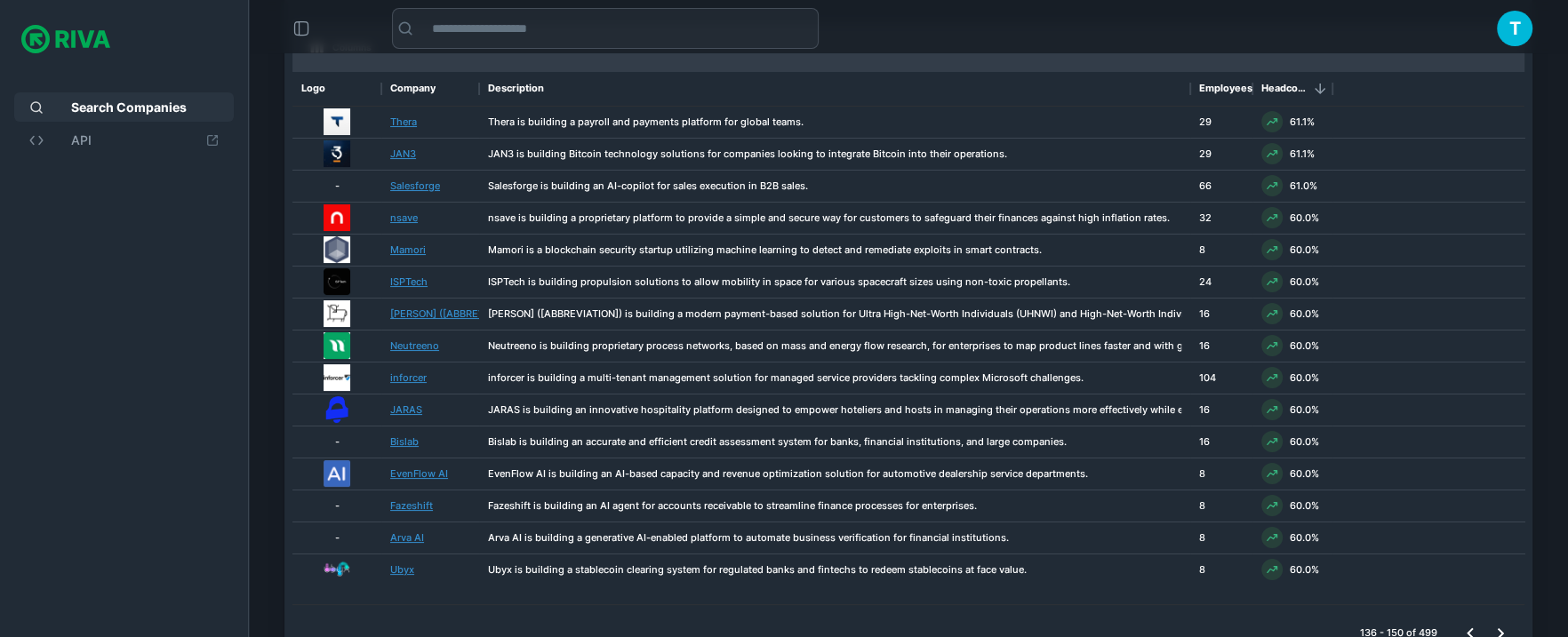 click 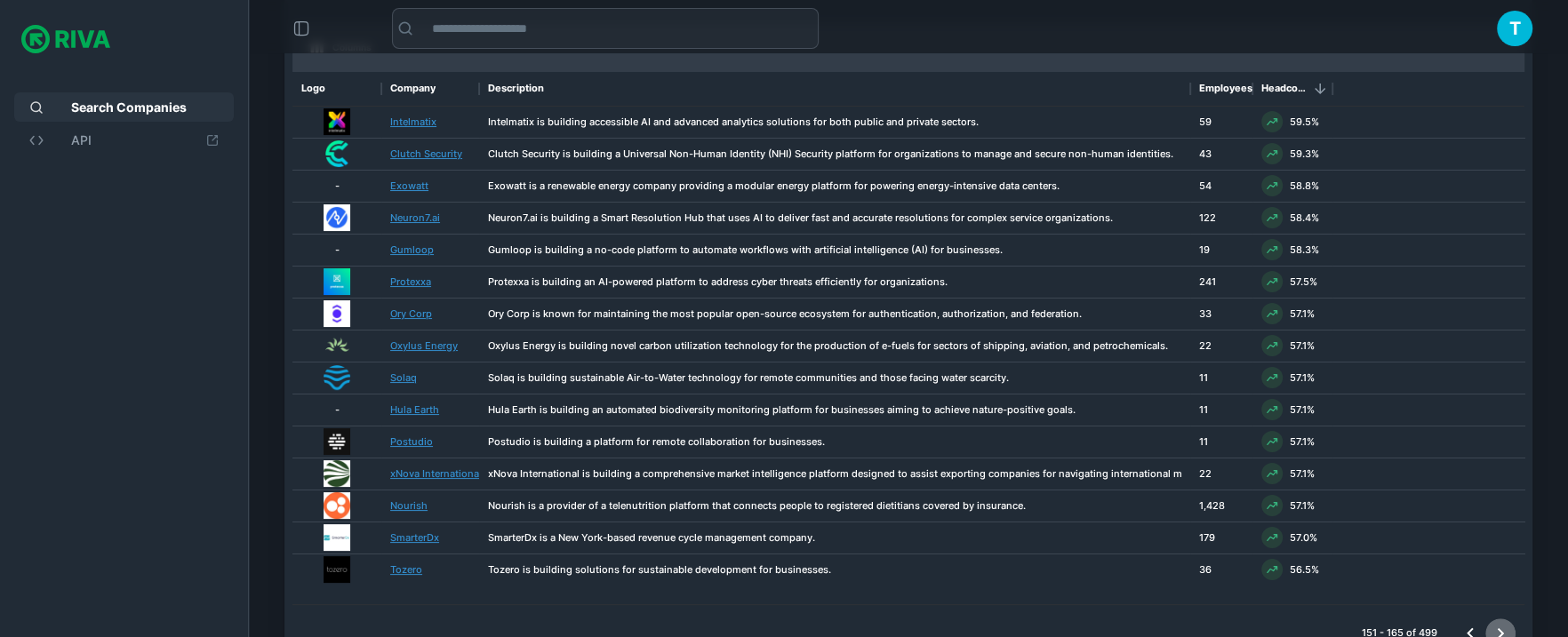 click 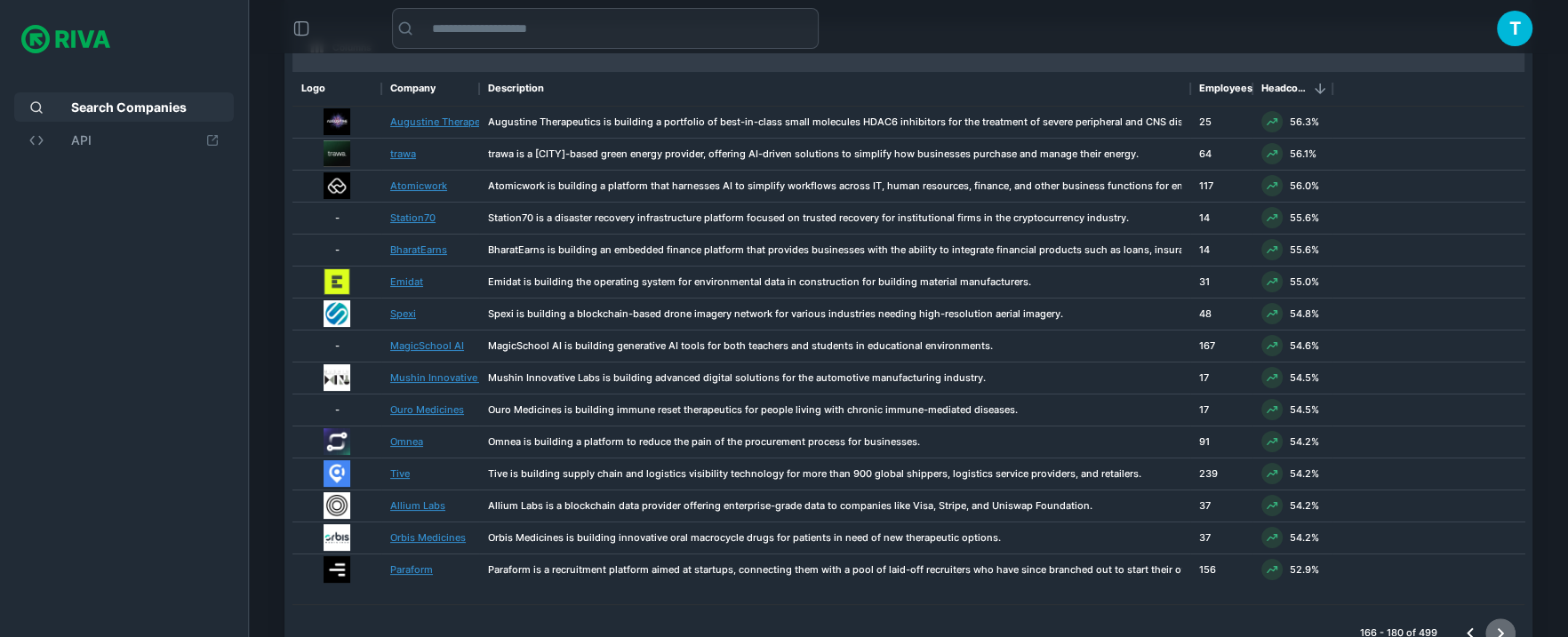 click 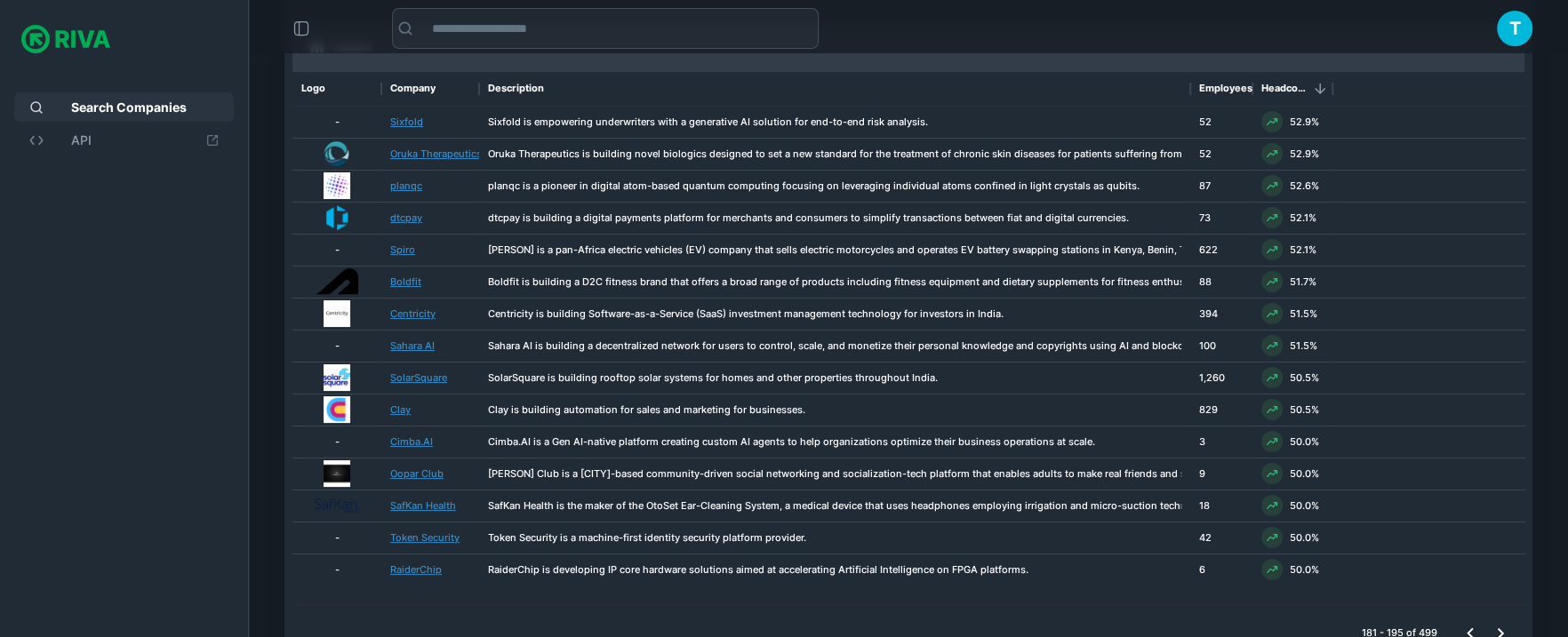 click 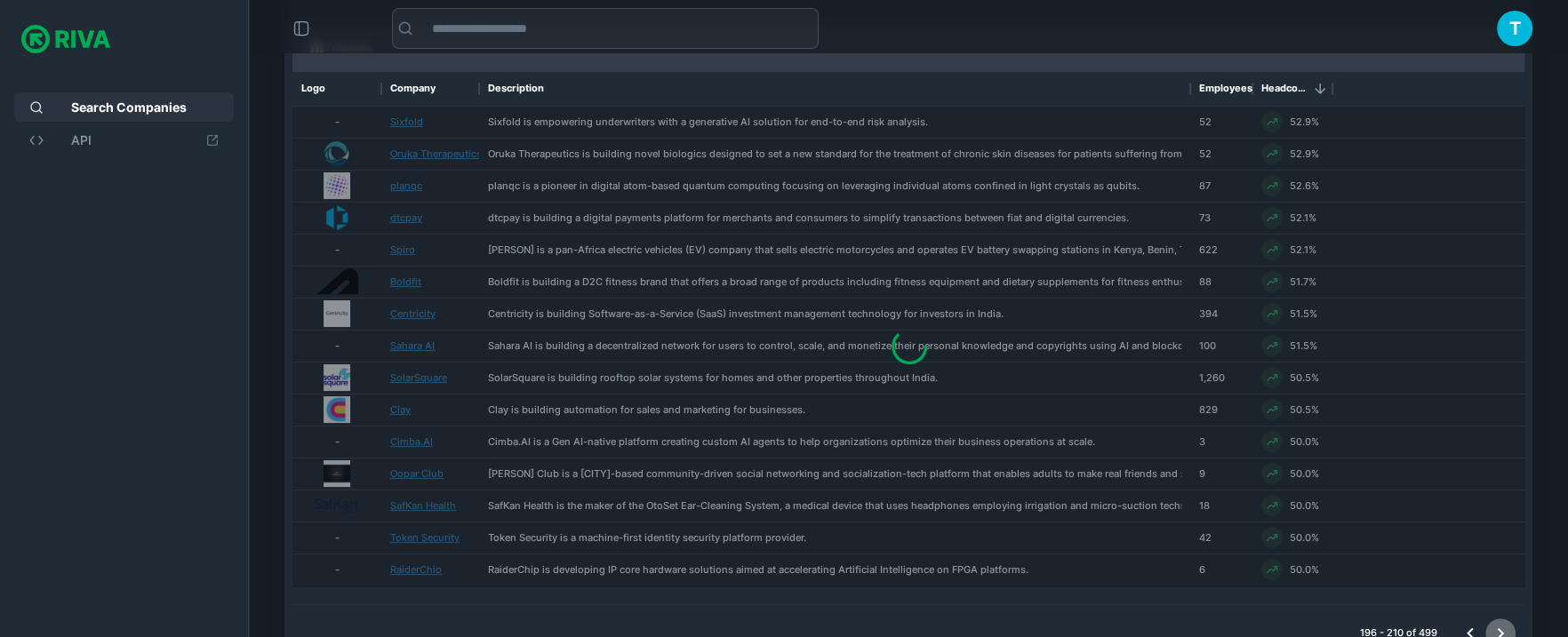 click 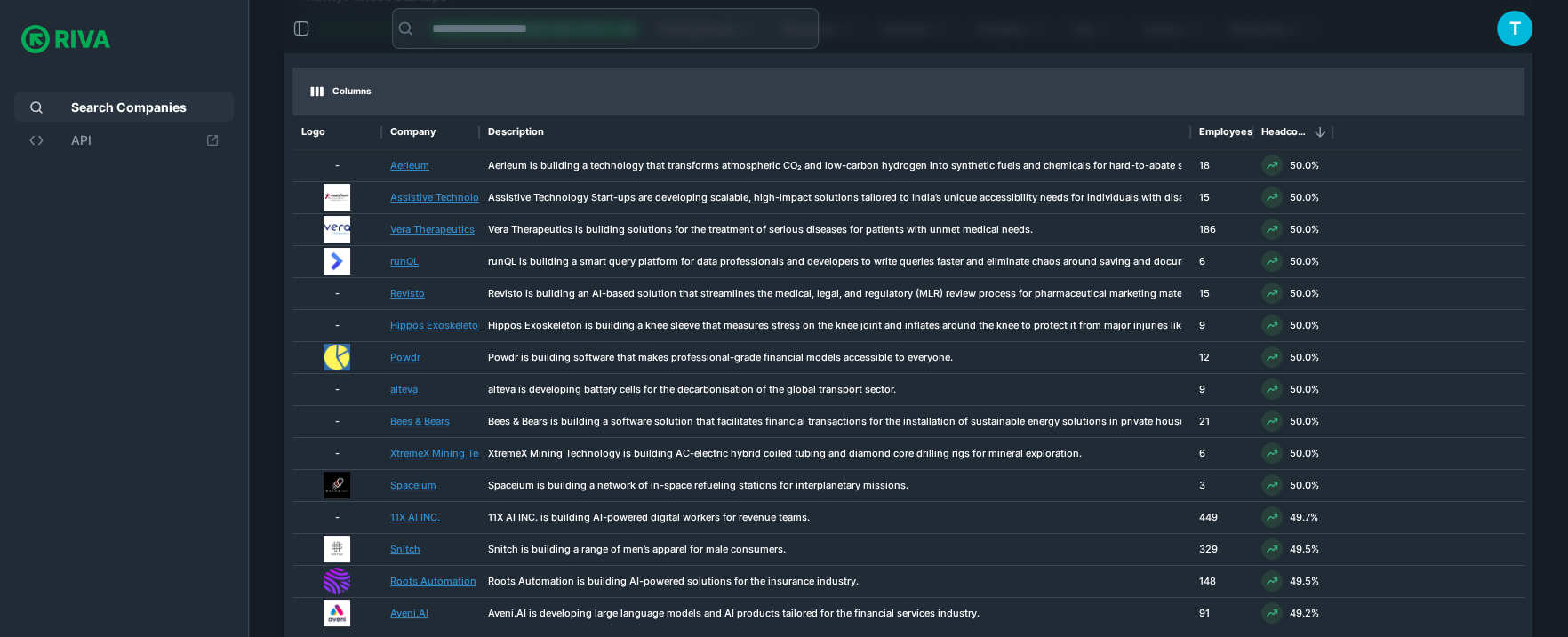 scroll, scrollTop: 123, scrollLeft: 0, axis: vertical 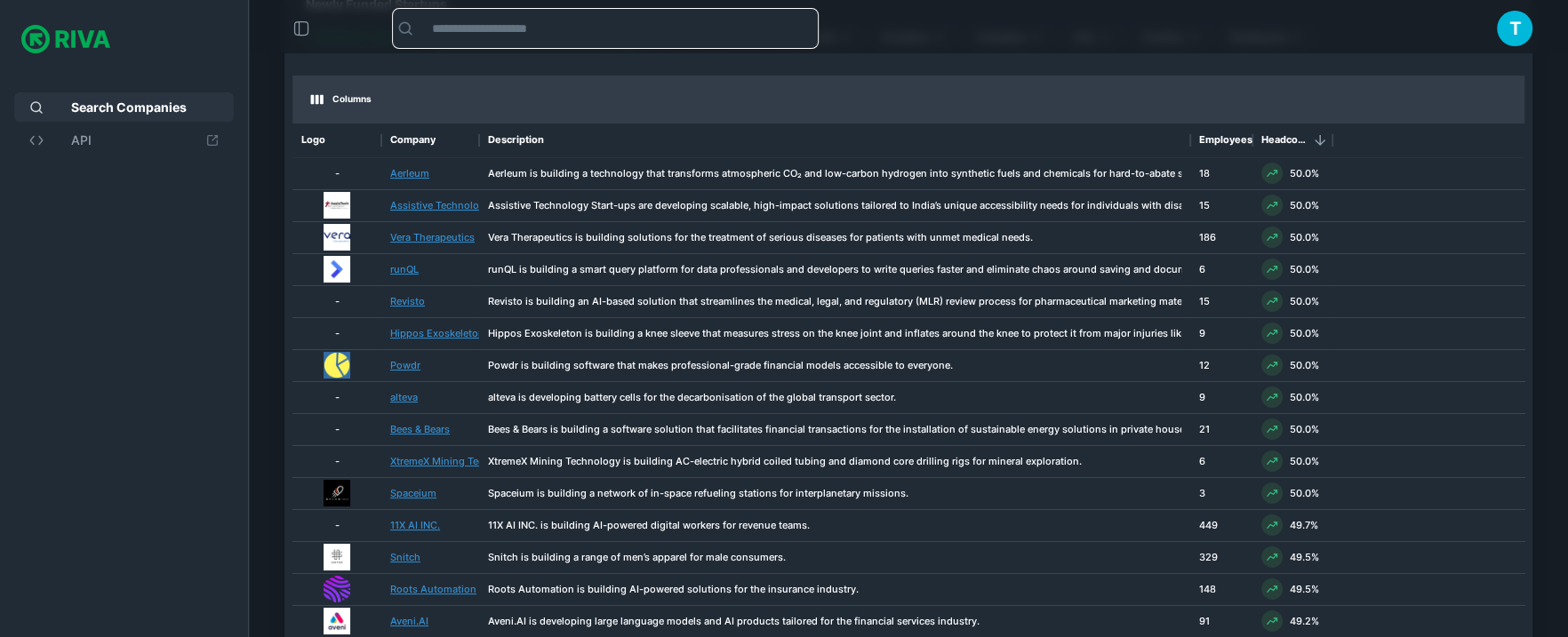 click at bounding box center [620, 28] 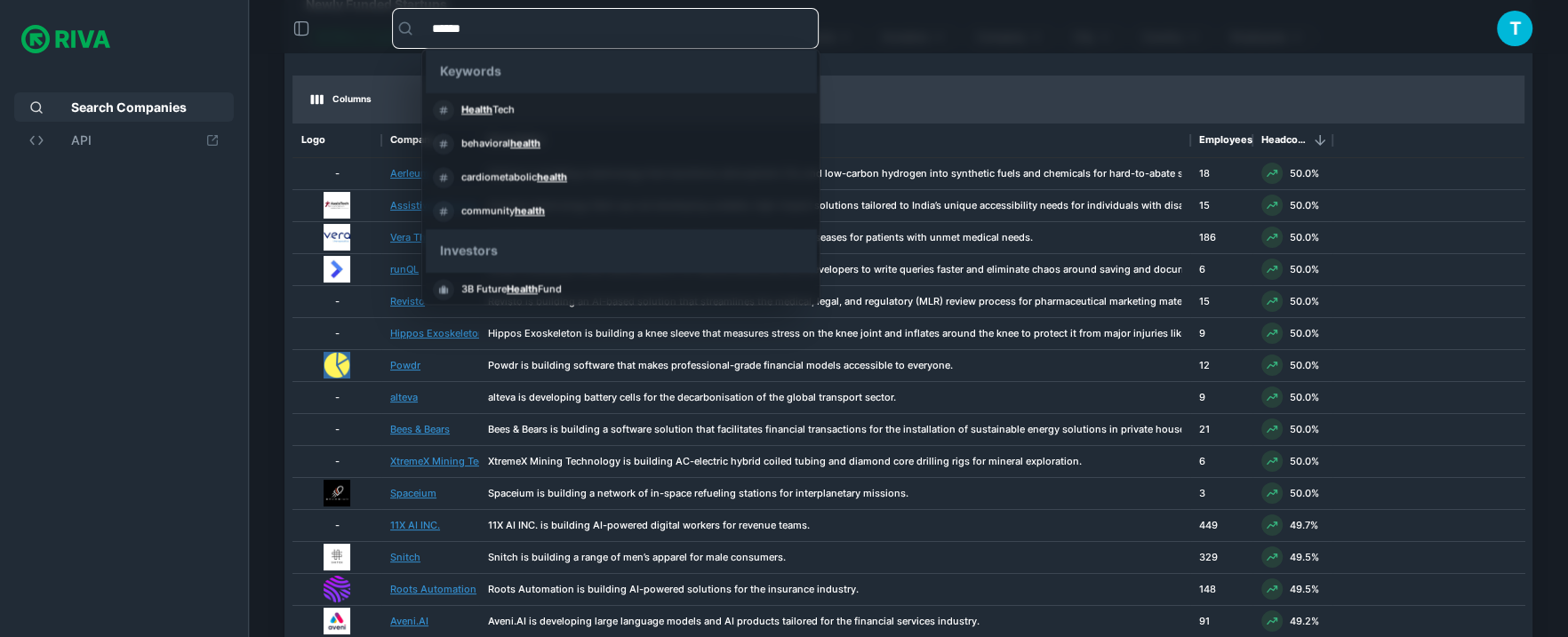 scroll, scrollTop: 405, scrollLeft: 0, axis: vertical 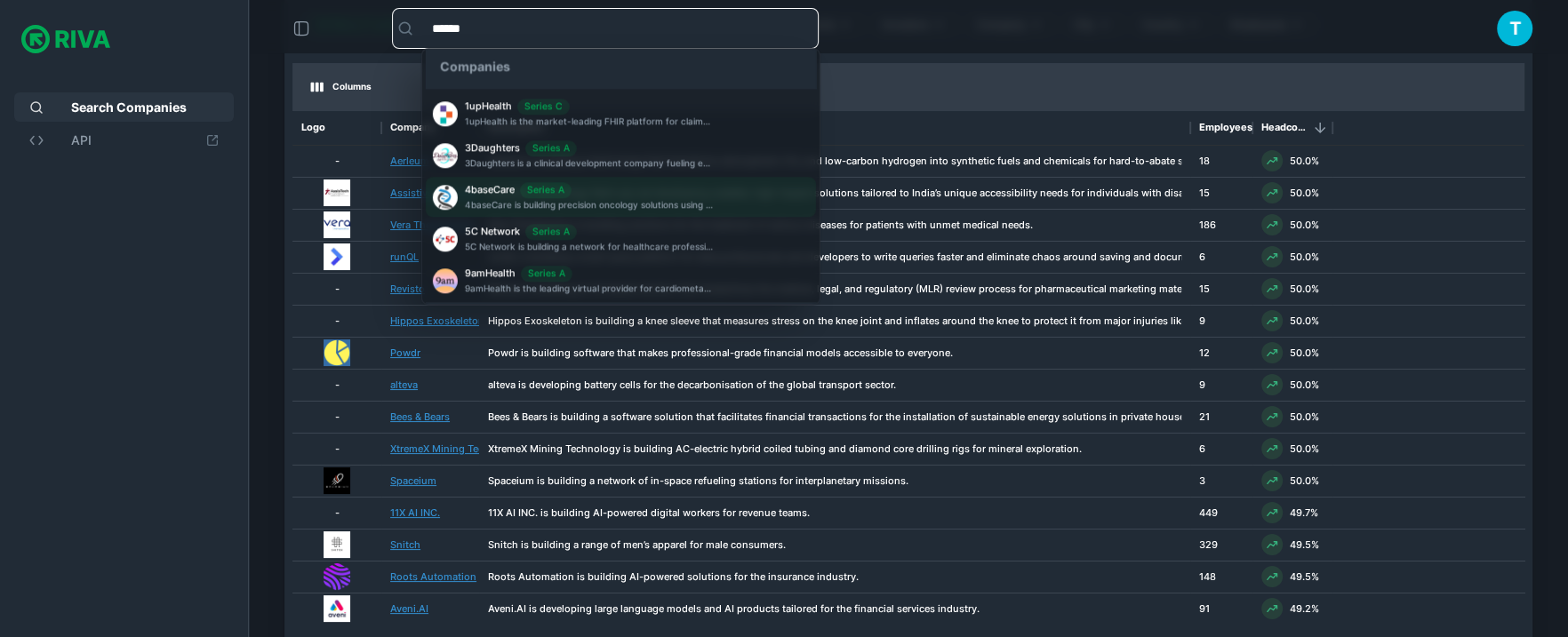 click on "4baseCare Series A" at bounding box center [636, 190] 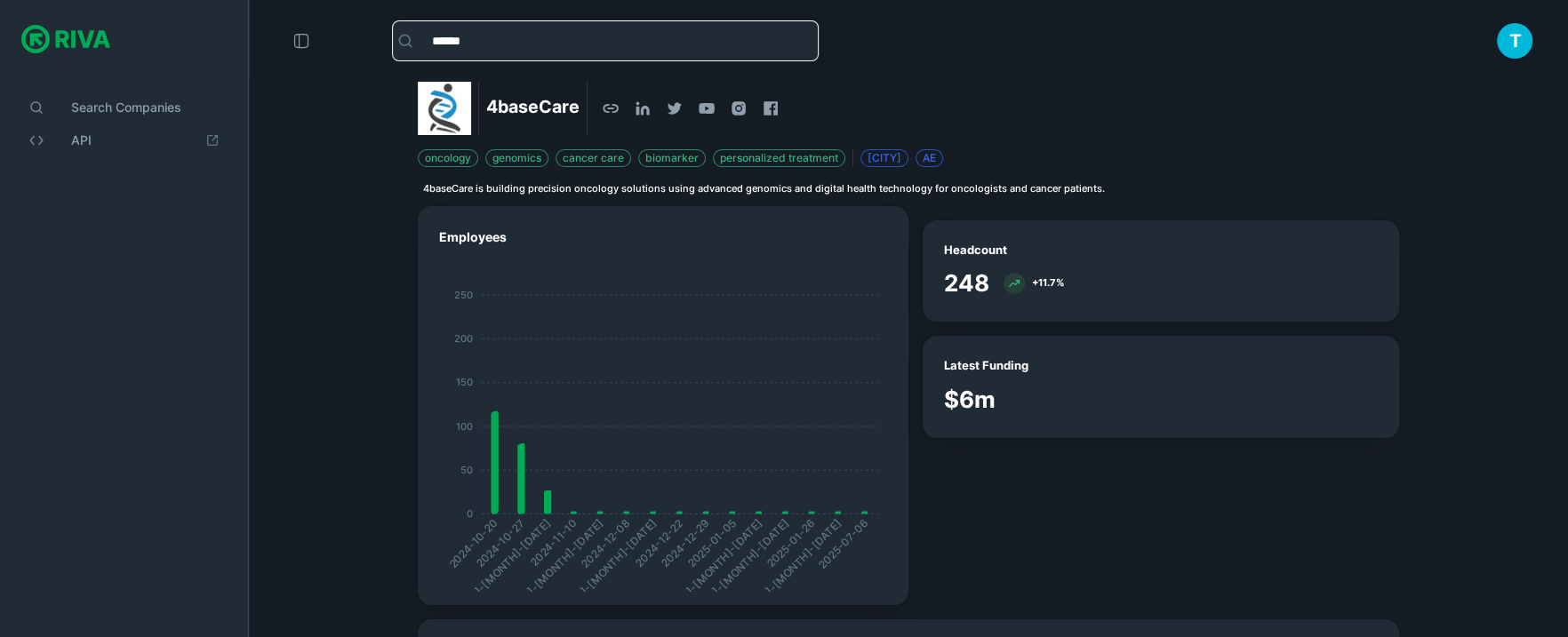 scroll, scrollTop: 0, scrollLeft: 1, axis: horizontal 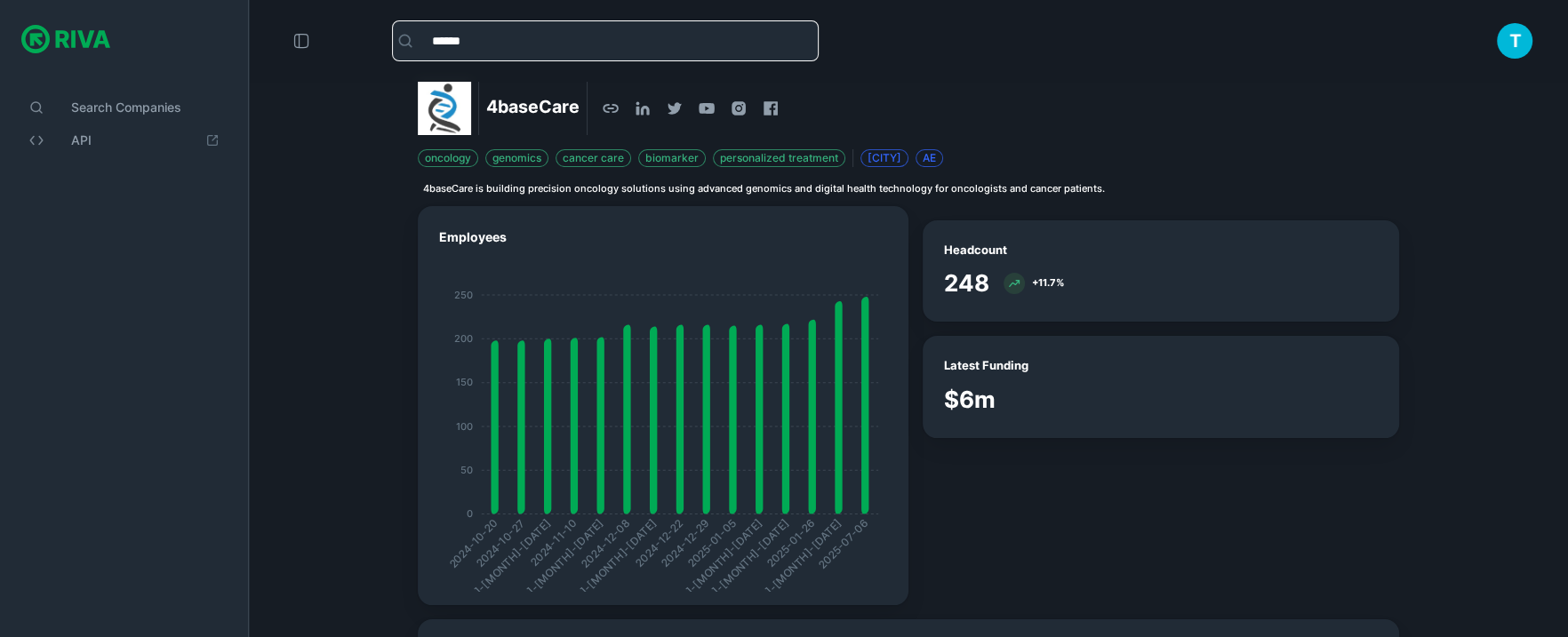 type on "******" 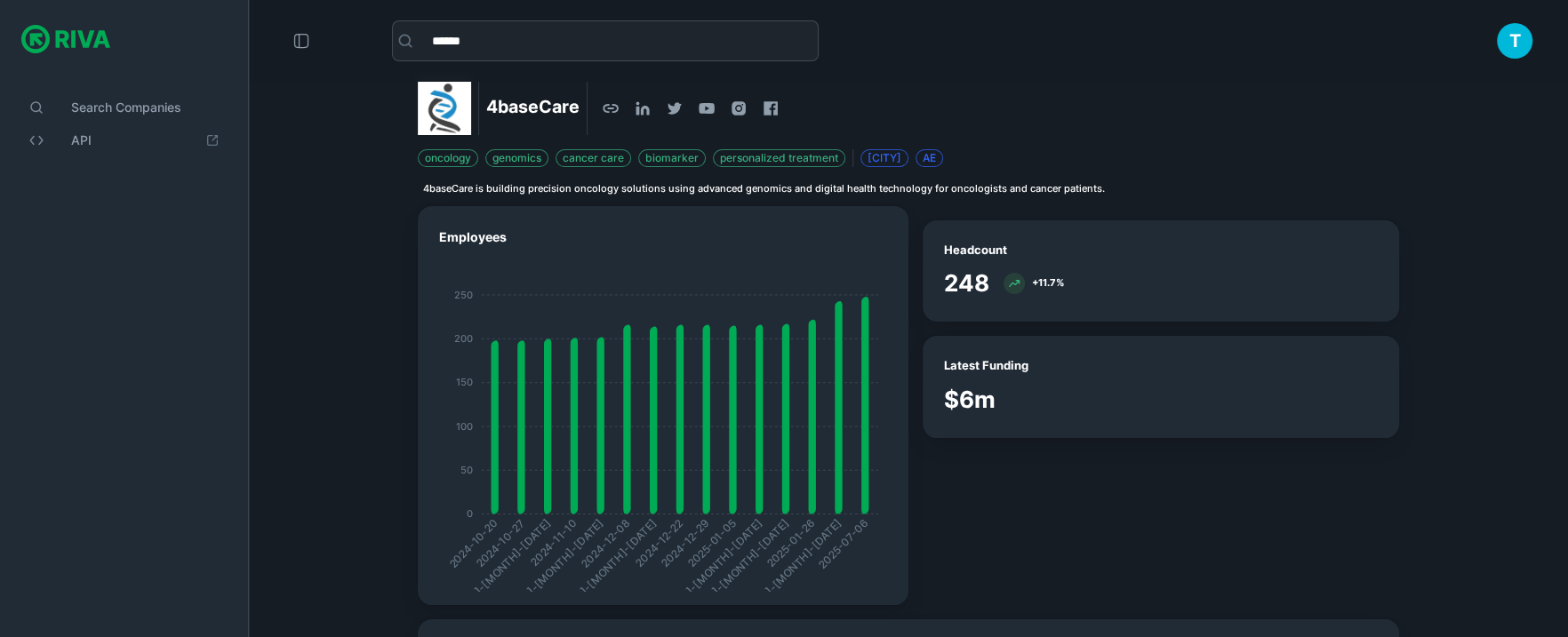 type 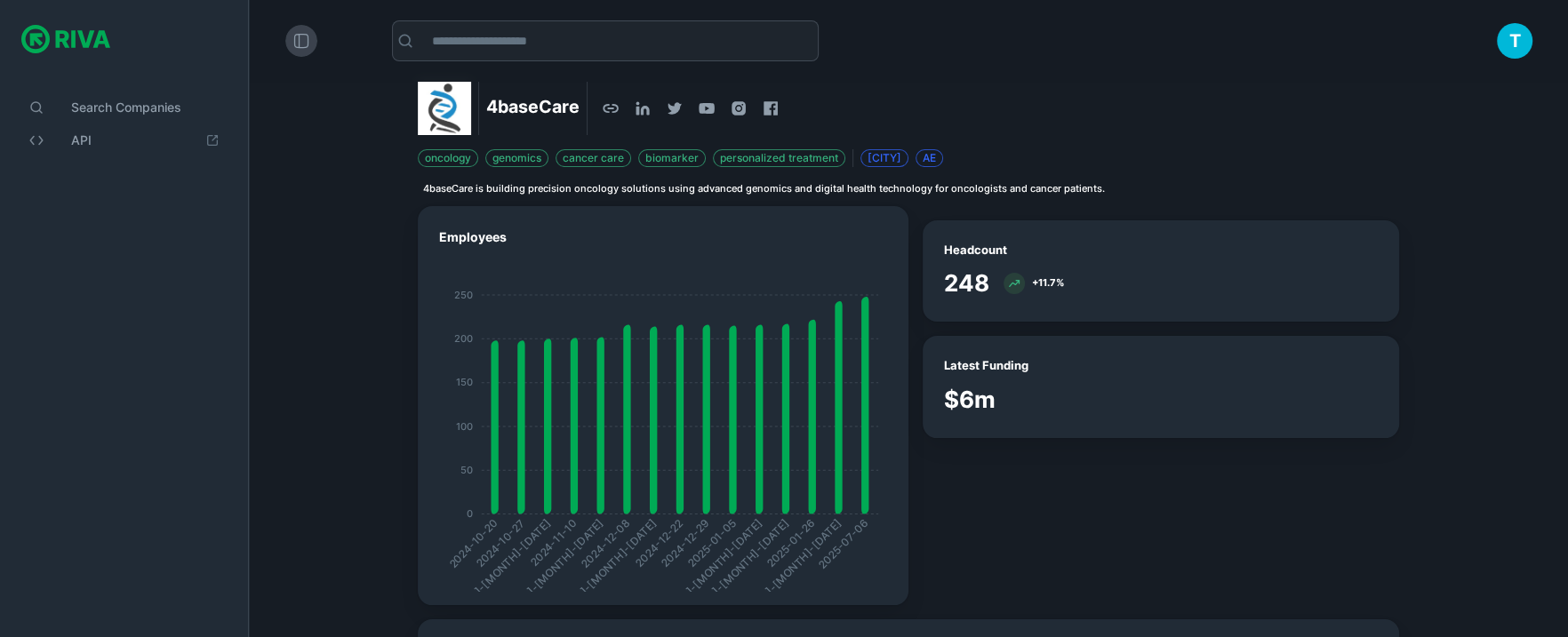 click 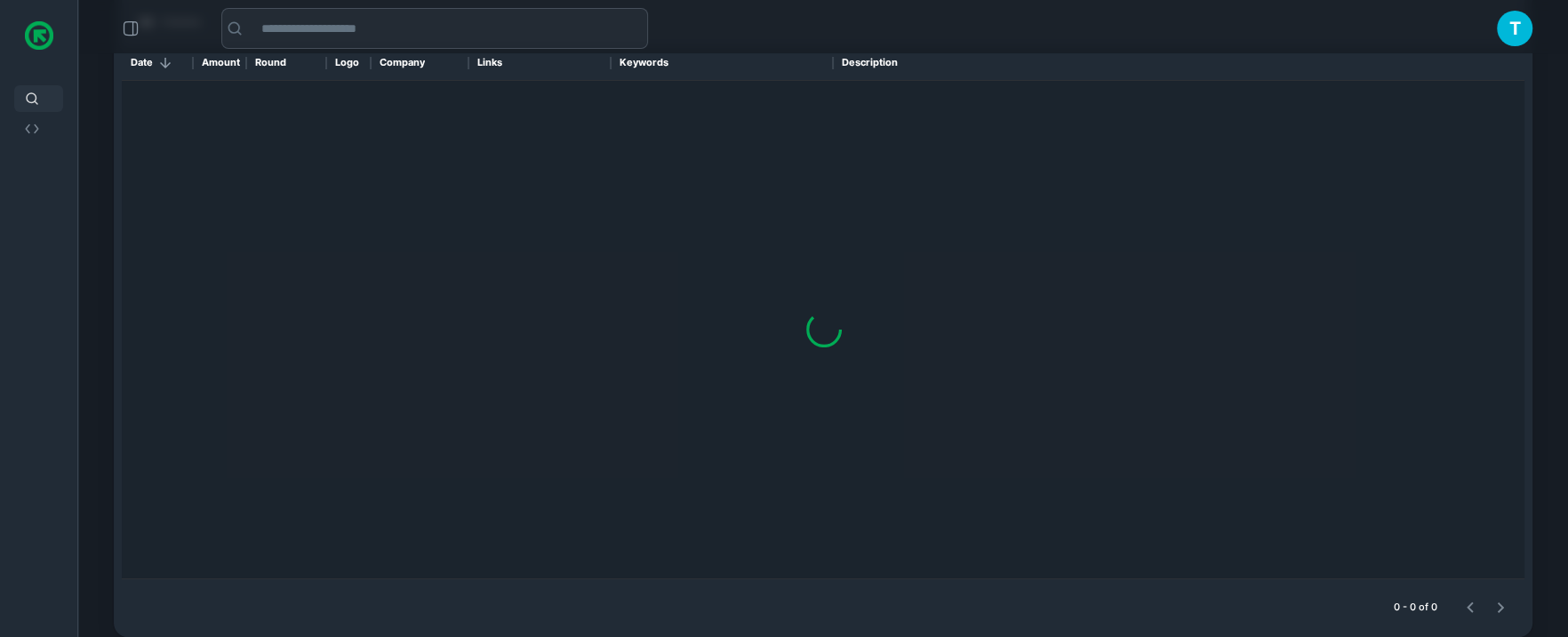 scroll, scrollTop: 135, scrollLeft: 0, axis: vertical 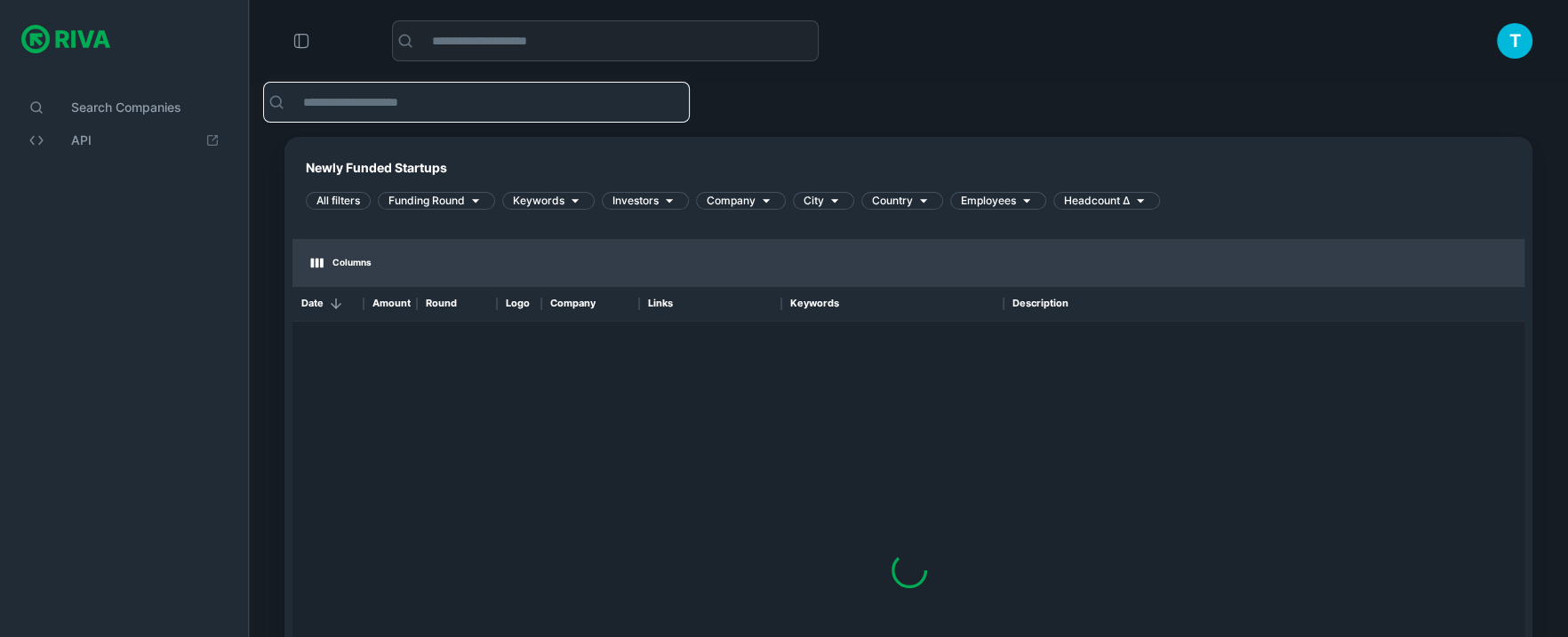 click at bounding box center [491, 102] 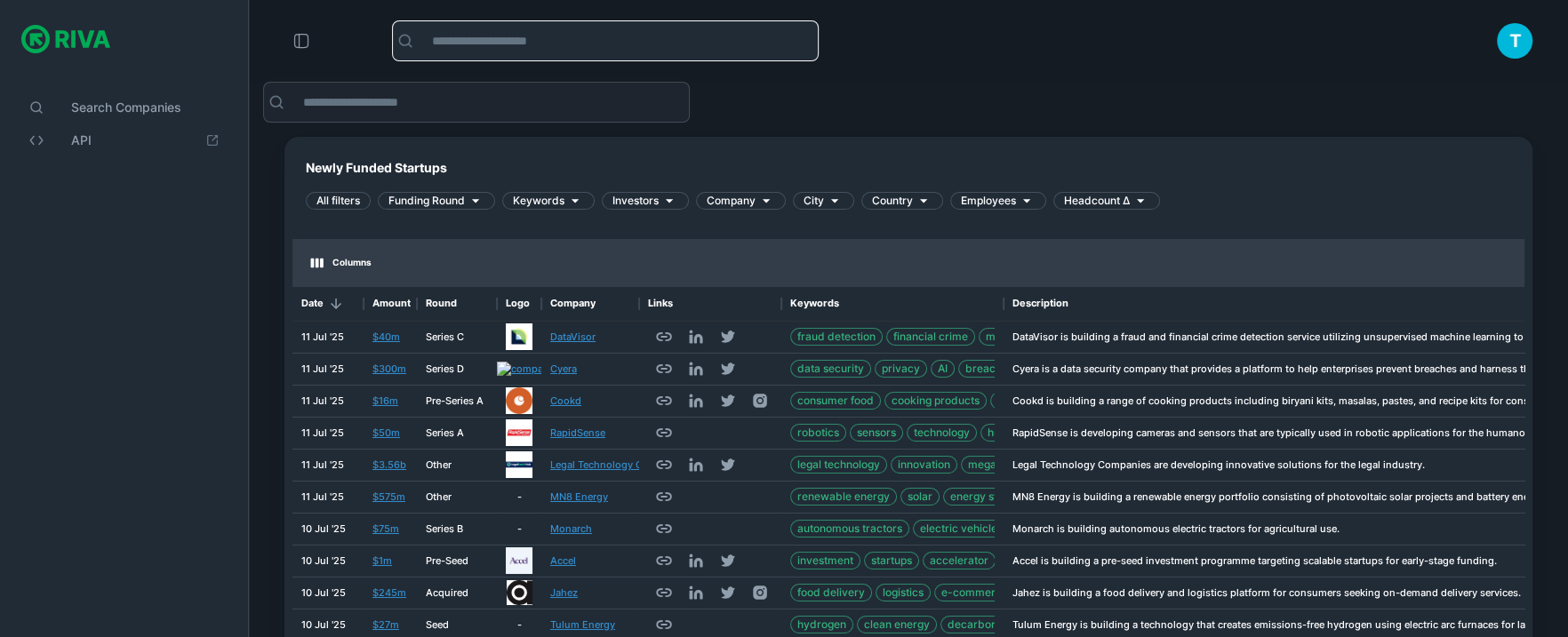 click at bounding box center (620, 41) 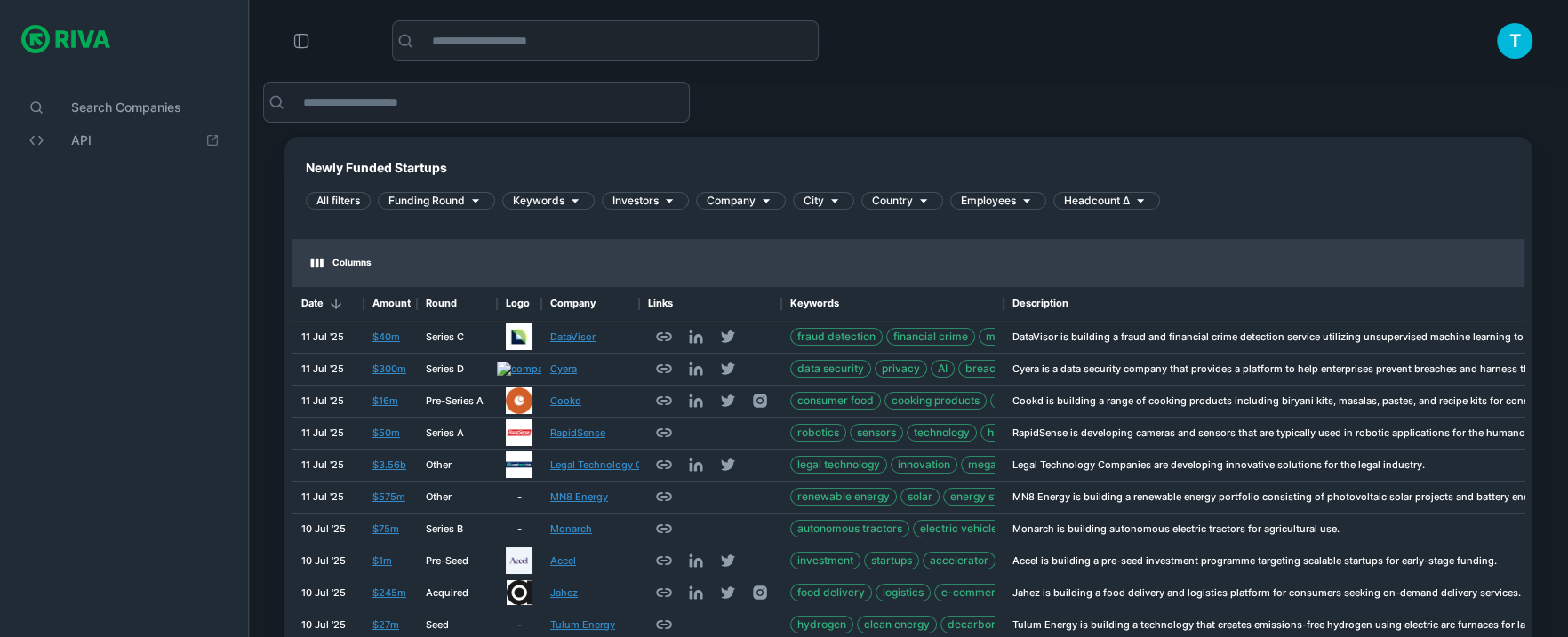 click on "Newly Funded Startups All filters Funding Round Keywords Investors Company City Country Employees Headcount Δ Columns Date Amount Round Logo Company Links Keywords Description Investors City Country 11 Jul '25 $40m Series C DataVisor fraud detection financial crime machine learning digital transformation security DataVisor is building a fraud and financial crime detection service utilizing unsupervised machine learning to identify attack campaigns before they conduct any damage.  -   -   -  11 Jul '25 $300m Series D Cyera data security privacy AI breaches enterprise Cyera is a data security company that provides a platform to help enterprises prevent breaches and harness the power of data. Coatue Redpoint Ventures Cyberstarts AT&T Ventures Spark Capital Accel Redpoint Sapphire Ventures Sequoia Sequoia Capital Georgian [CITY] [COUNTRY] 11 Jul '25 $16m Pre-Series A Cookd consumer food cooking products masalas ready-to-use kits D2C Eternal Capital Sun Icon Ventures Spring Marketing Capital PeerCheque IN" at bounding box center [908, 500] 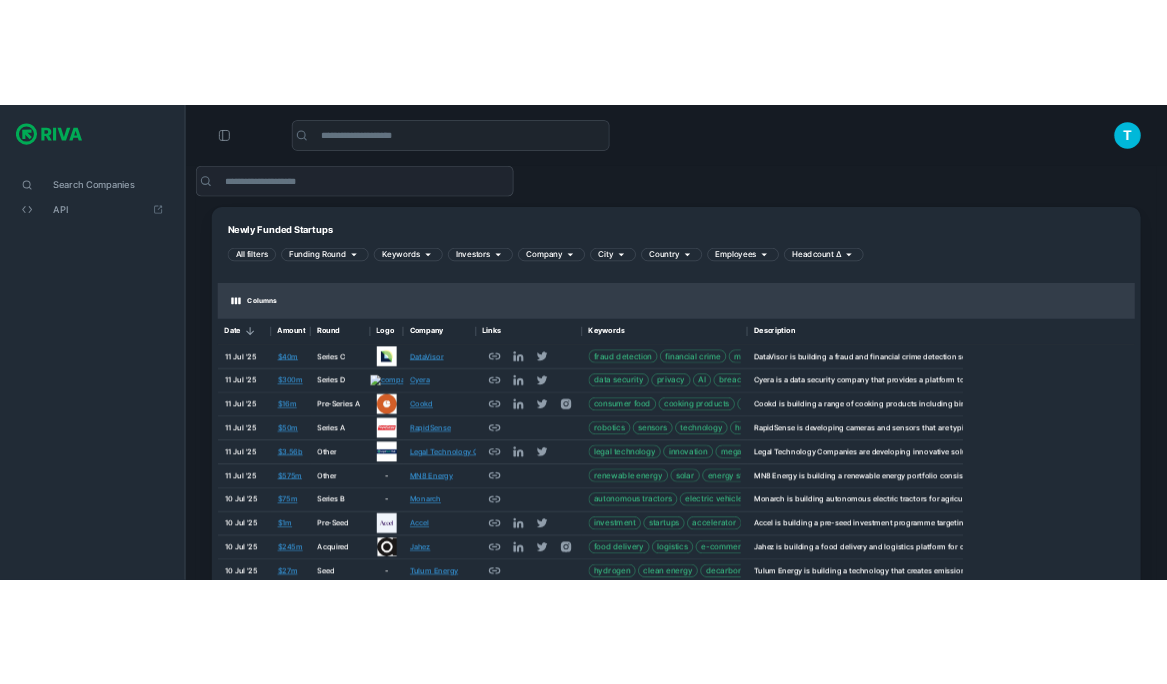 scroll, scrollTop: 600, scrollLeft: 1090, axis: both 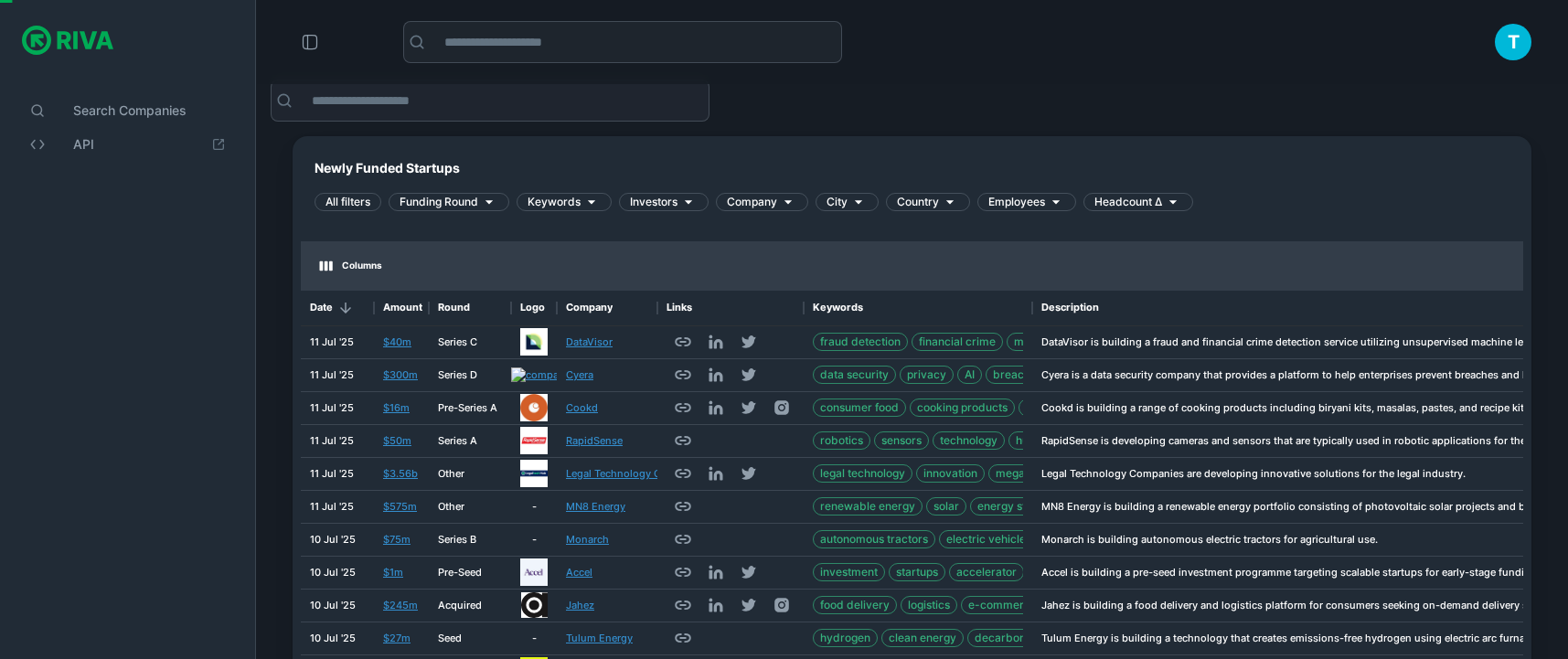 click 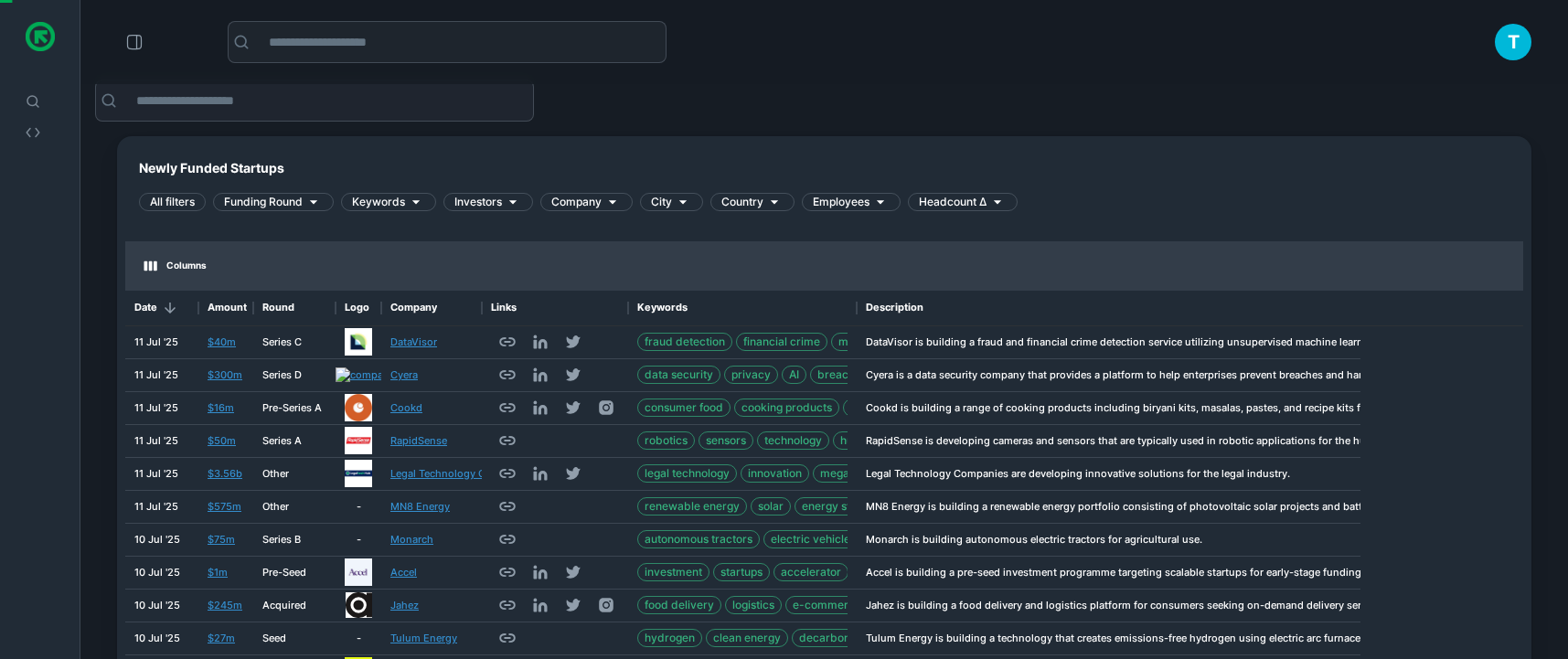 scroll, scrollTop: 1, scrollLeft: 0, axis: vertical 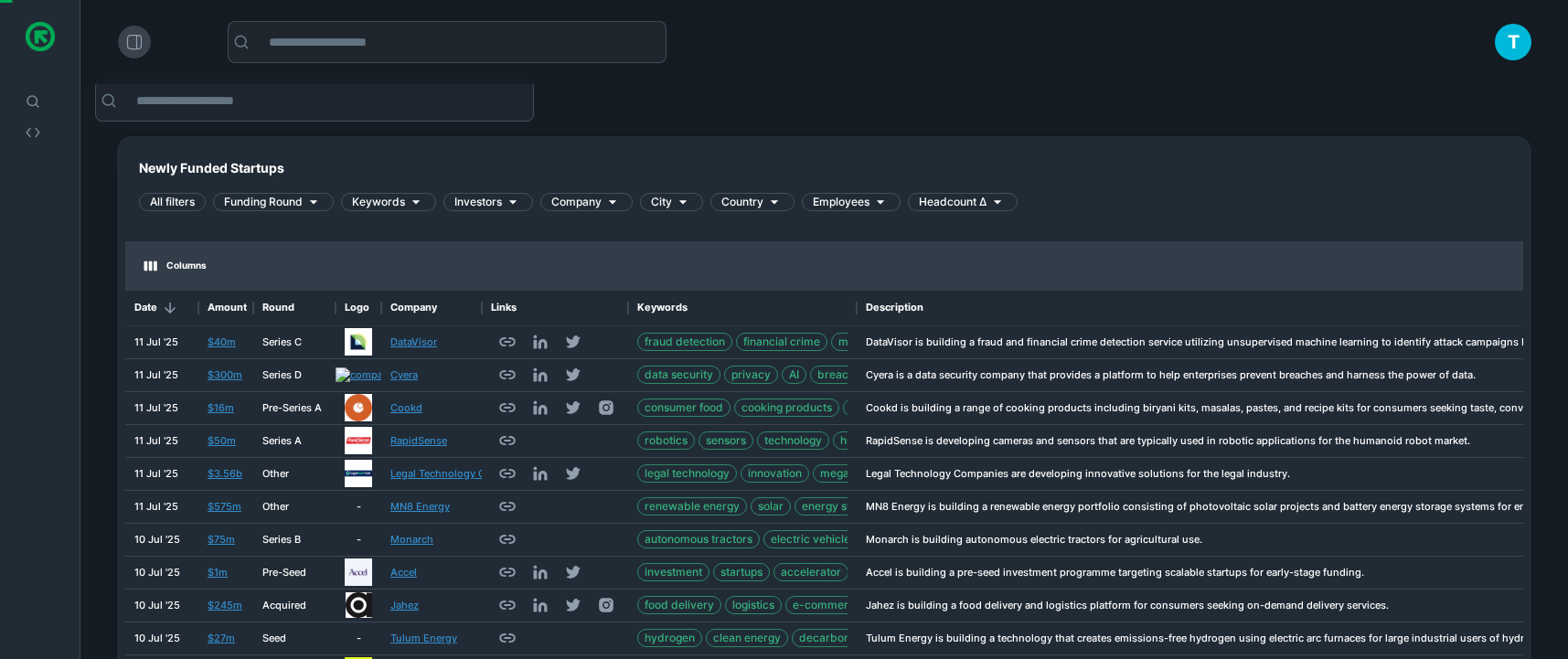 click 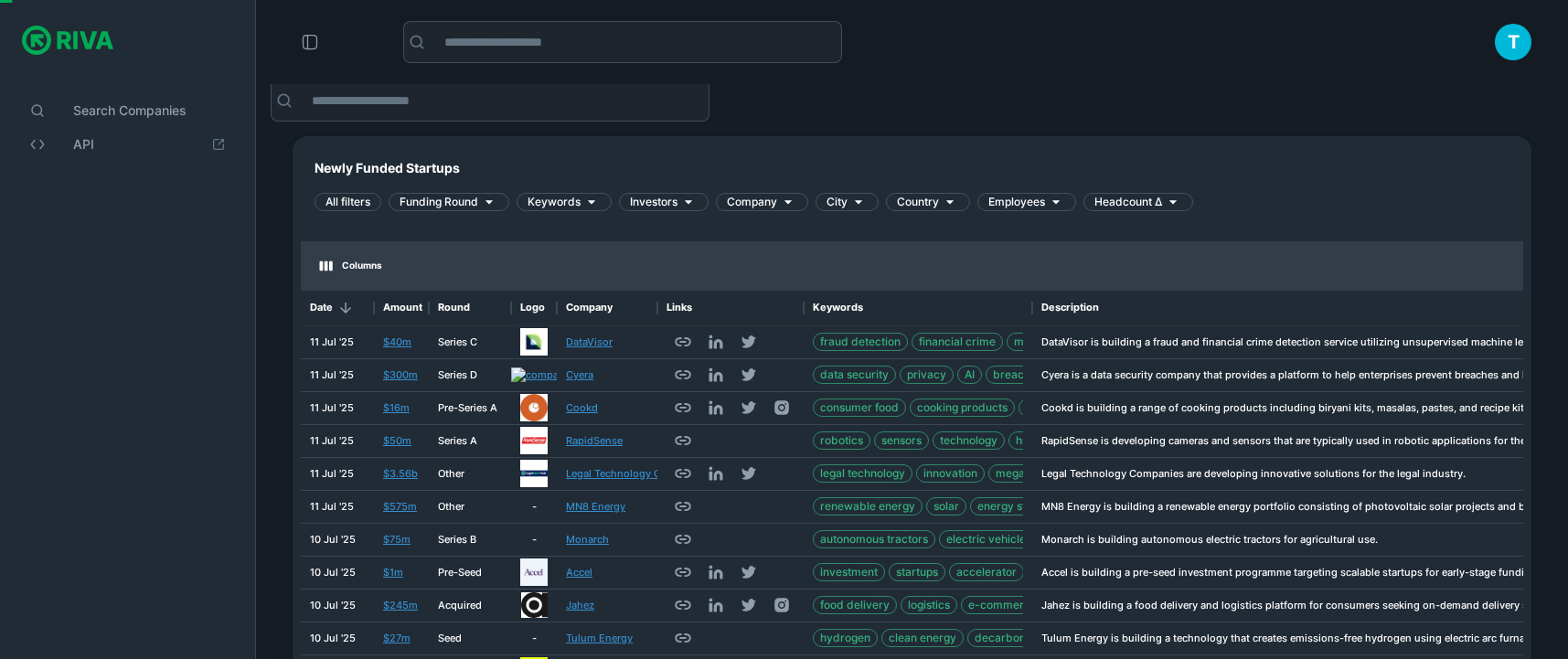 scroll, scrollTop: 548, scrollLeft: 1223, axis: both 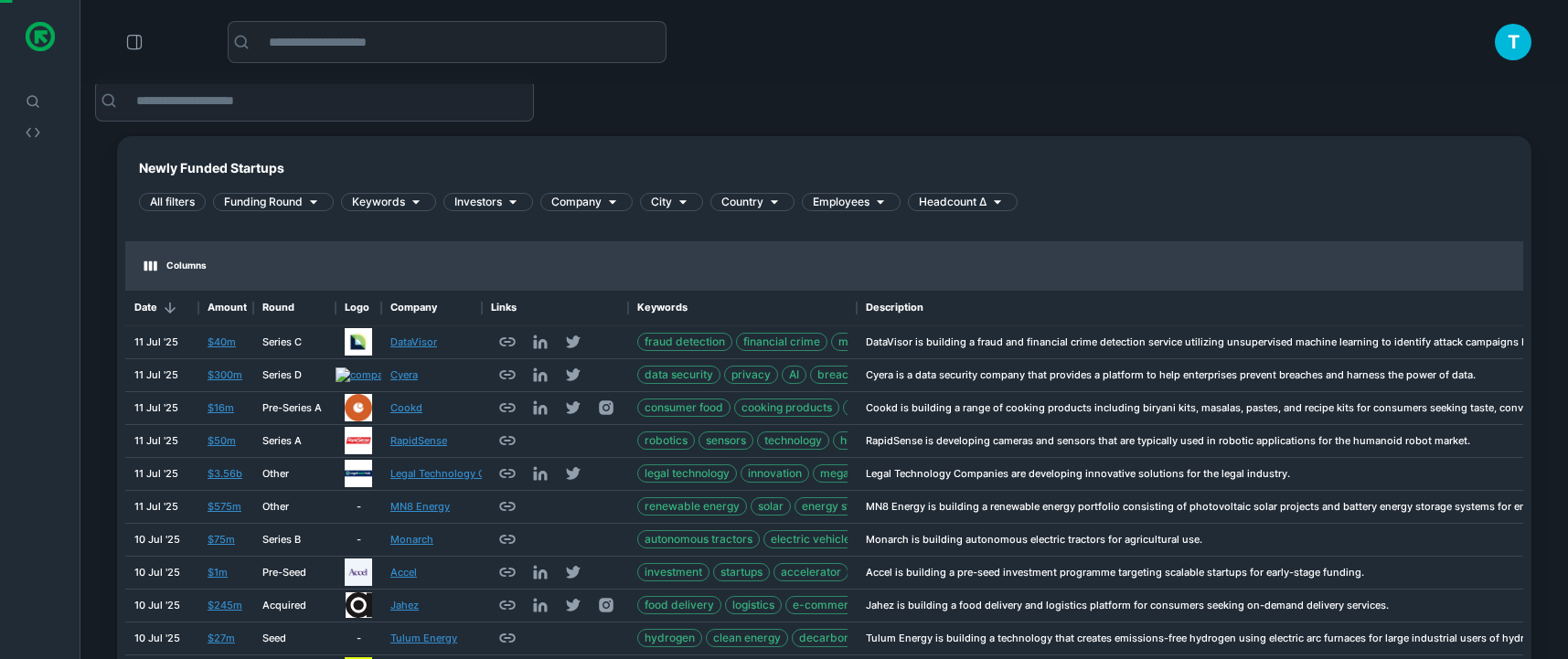 click 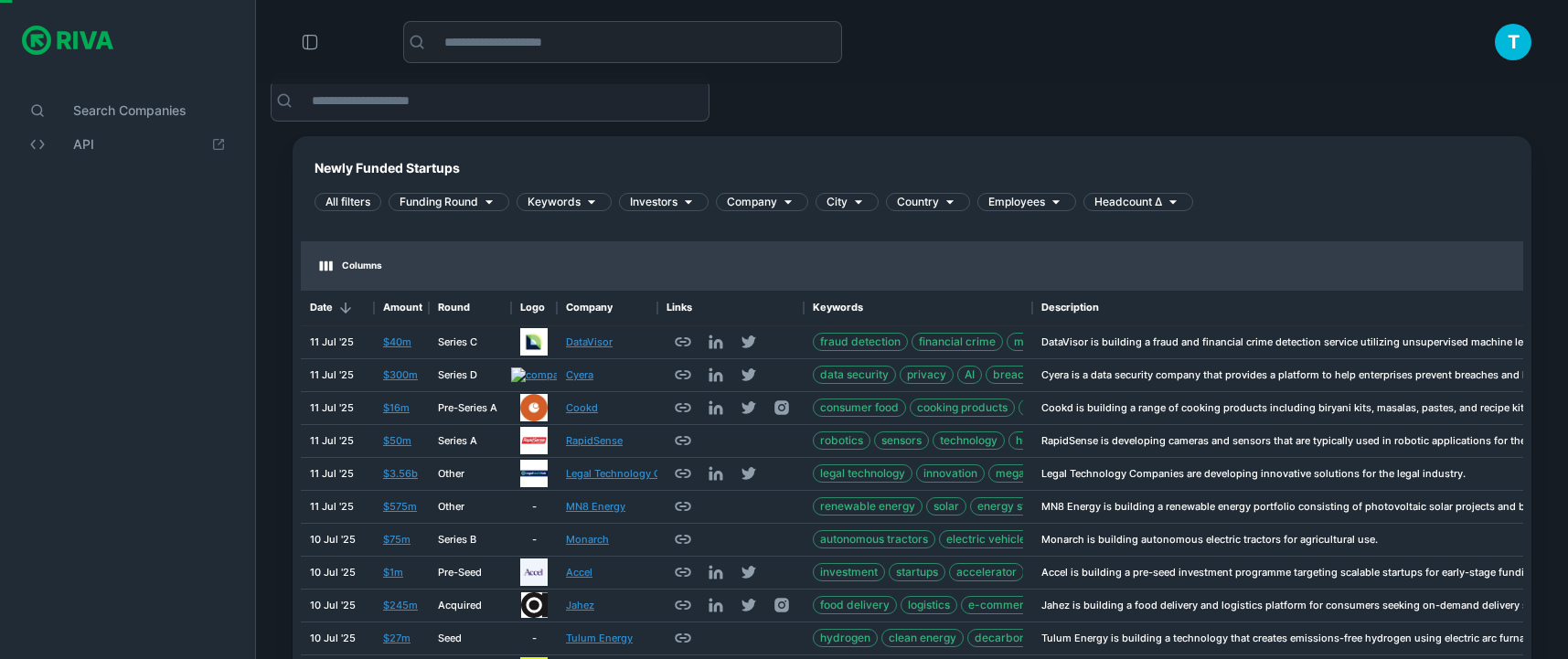 scroll, scrollTop: 548, scrollLeft: 1223, axis: both 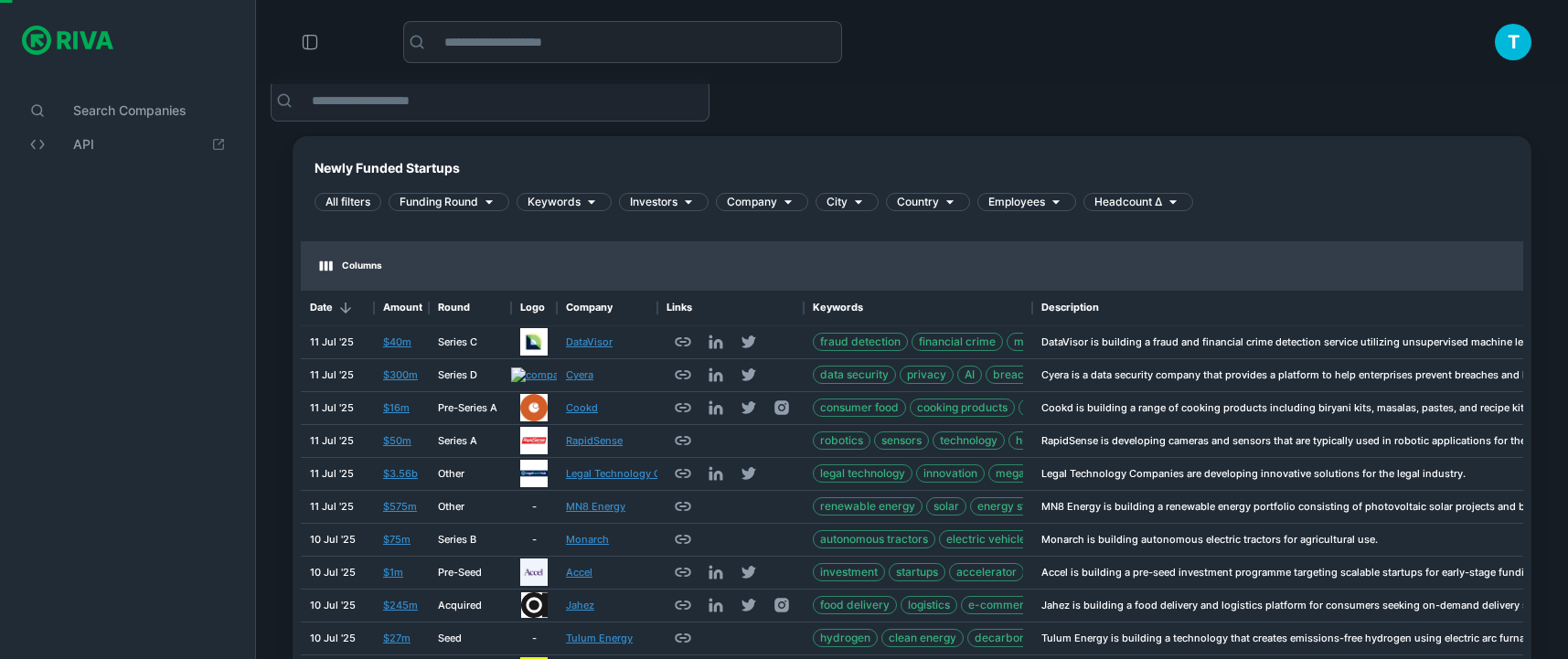 click 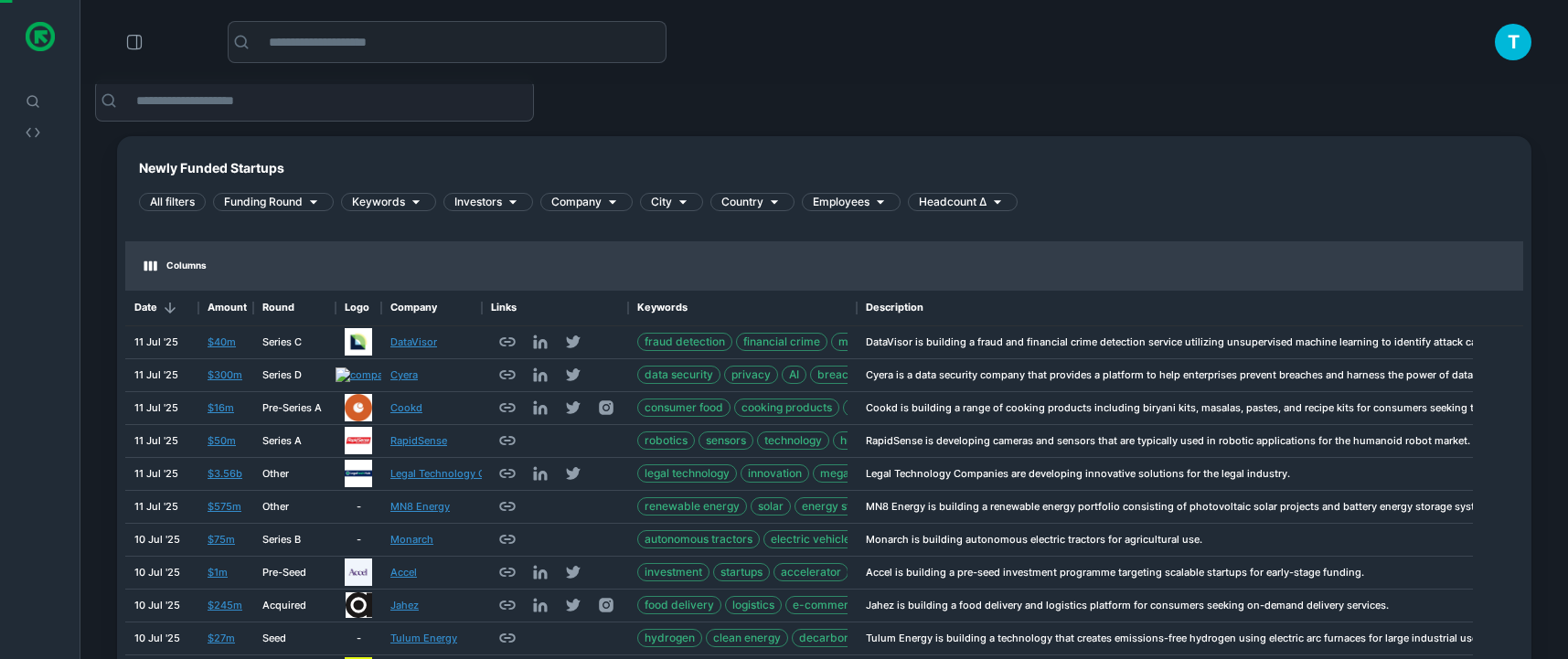 scroll, scrollTop: 1, scrollLeft: 1, axis: both 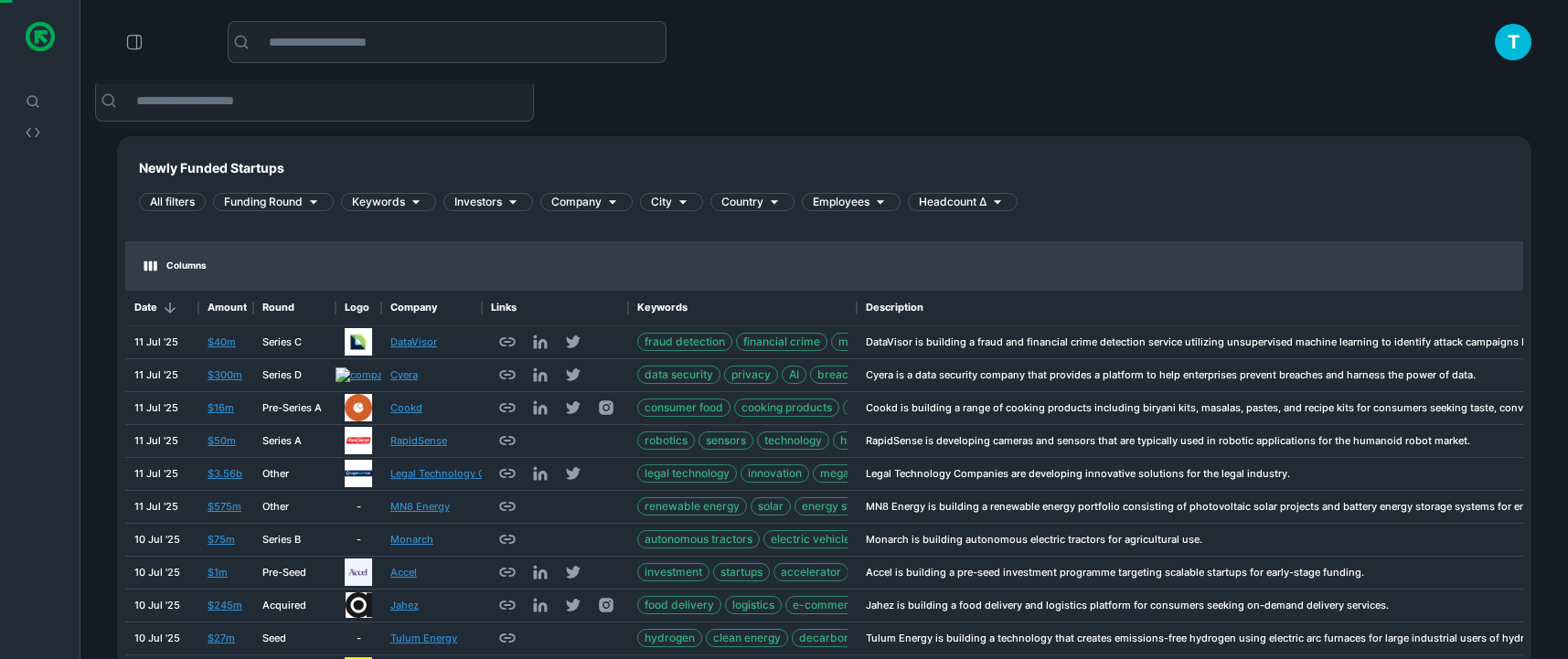 click at bounding box center (134, 42) 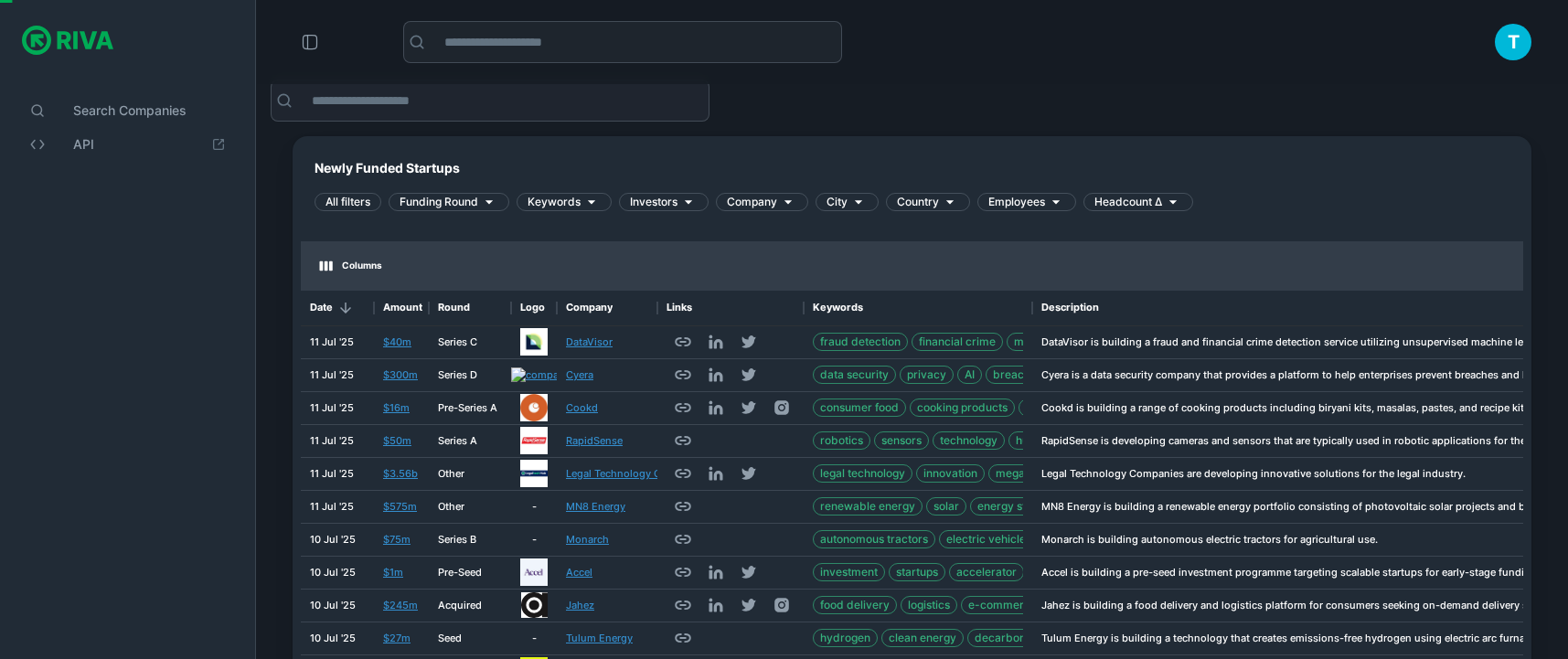 scroll, scrollTop: 548, scrollLeft: 1225, axis: both 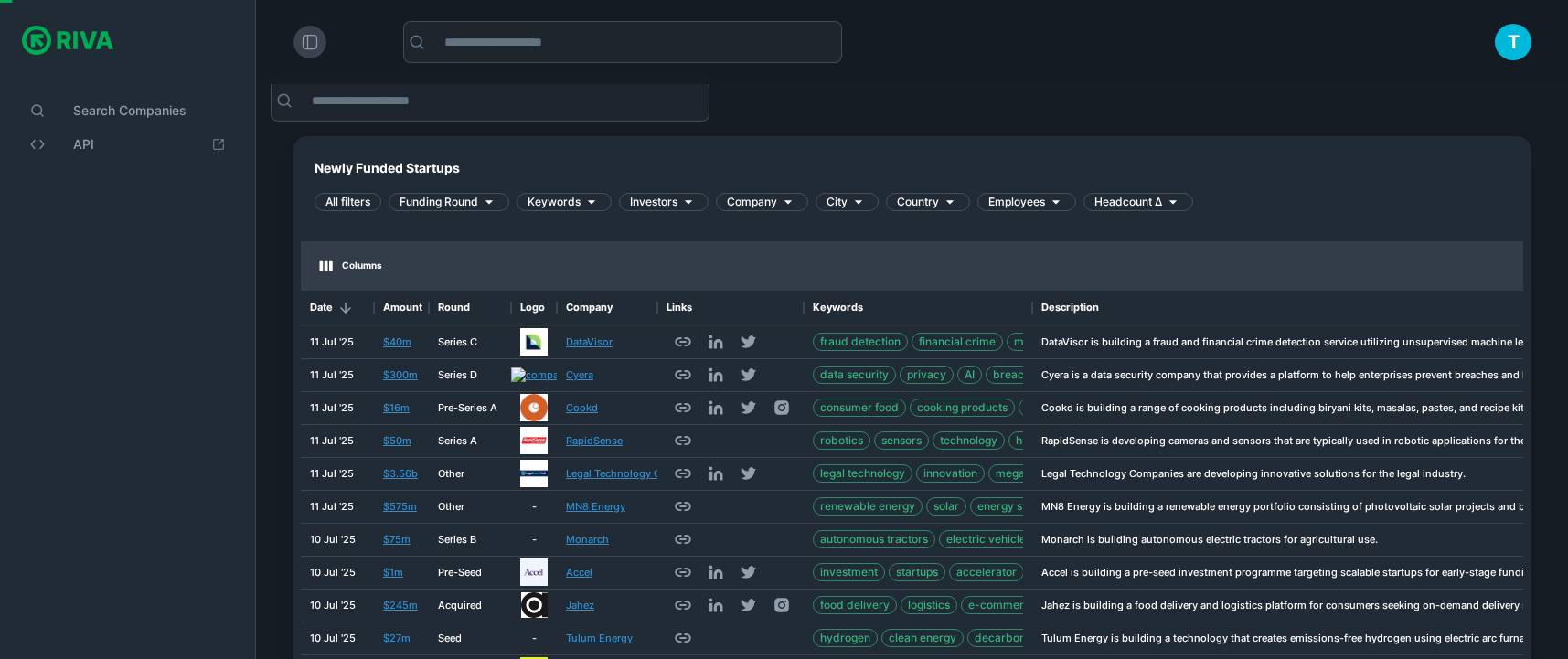 click 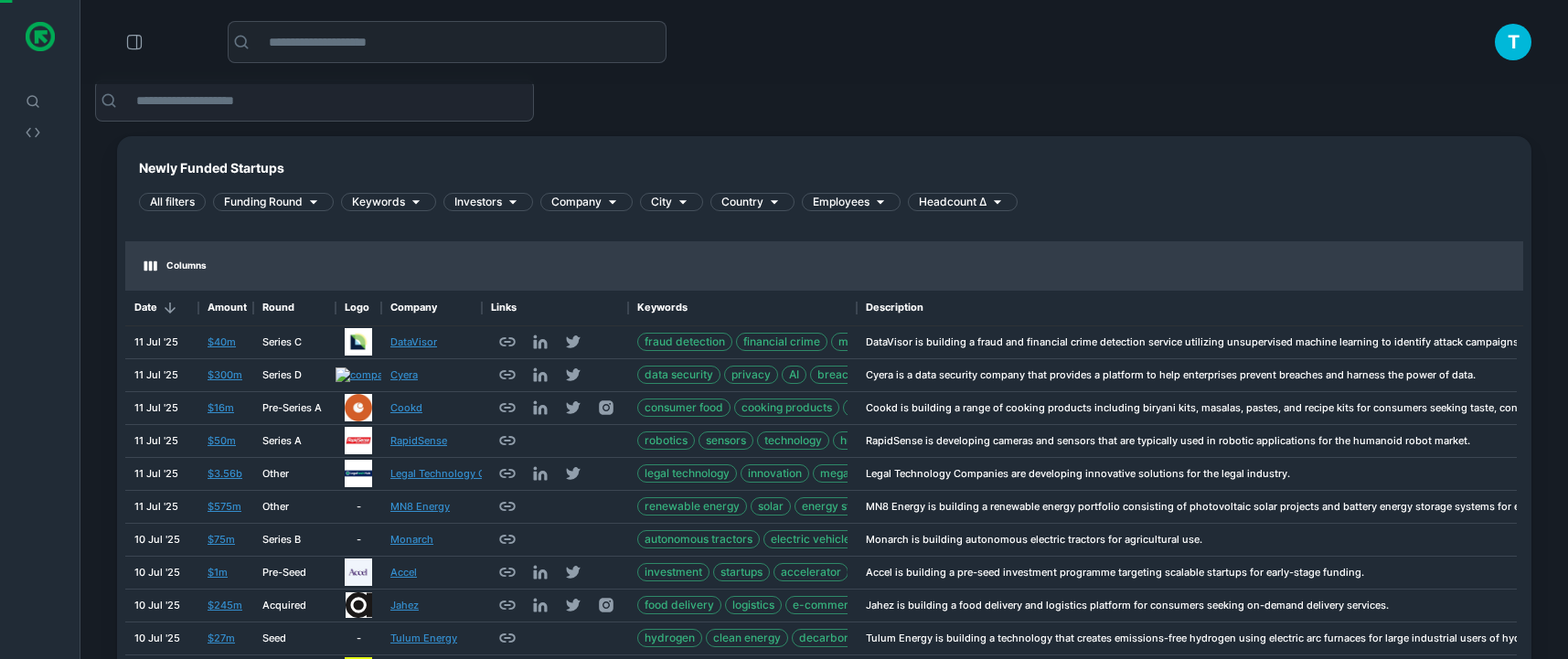 scroll, scrollTop: 1, scrollLeft: 1, axis: both 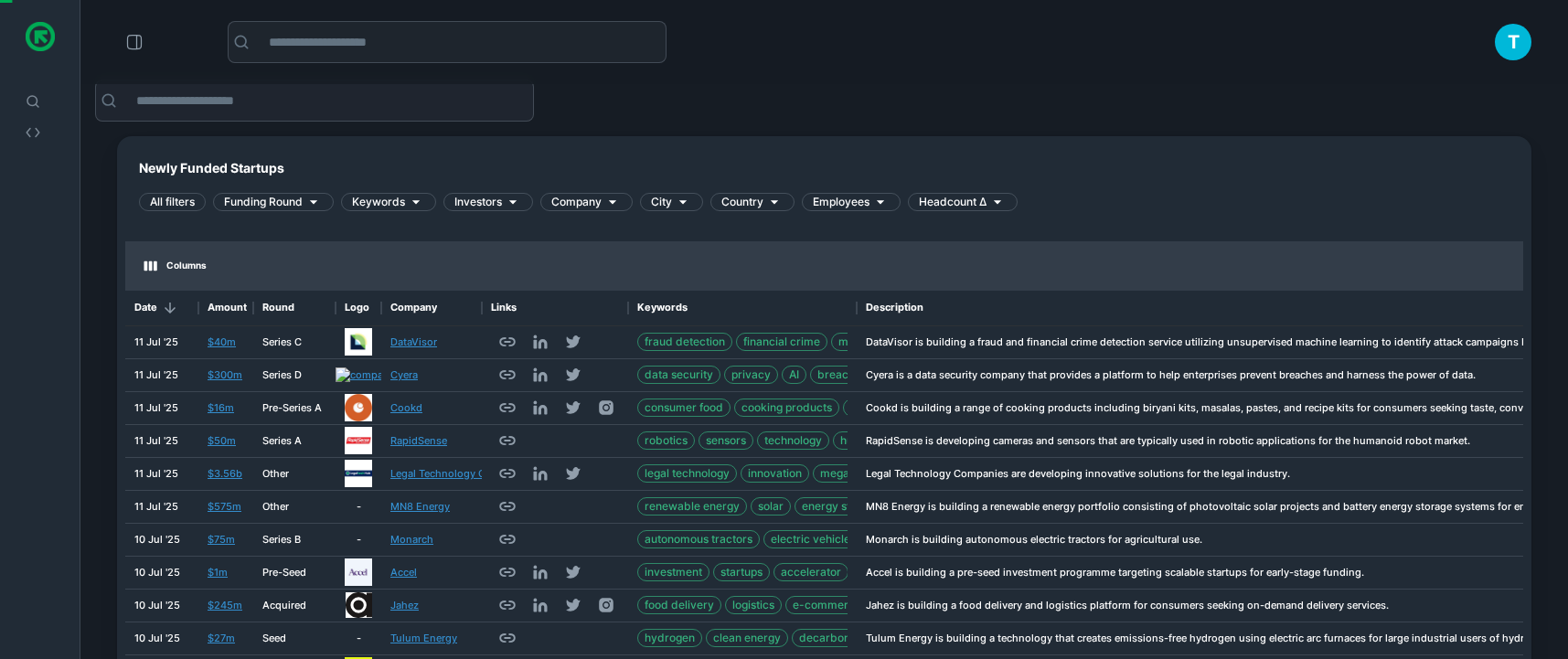click 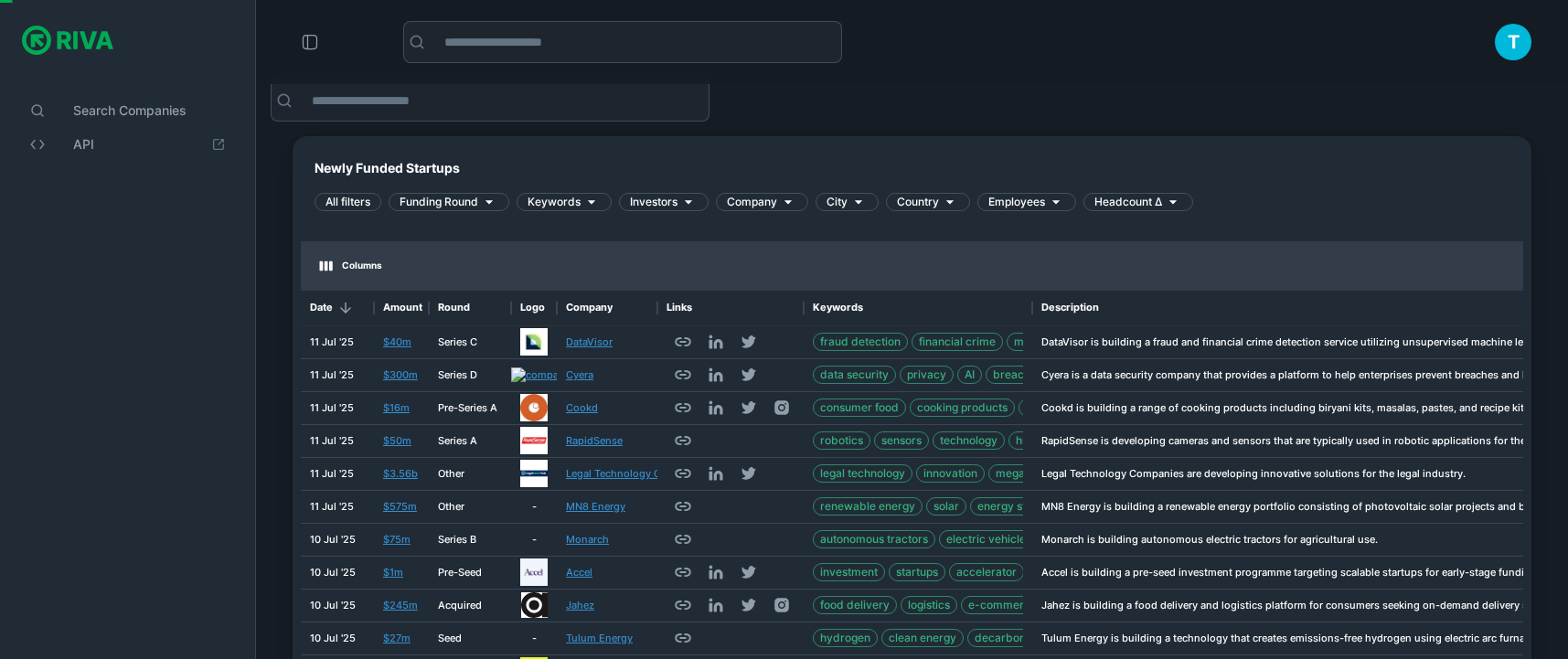 scroll, scrollTop: 548, scrollLeft: 1223, axis: both 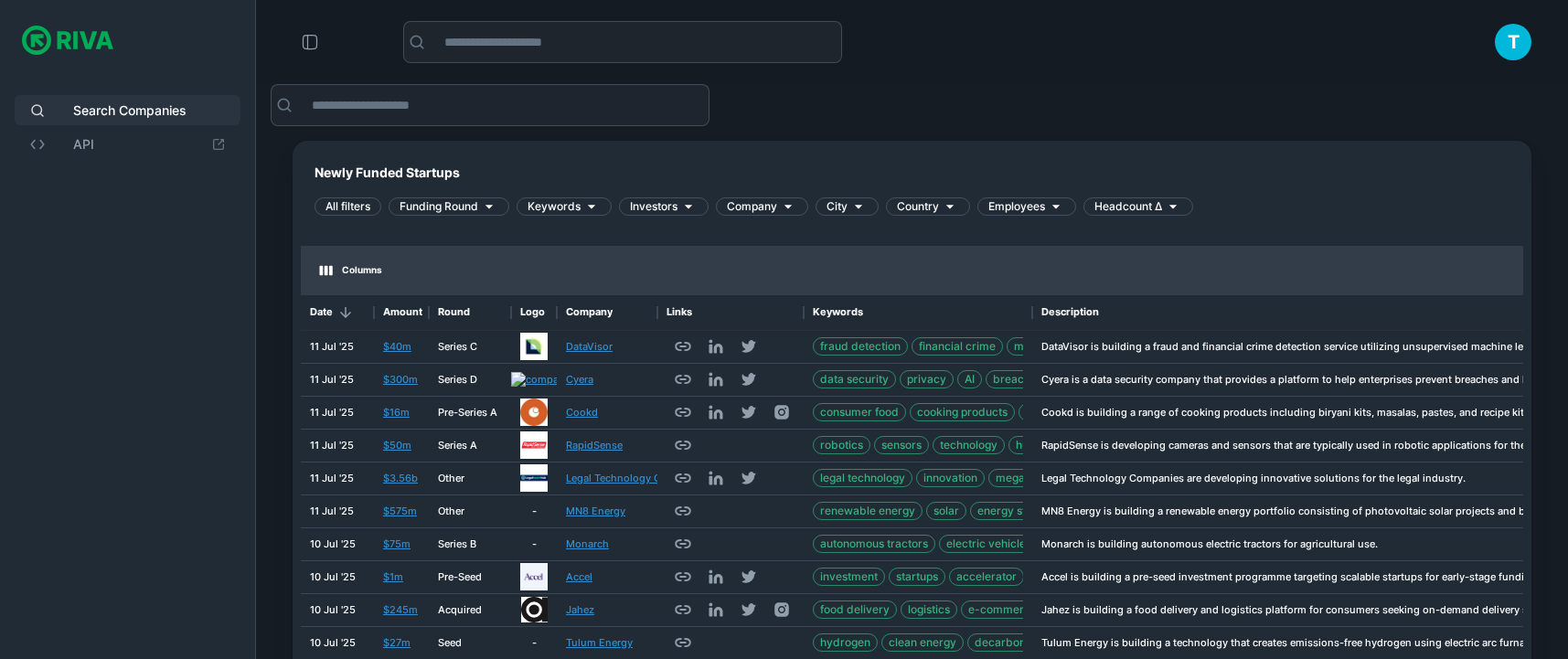 click on "Search Companies" at bounding box center (149, 110) 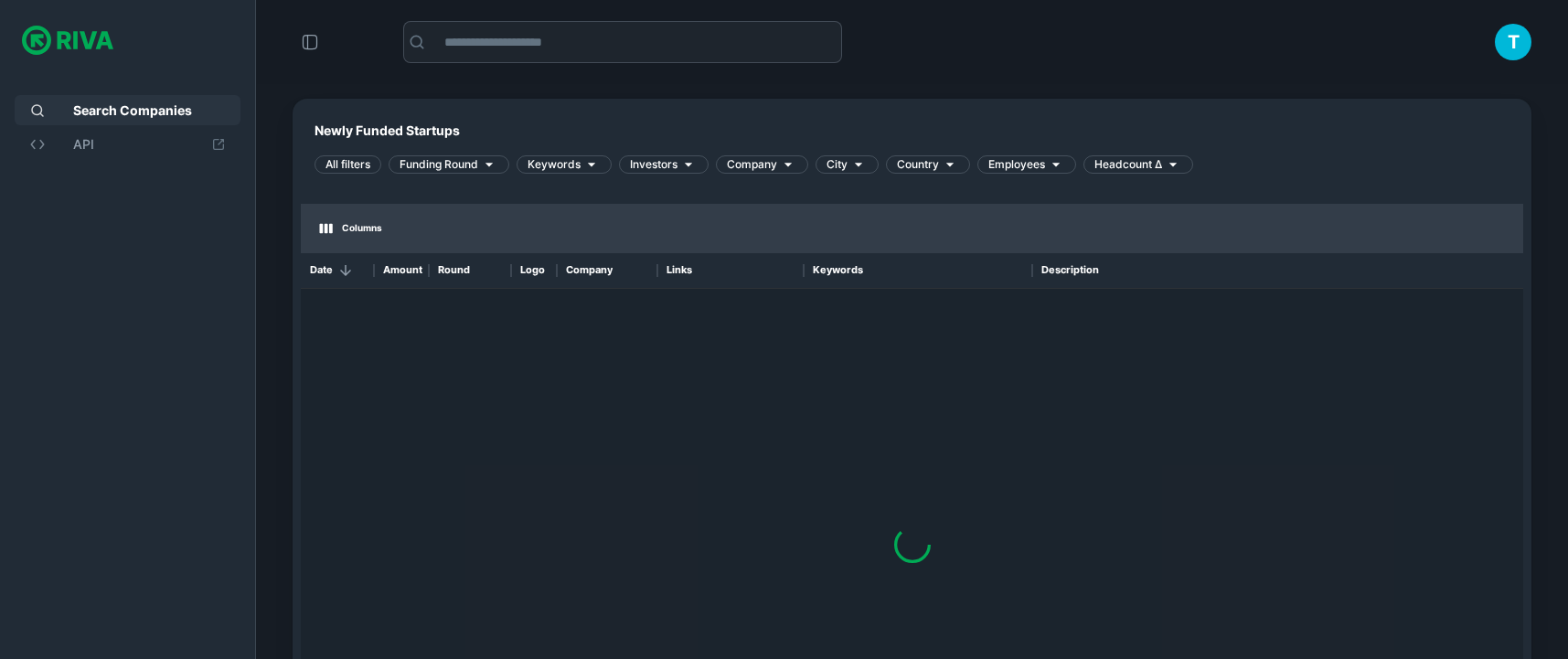 scroll, scrollTop: 548, scrollLeft: 1223, axis: both 